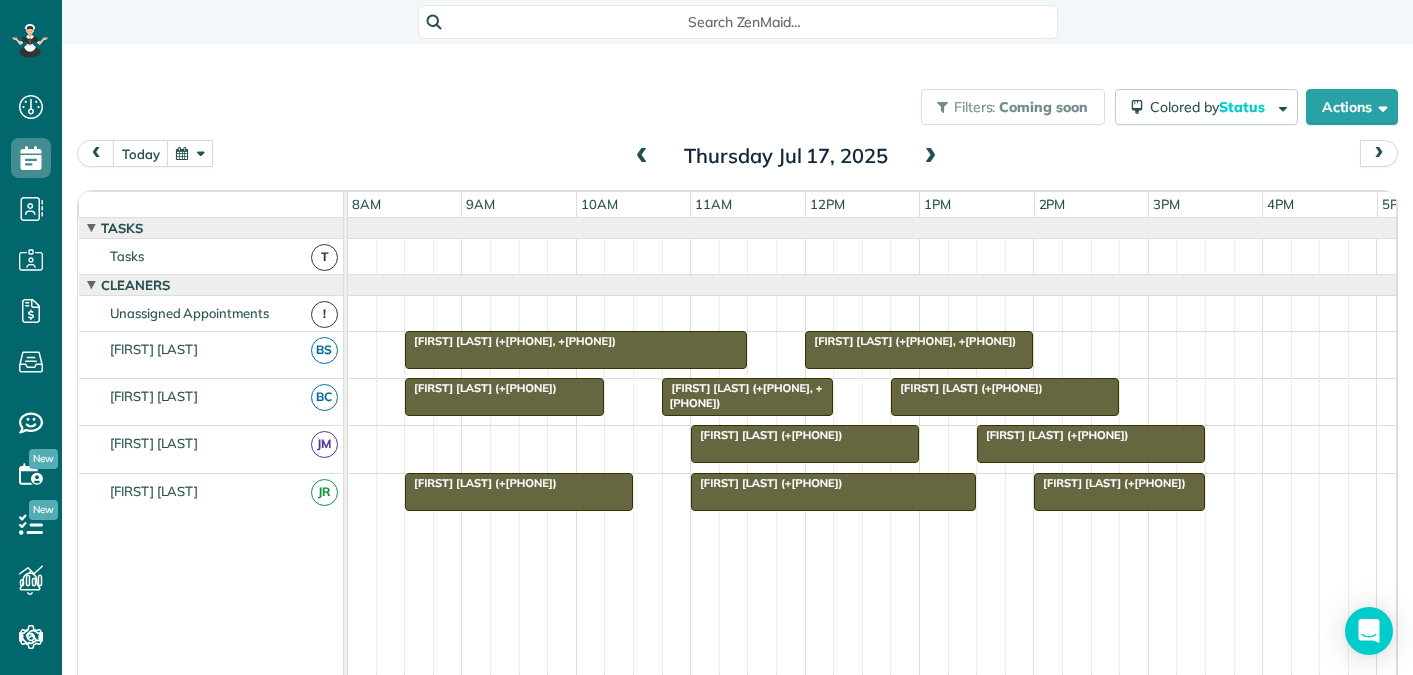scroll, scrollTop: 0, scrollLeft: 0, axis: both 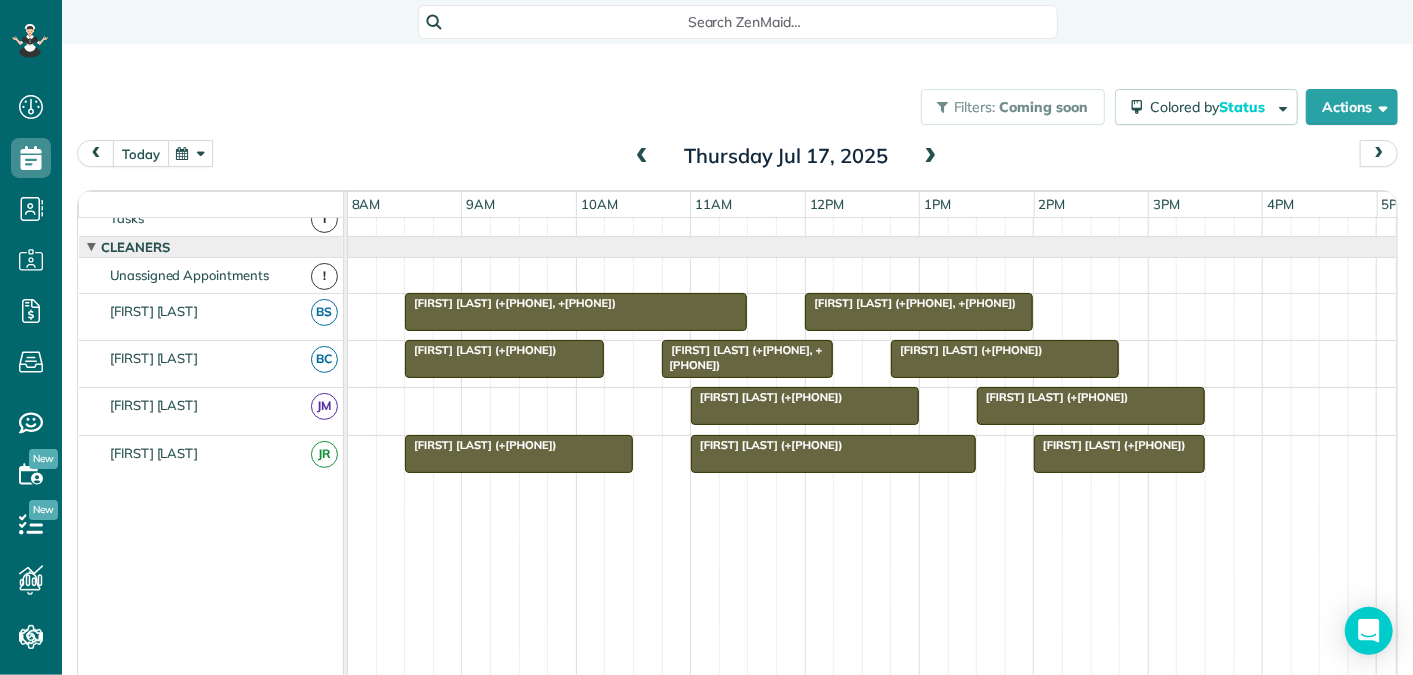 click on "today" at bounding box center [141, 153] 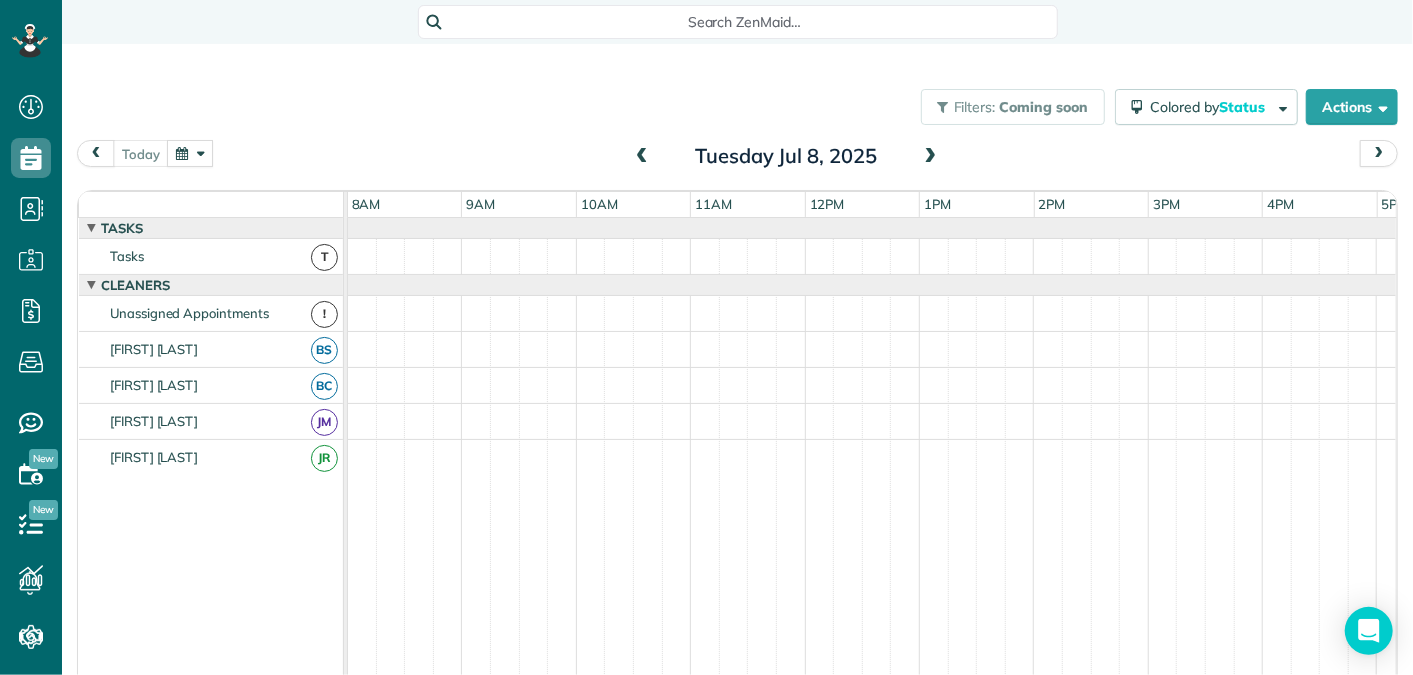scroll, scrollTop: 0, scrollLeft: 0, axis: both 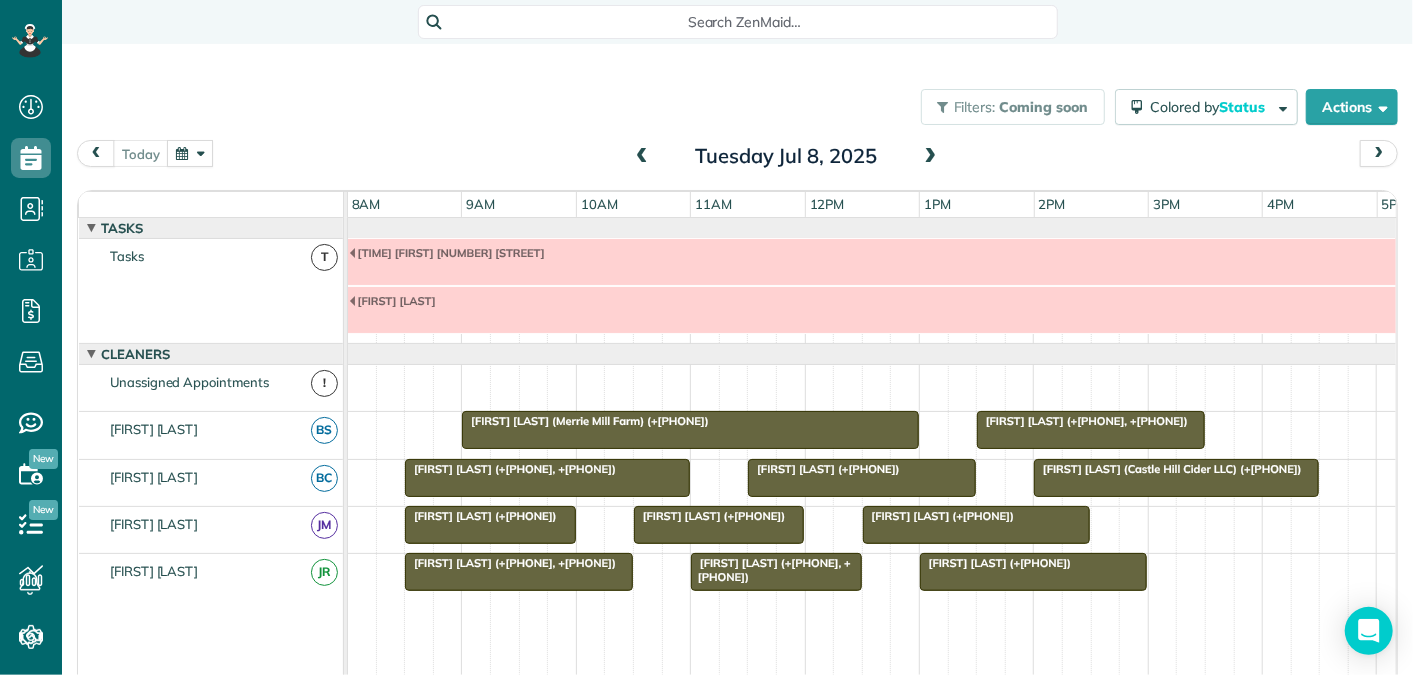 click at bounding box center [931, 157] 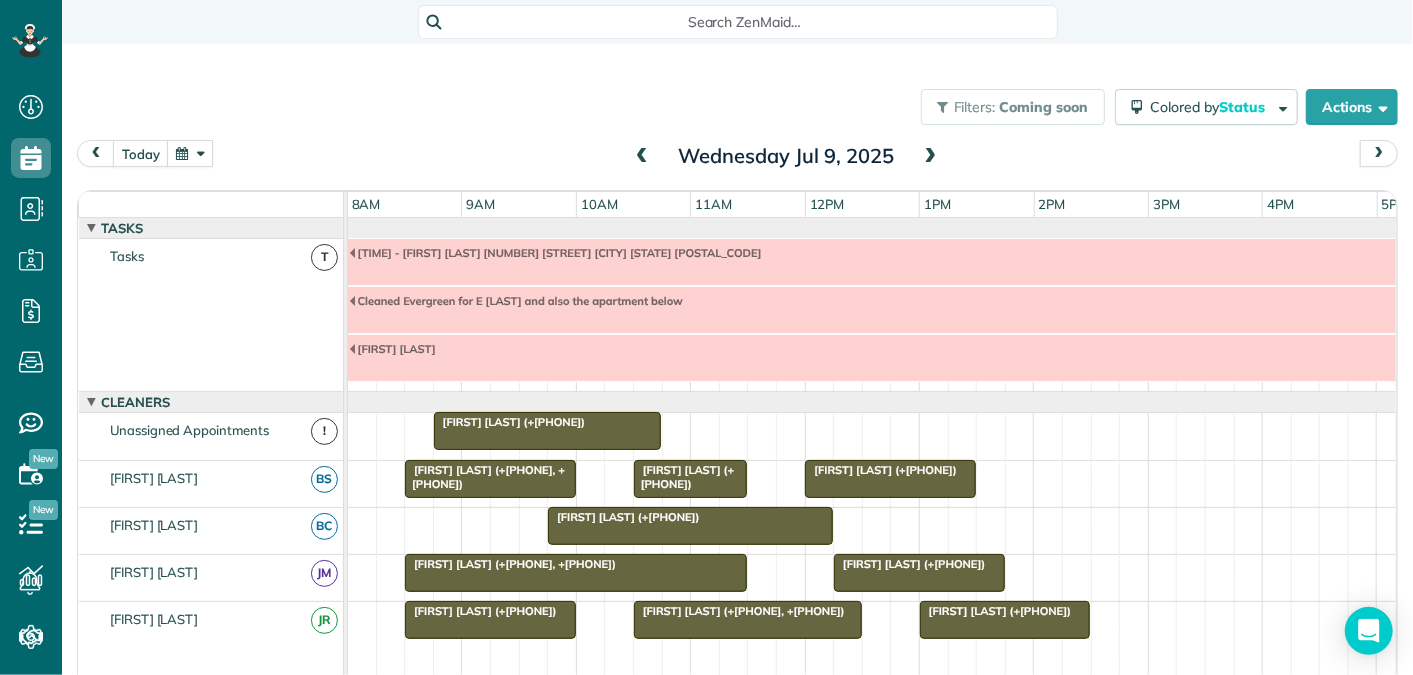 scroll, scrollTop: 117, scrollLeft: 0, axis: vertical 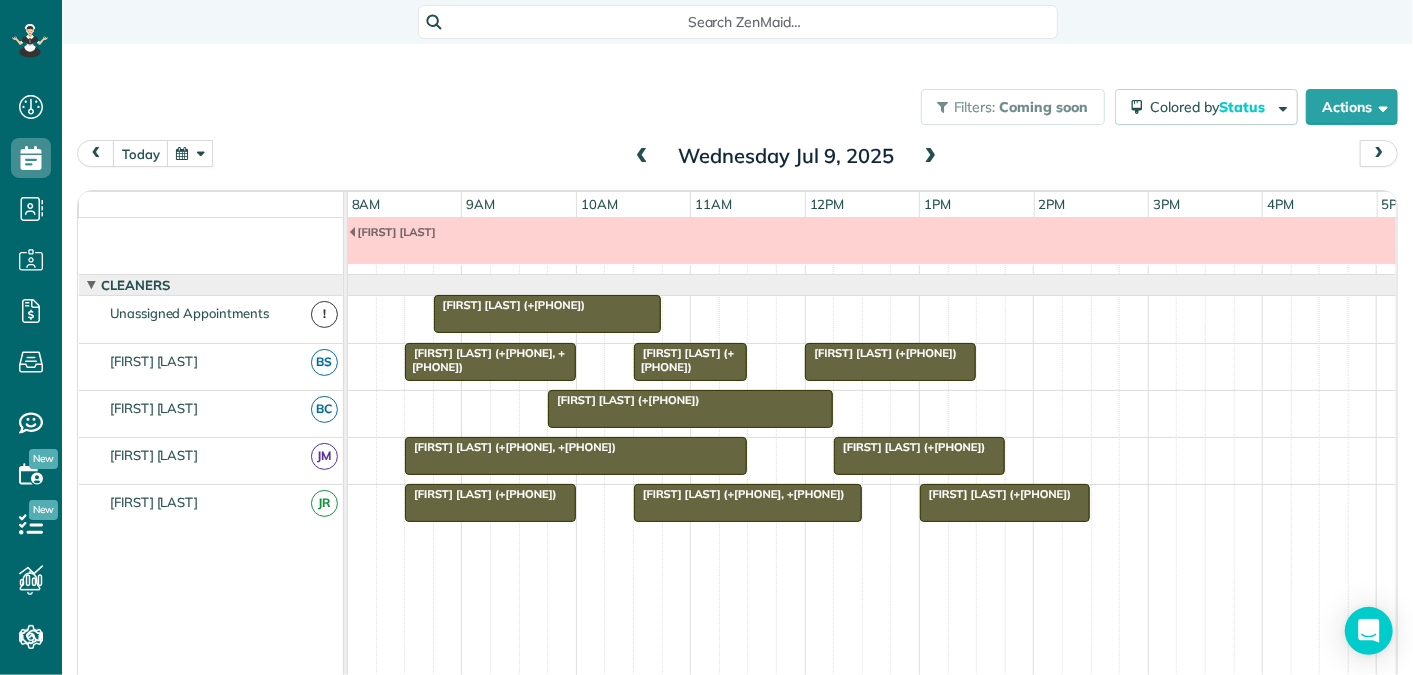 click at bounding box center (931, 157) 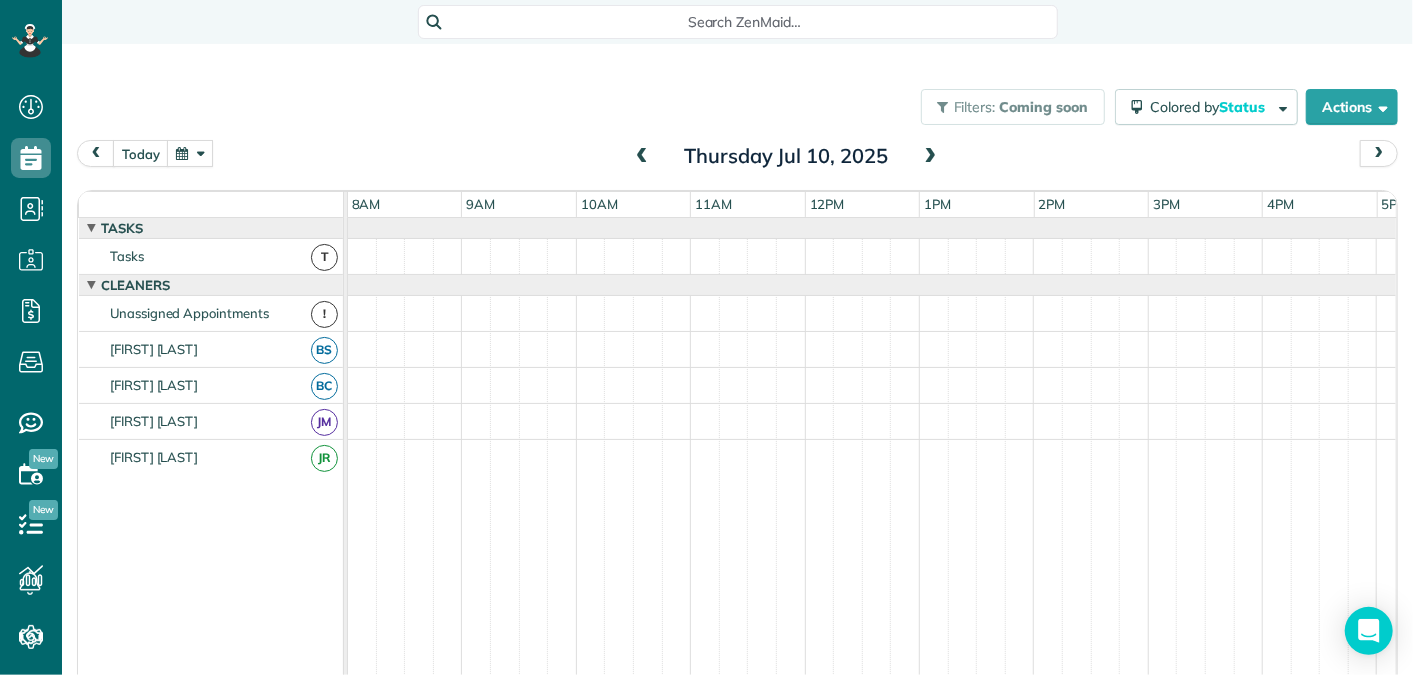 scroll, scrollTop: 117, scrollLeft: 0, axis: vertical 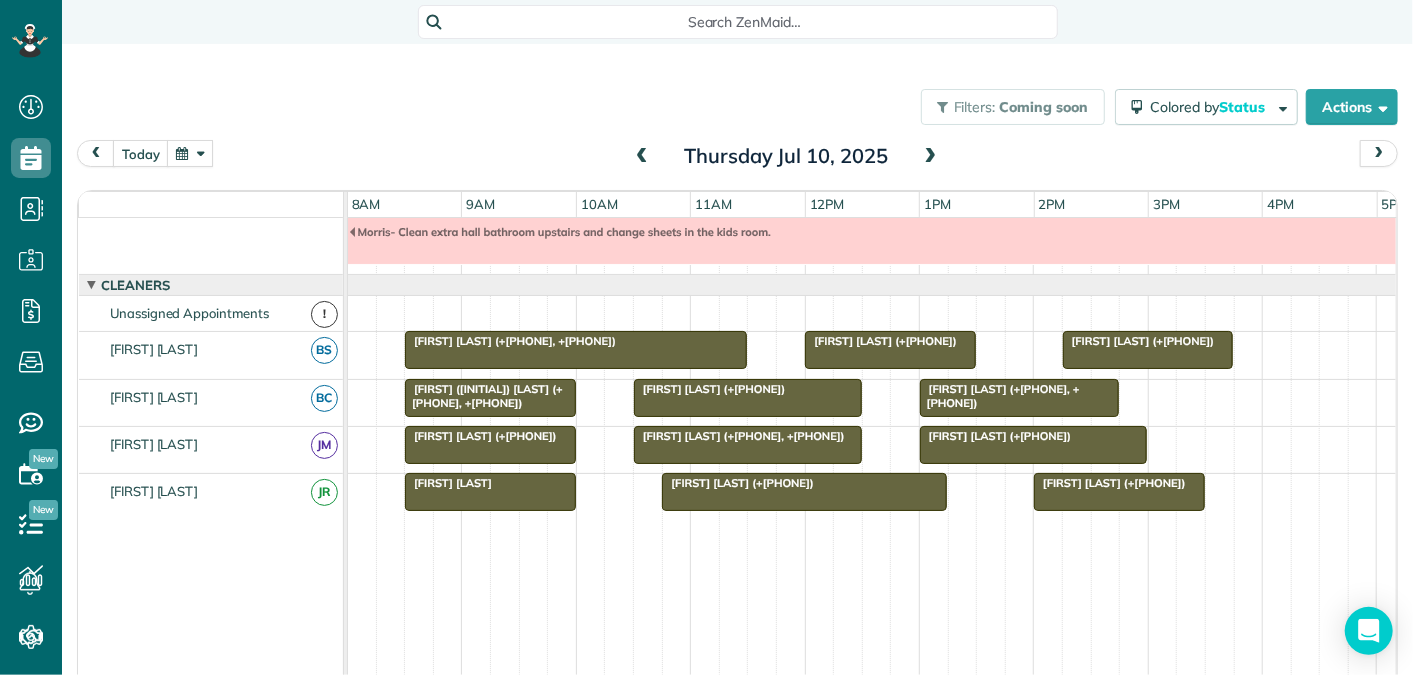 click at bounding box center [931, 157] 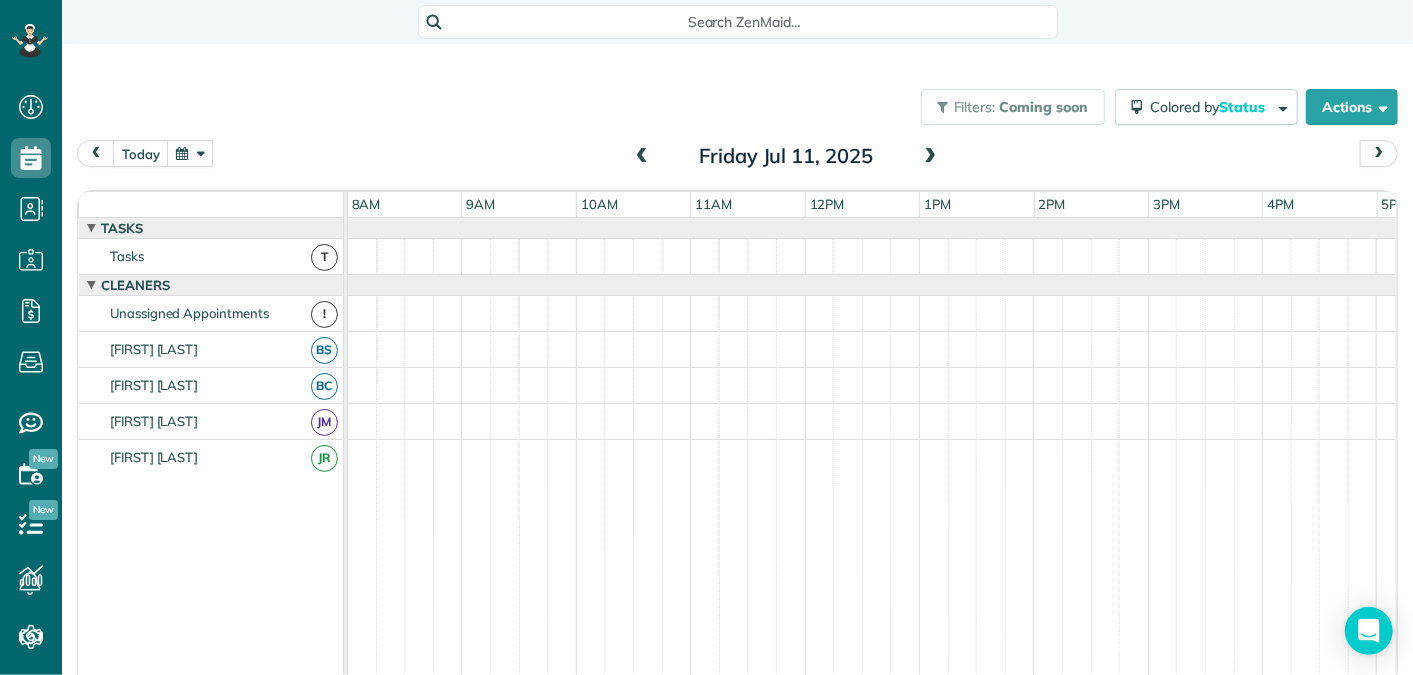 scroll, scrollTop: 0, scrollLeft: 0, axis: both 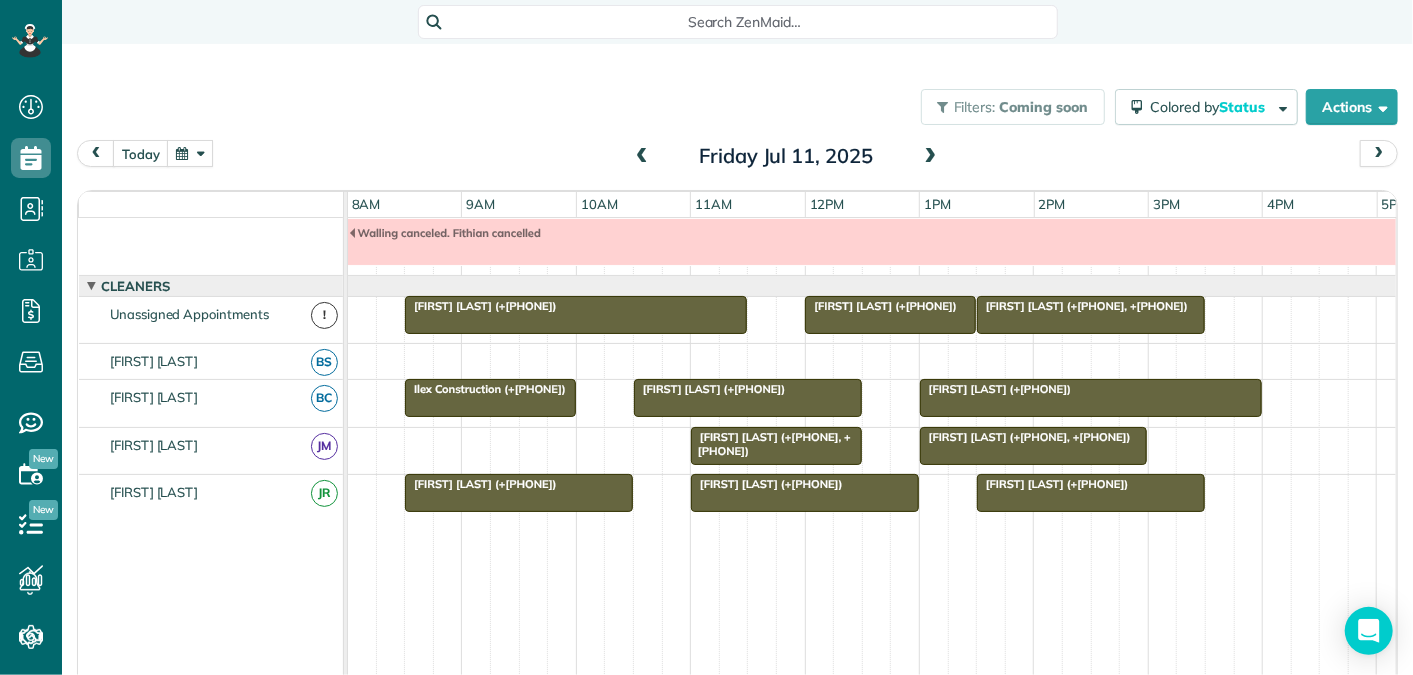 click at bounding box center [931, 157] 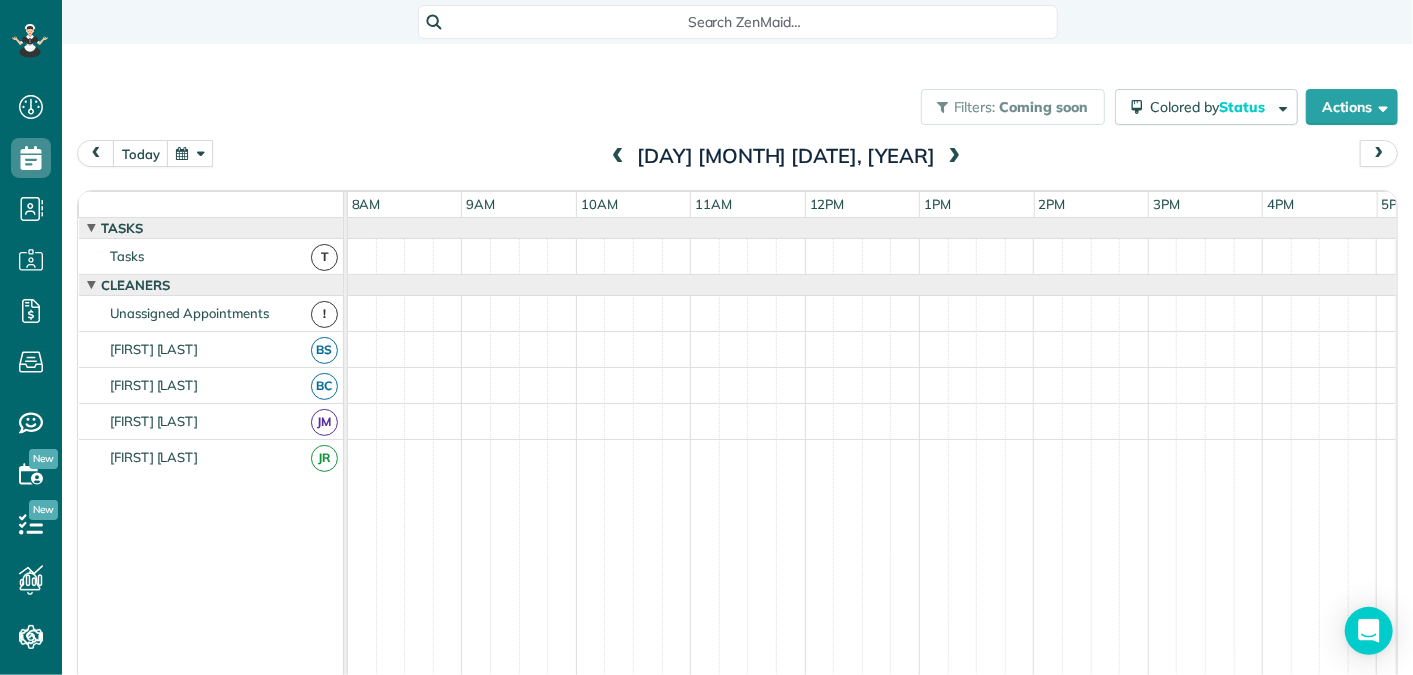 click at bounding box center (954, 157) 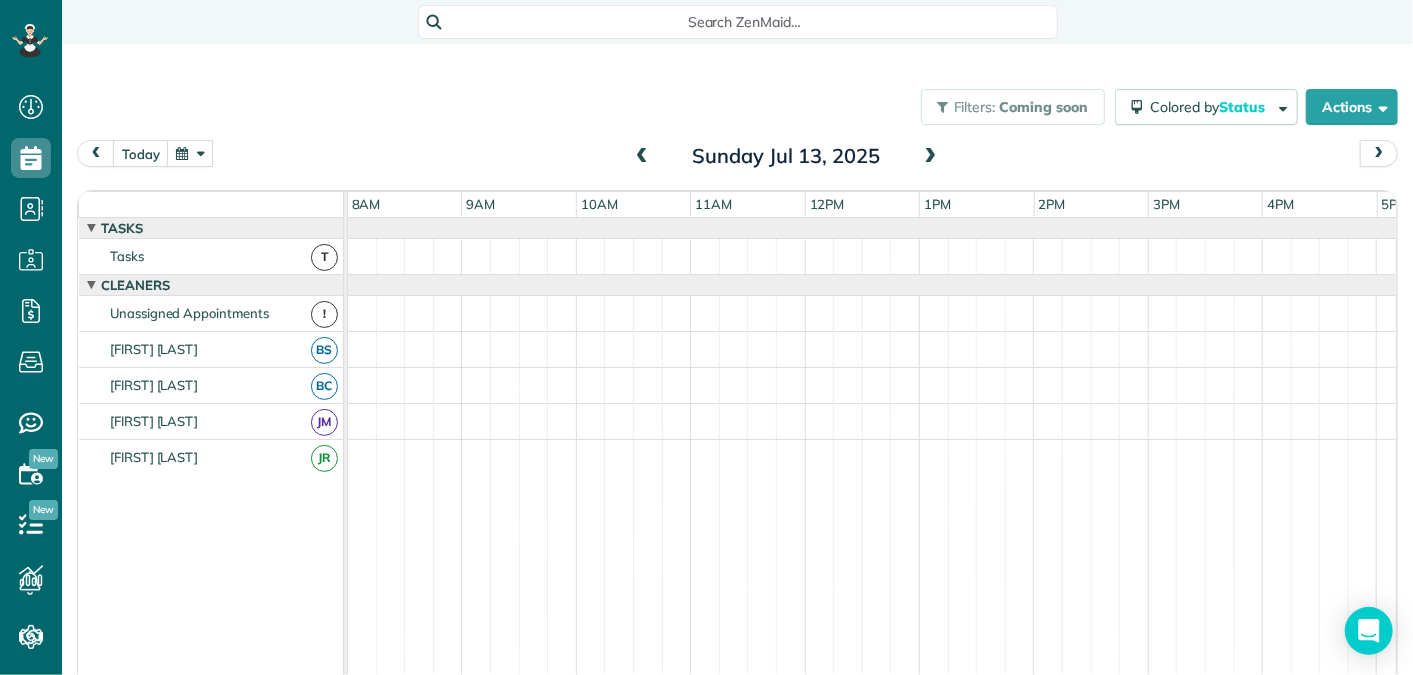 click at bounding box center [931, 157] 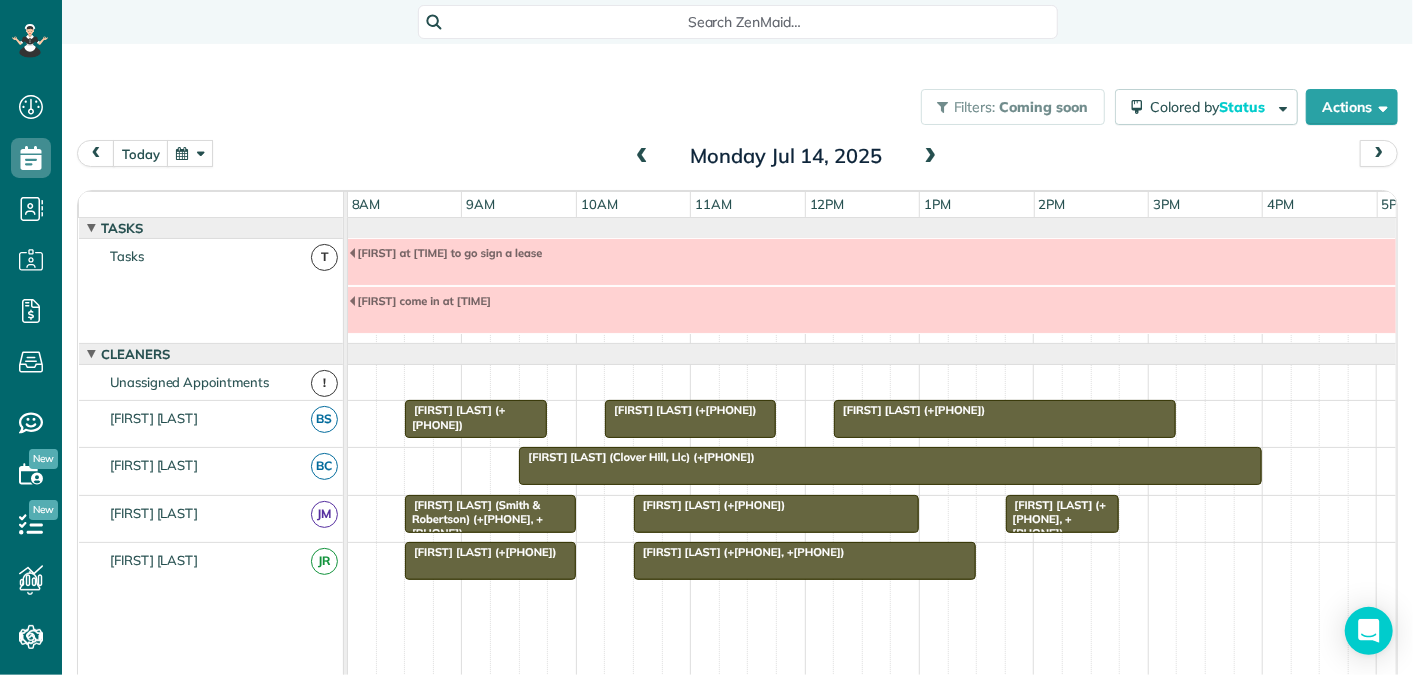 scroll, scrollTop: 68, scrollLeft: 0, axis: vertical 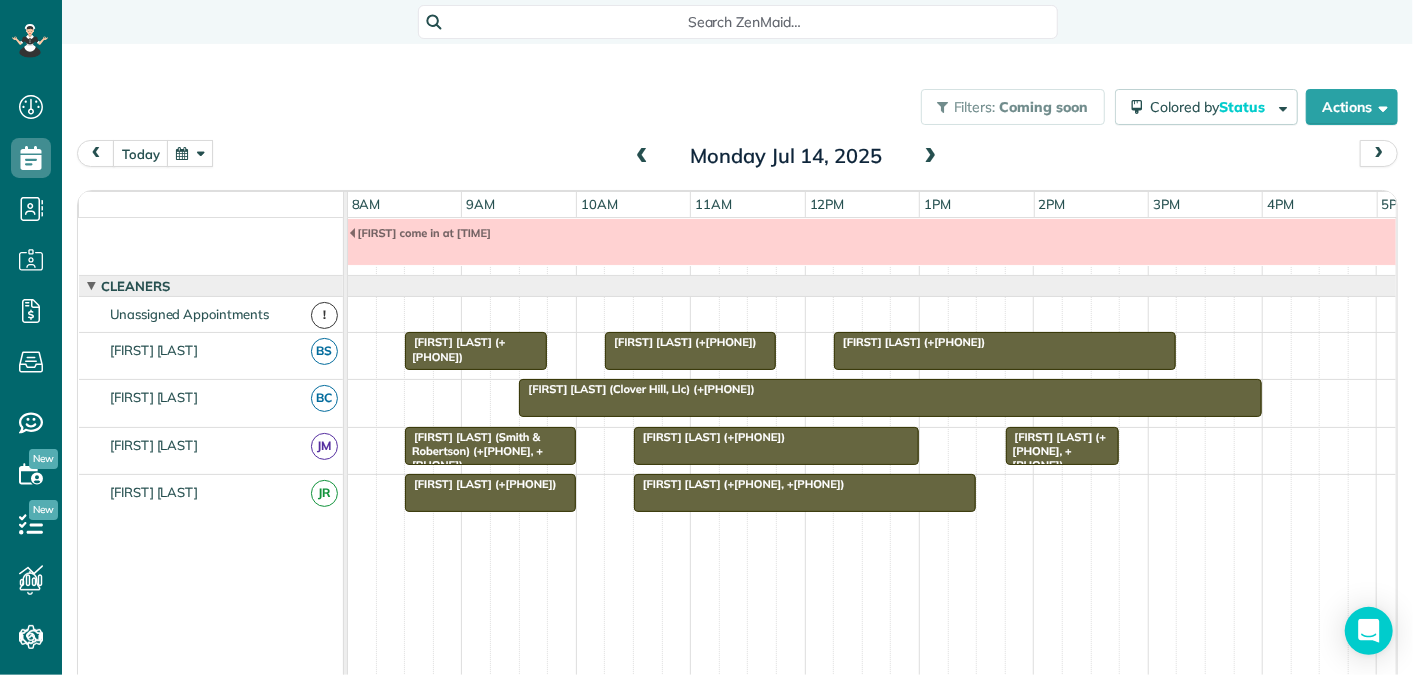 click at bounding box center [931, 157] 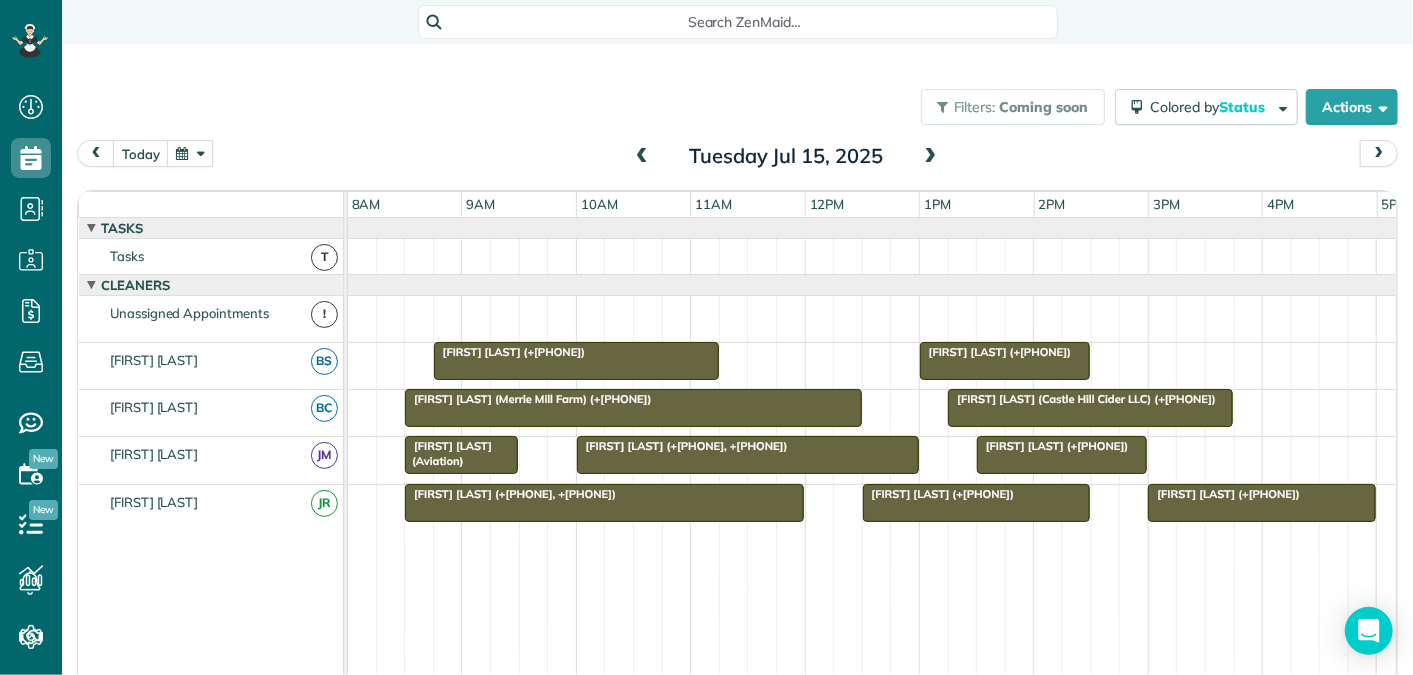 click at bounding box center [931, 157] 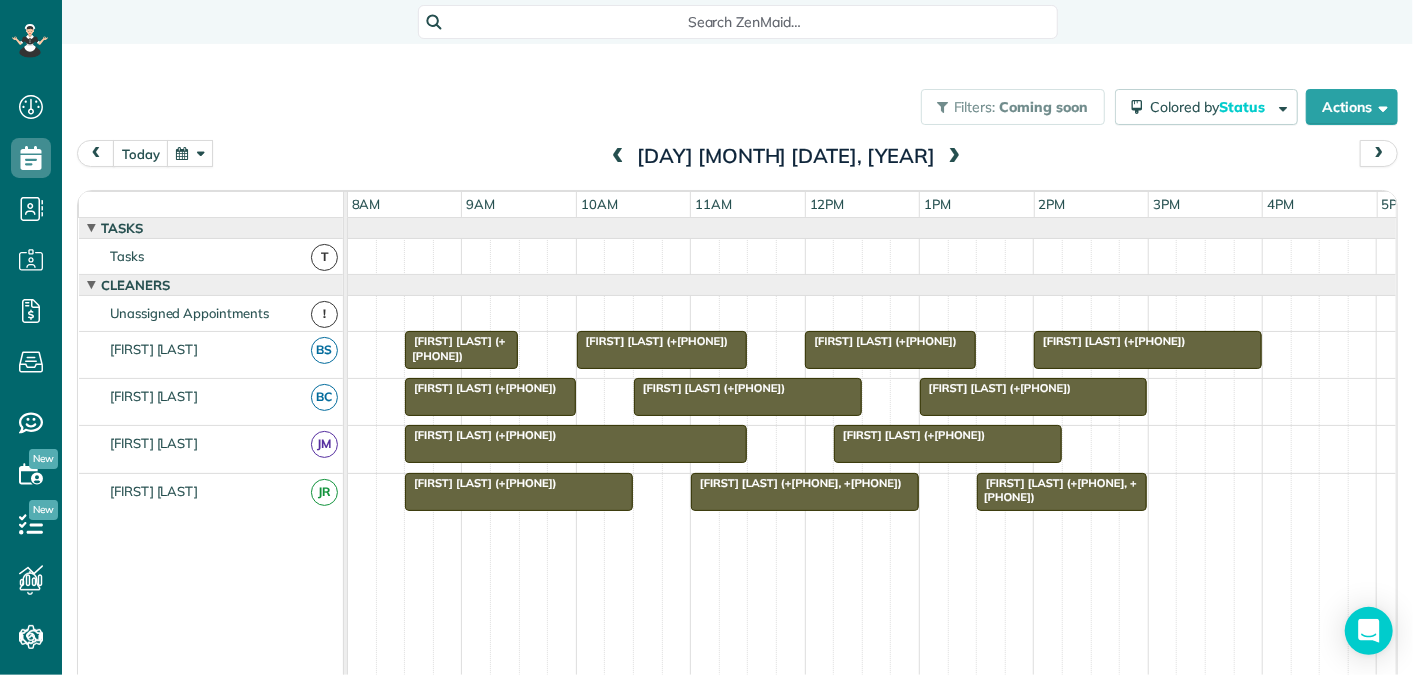 click at bounding box center (954, 157) 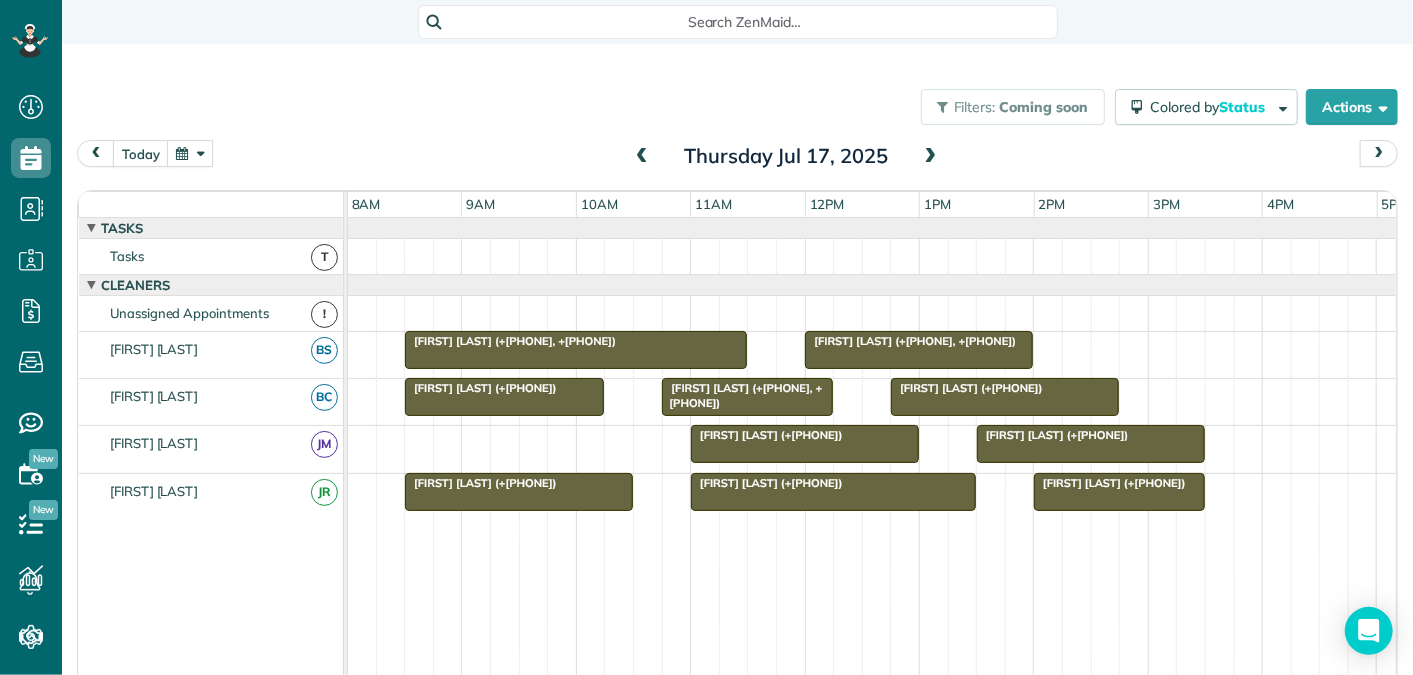 click at bounding box center [931, 157] 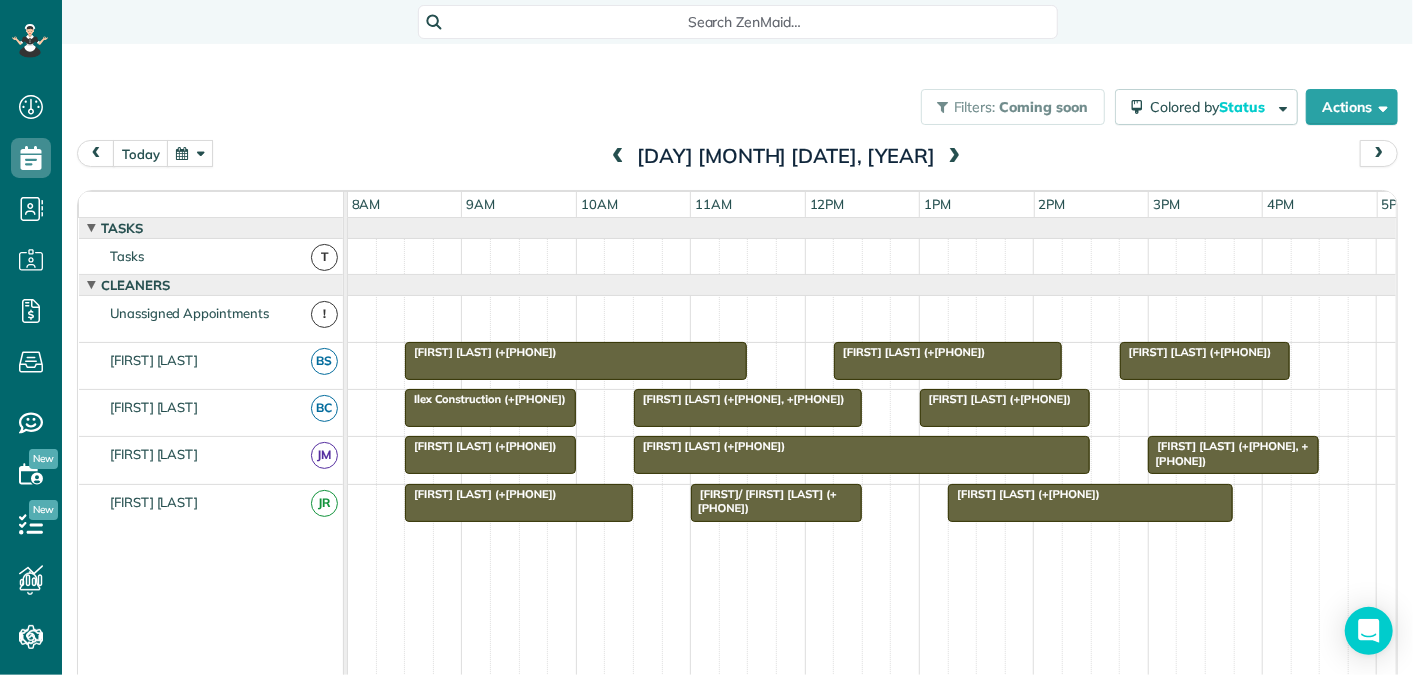 click at bounding box center (954, 157) 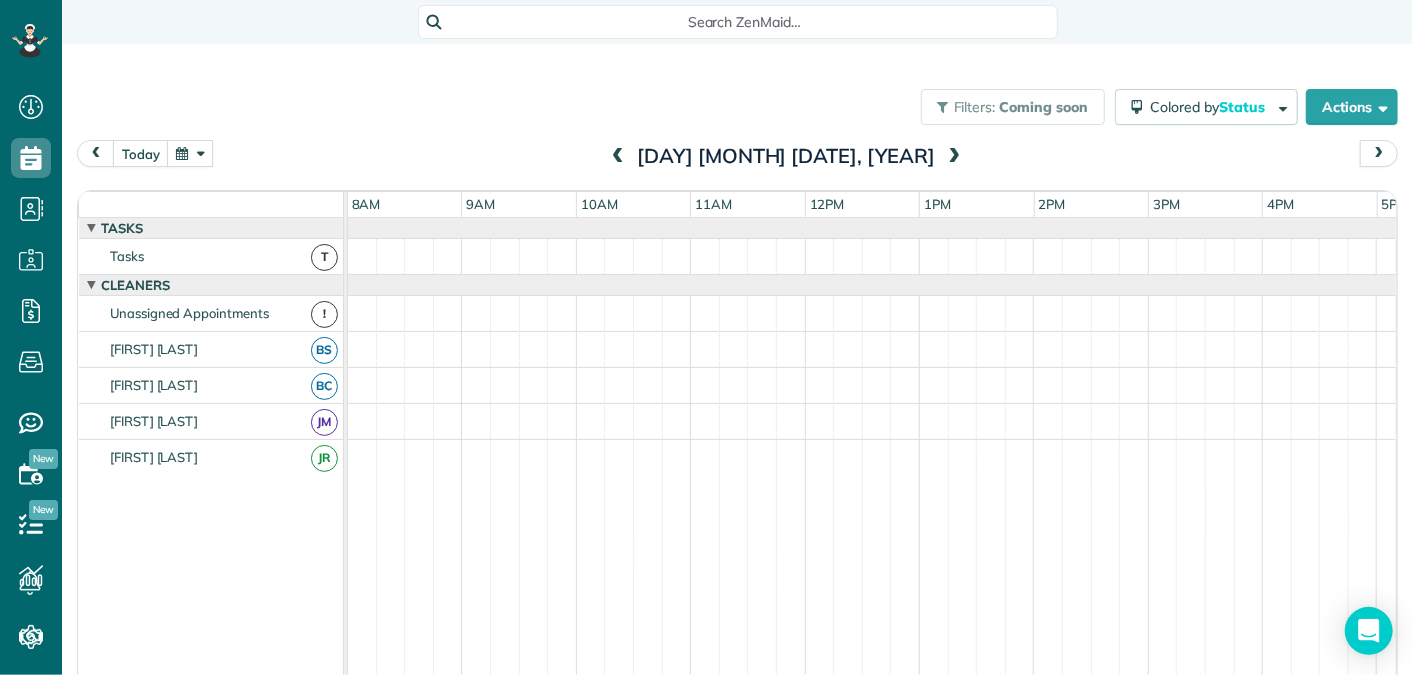 click at bounding box center [954, 157] 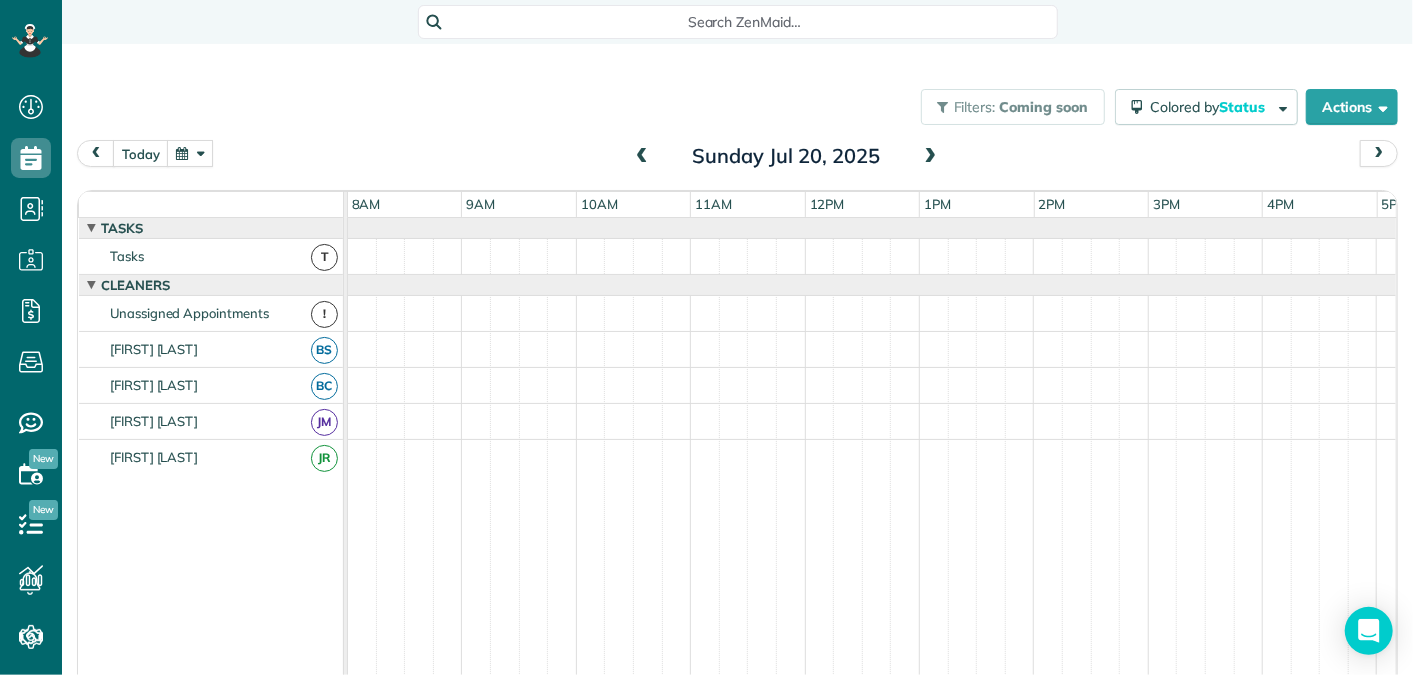 click at bounding box center (931, 157) 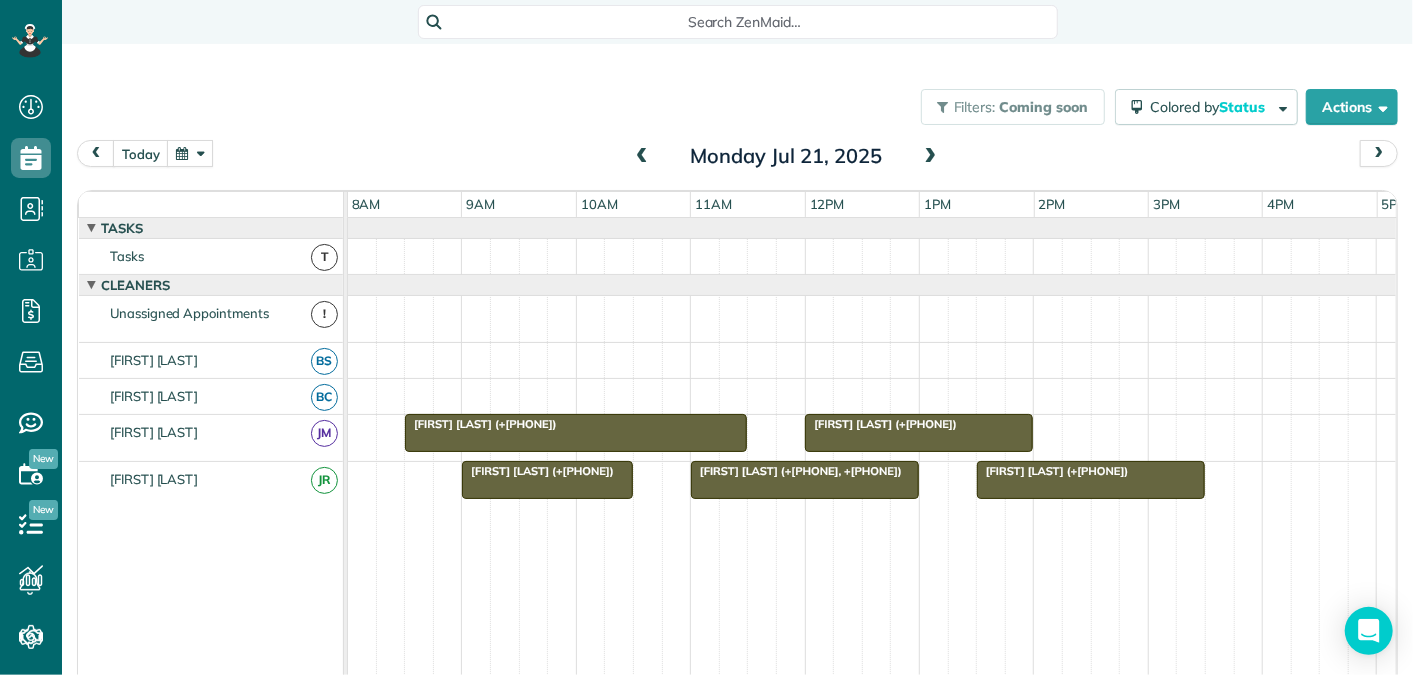 click at bounding box center (931, 157) 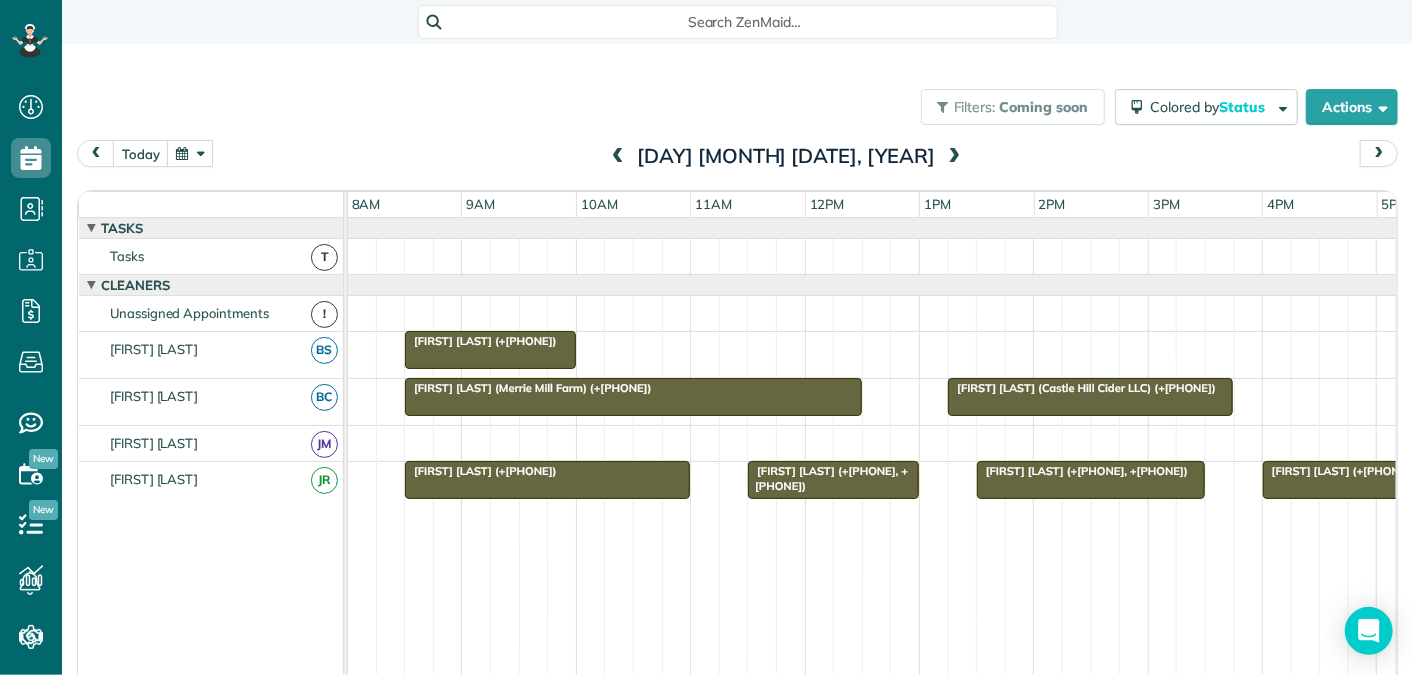 click on "[DAY] [MONTH] [DATE], [YEAR]" at bounding box center (786, 156) 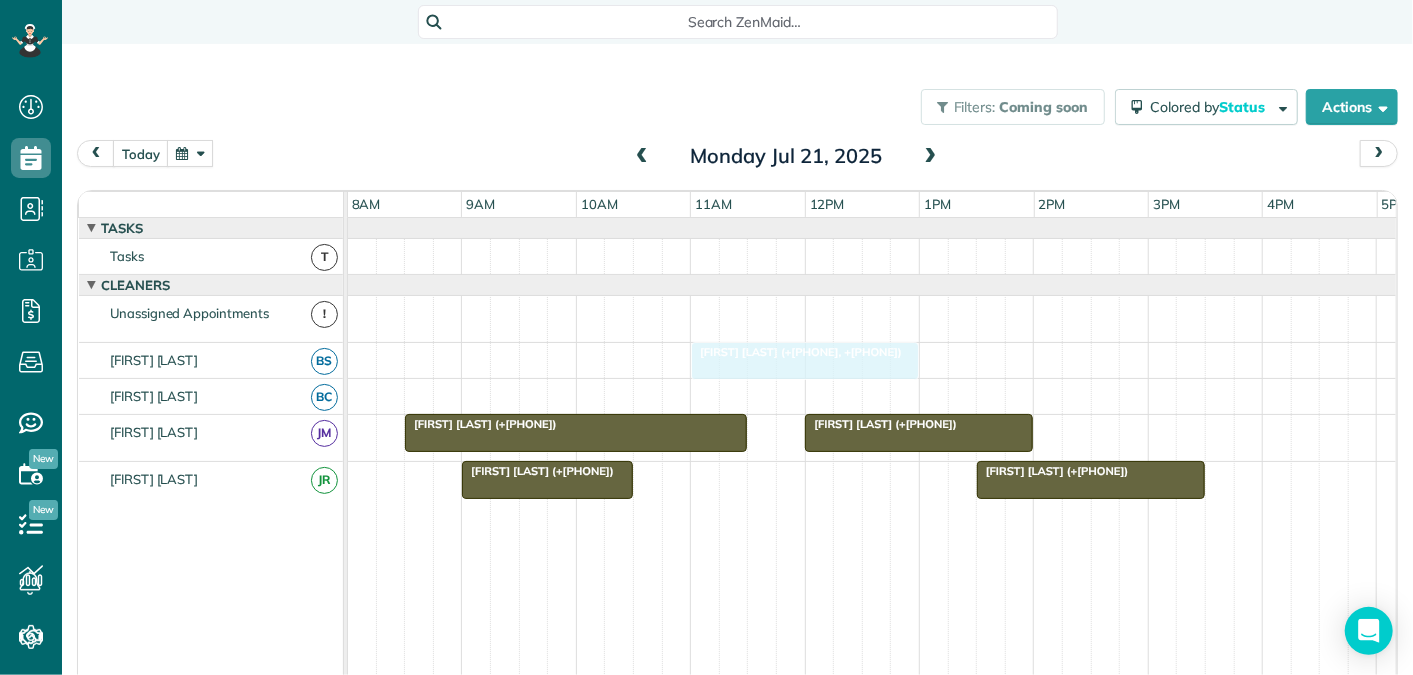 drag, startPoint x: 814, startPoint y: 468, endPoint x: 800, endPoint y: 359, distance: 109.89541 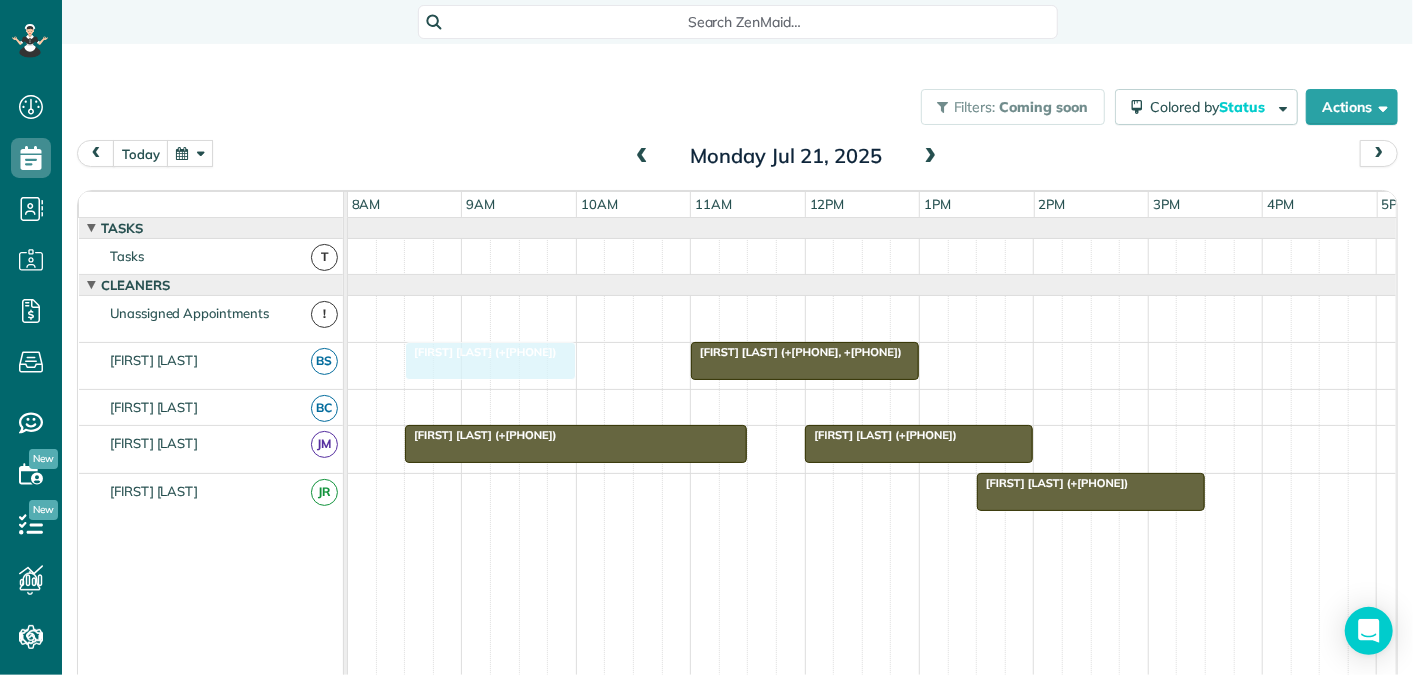 drag, startPoint x: 554, startPoint y: 486, endPoint x: 492, endPoint y: 366, distance: 135.07036 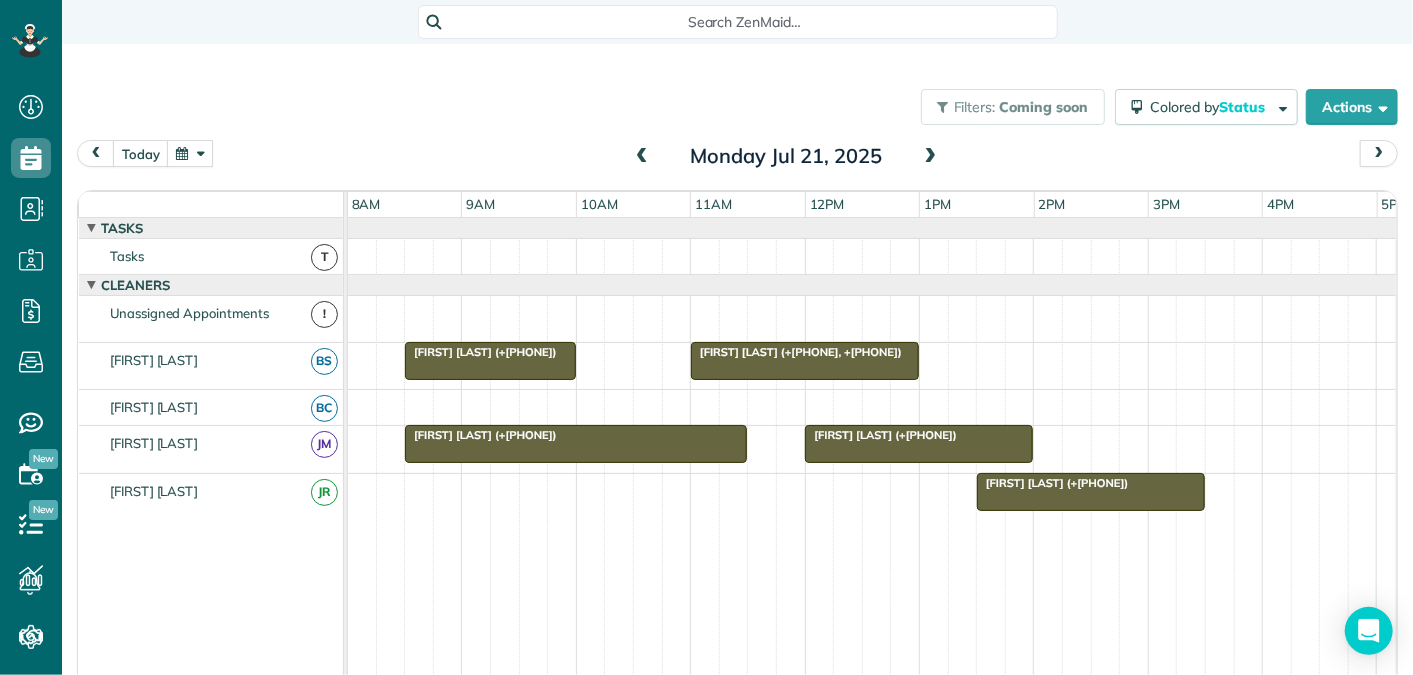 click at bounding box center [190, 153] 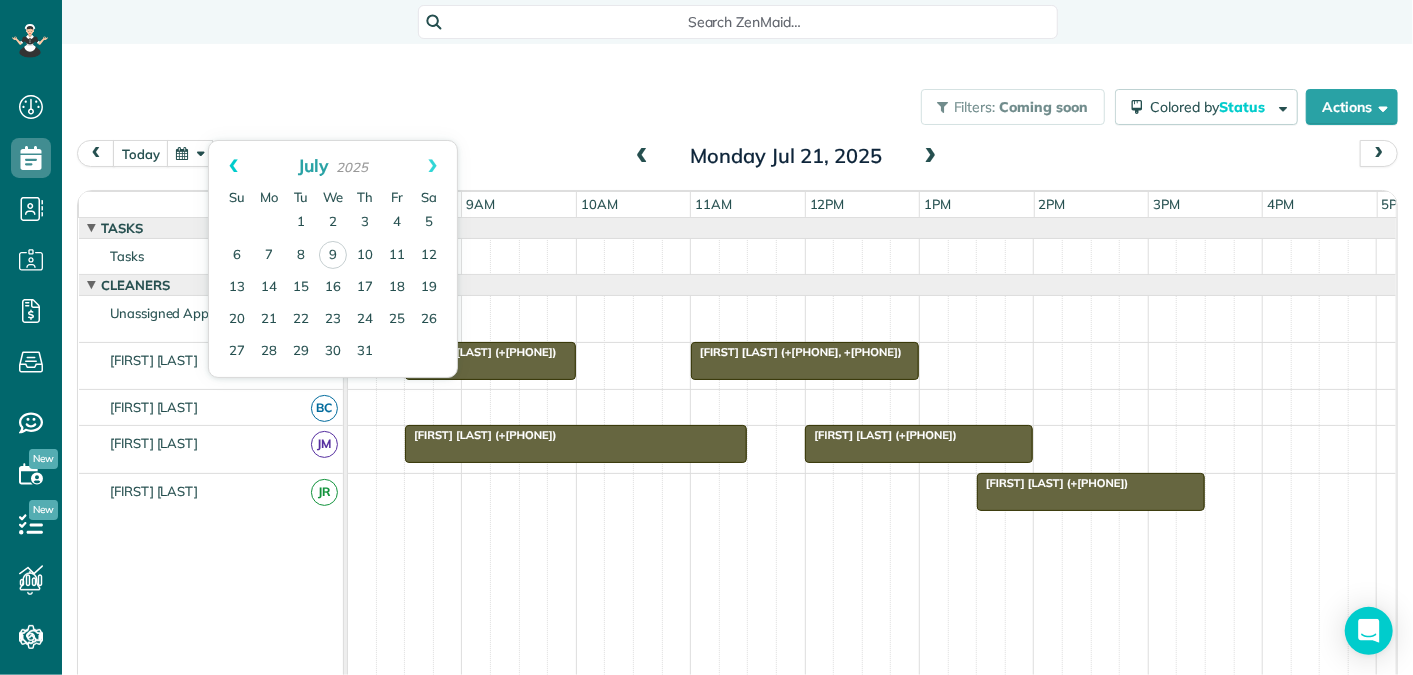 click on "Prev" at bounding box center (233, 166) 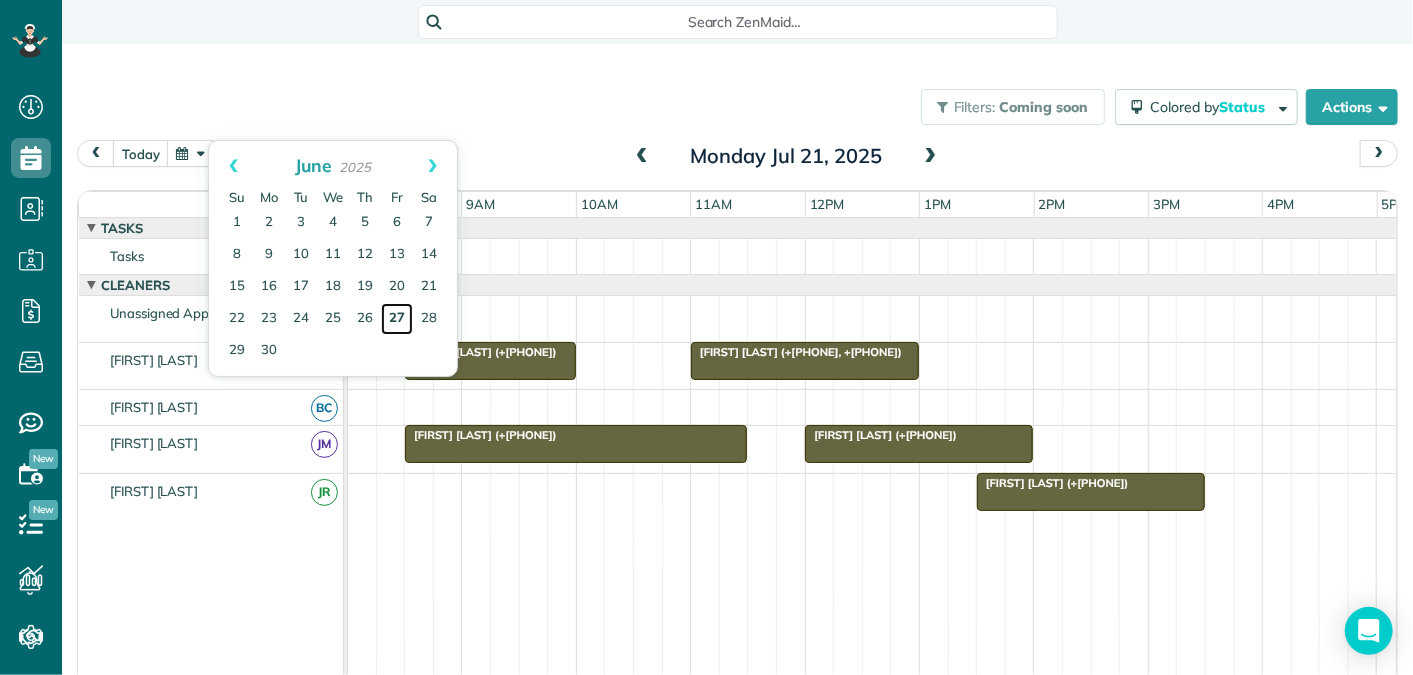 click on "27" at bounding box center (397, 319) 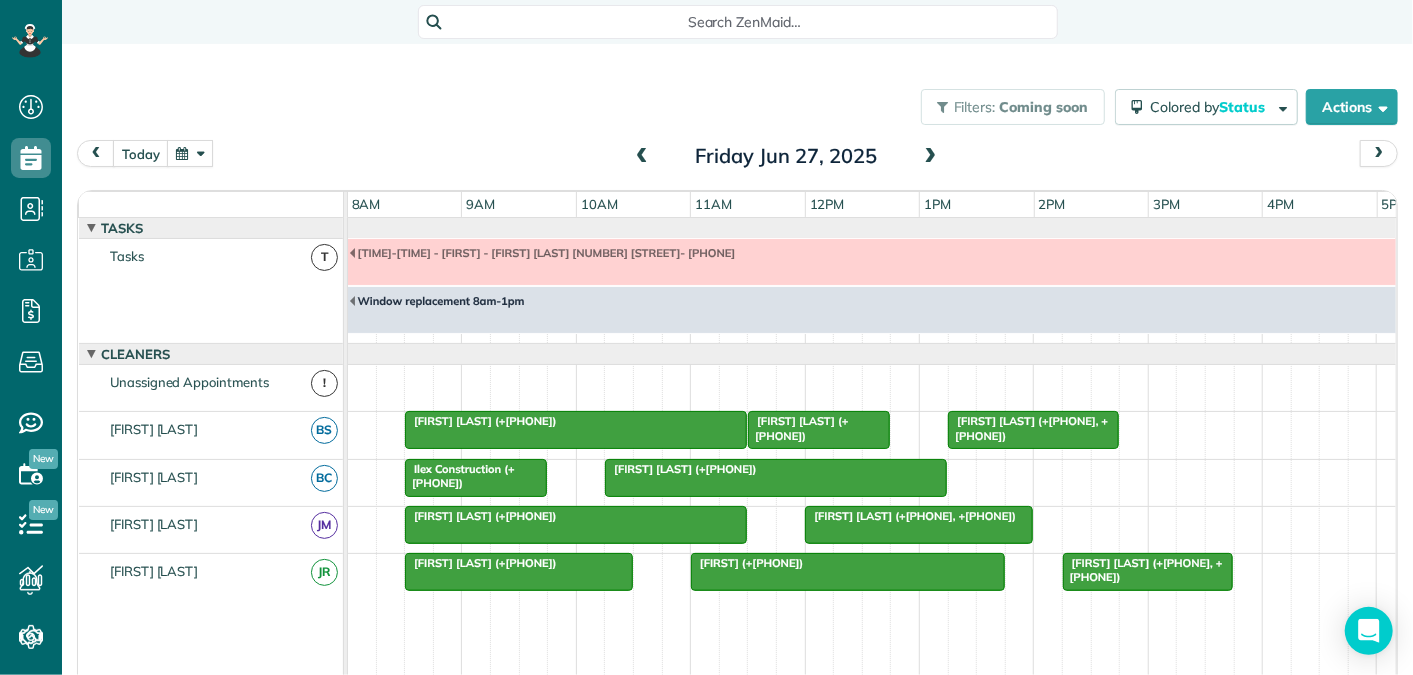 scroll, scrollTop: 68, scrollLeft: 0, axis: vertical 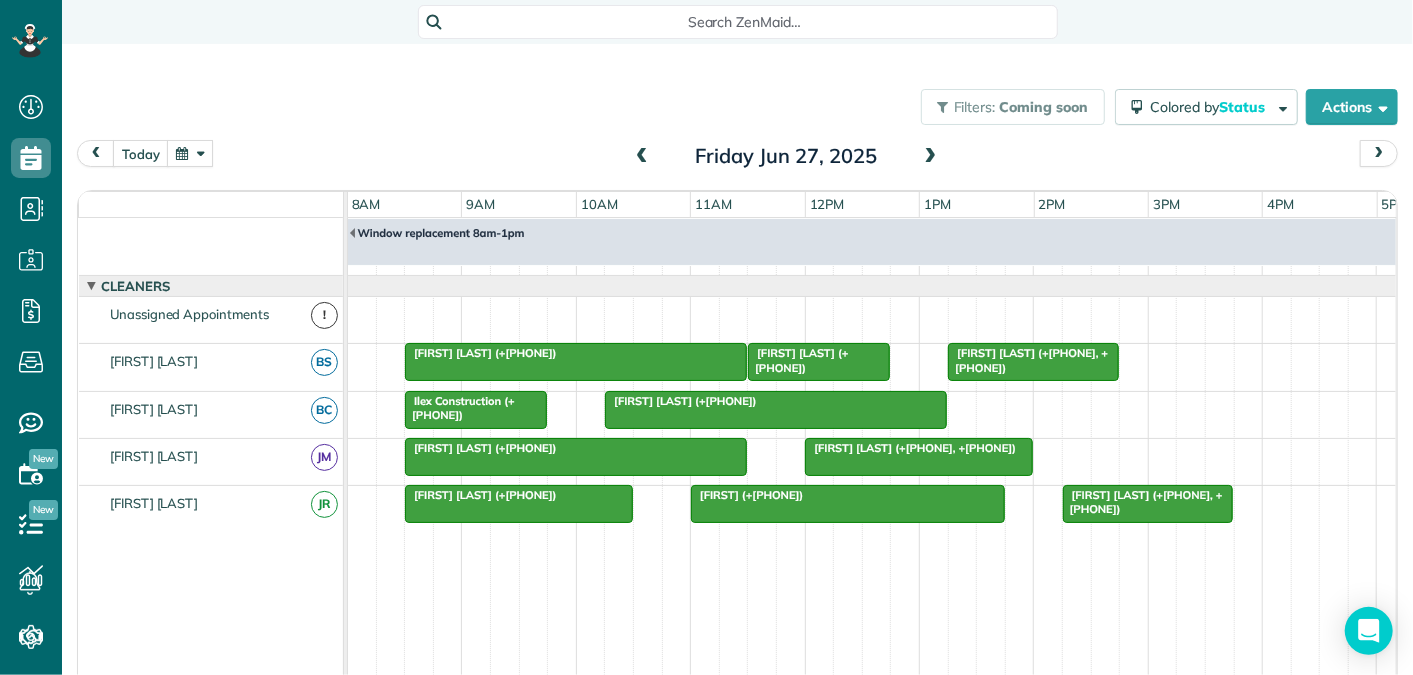 click at bounding box center (642, 157) 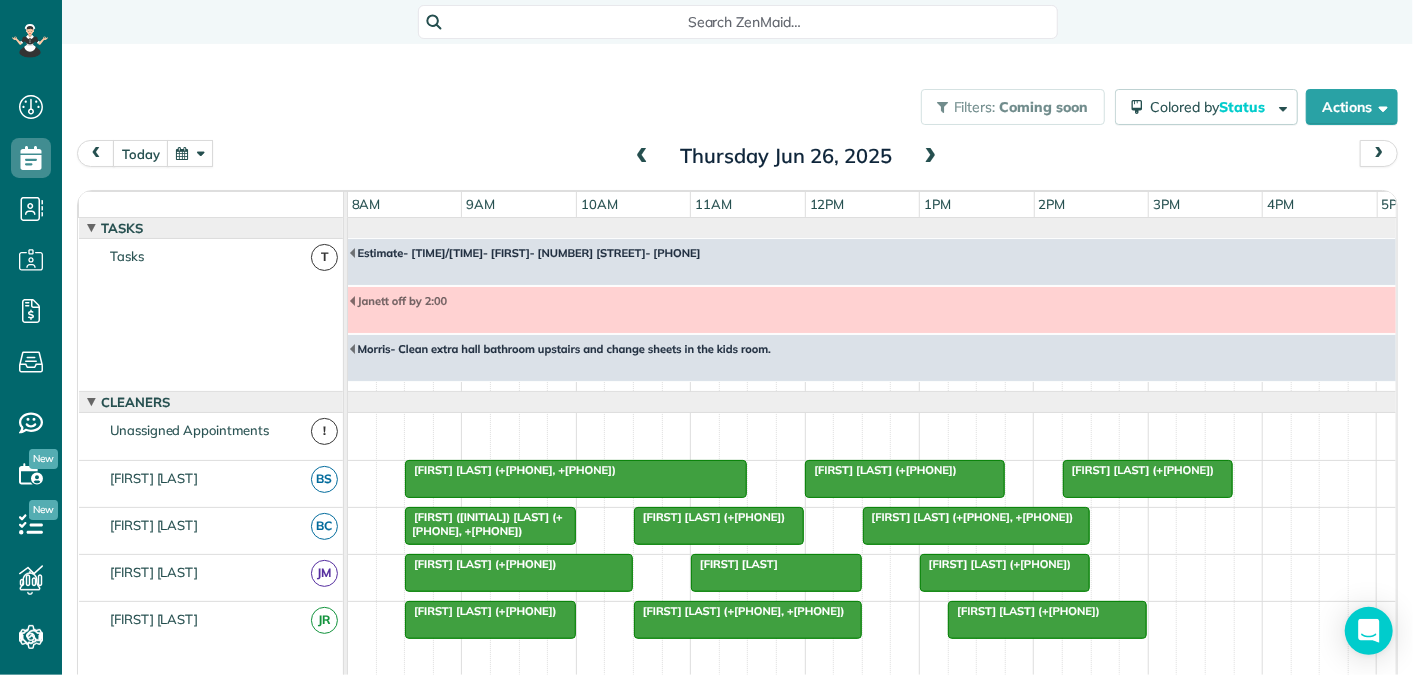 scroll, scrollTop: 117, scrollLeft: 0, axis: vertical 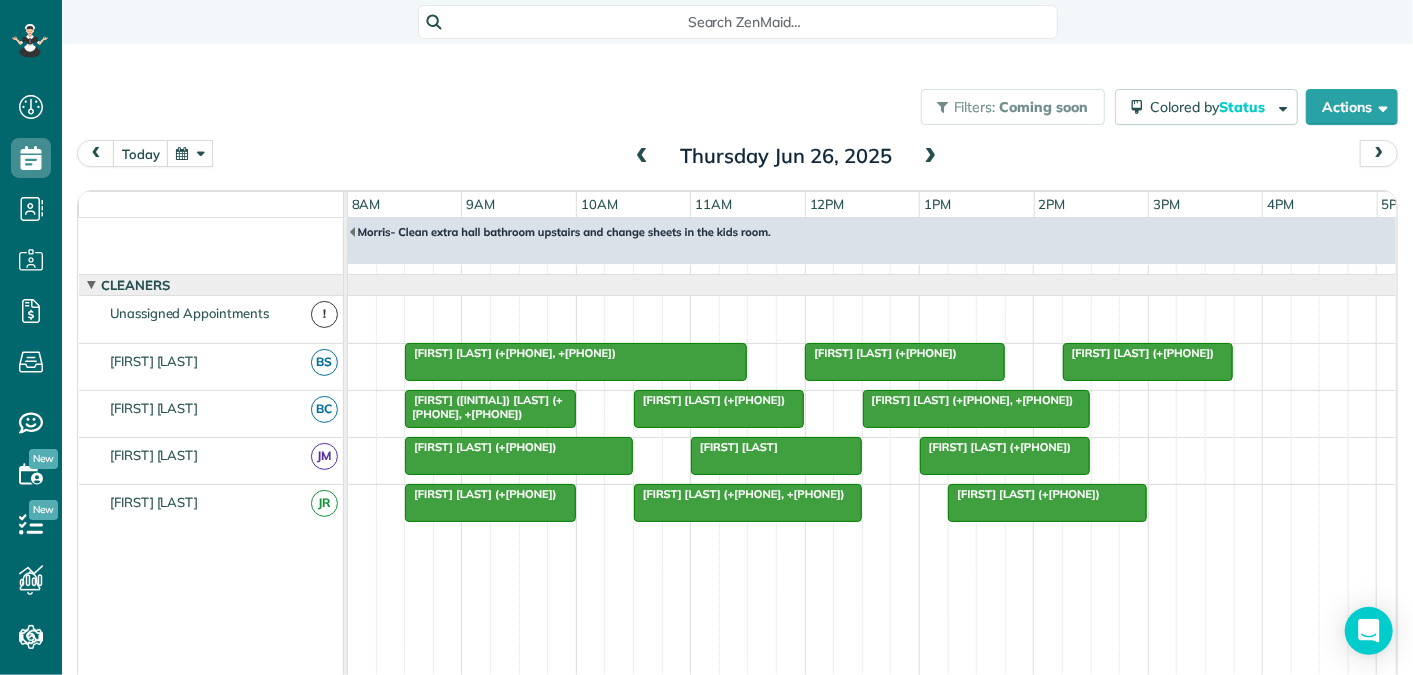 click at bounding box center [190, 153] 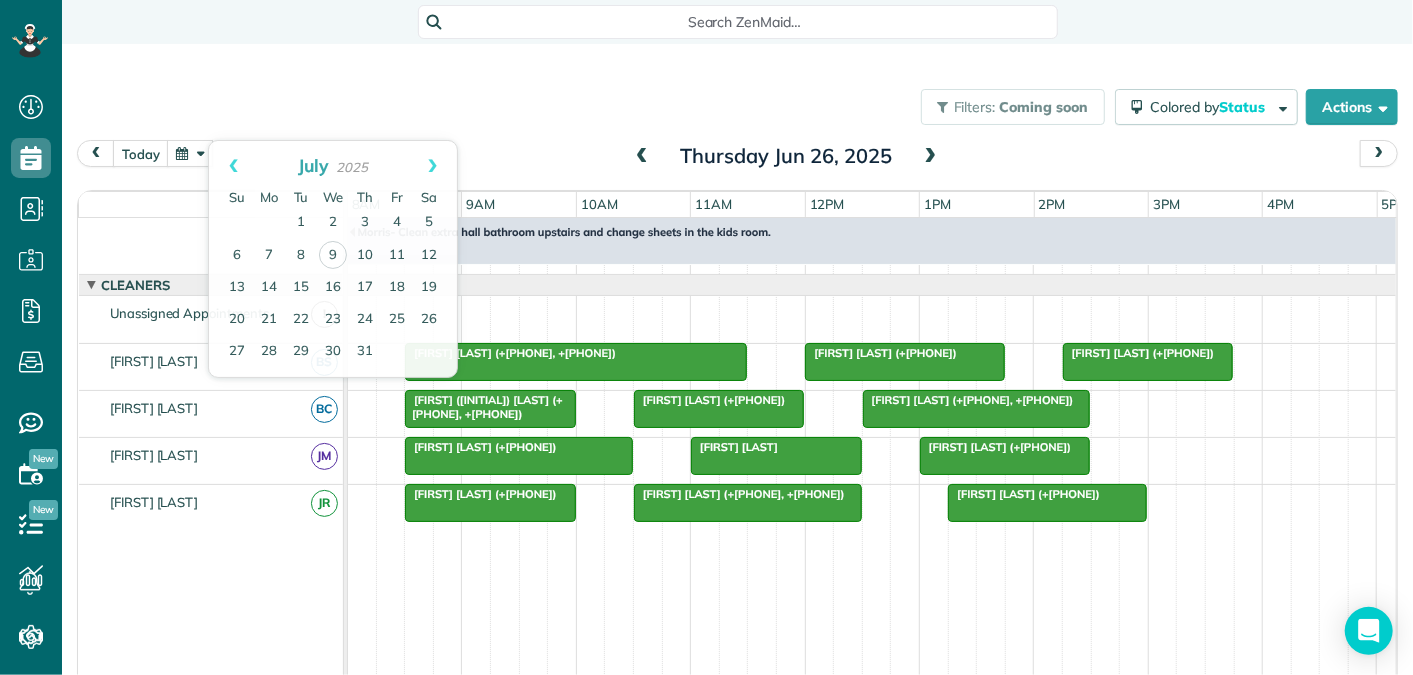 click on "Filters:   Coming soon
Colored by  Status
Color by Cleaner
Color by Team
Color by Status
Color by Recurrence
Color by Paid/Unpaid
Filters  Default
Schedule Changes
Actions
Create Appointment
Create Task
Clock In/Out
Send Work Orders
Print Route Sheets
Today's Emails/Texts
Export data.." at bounding box center (737, 107) 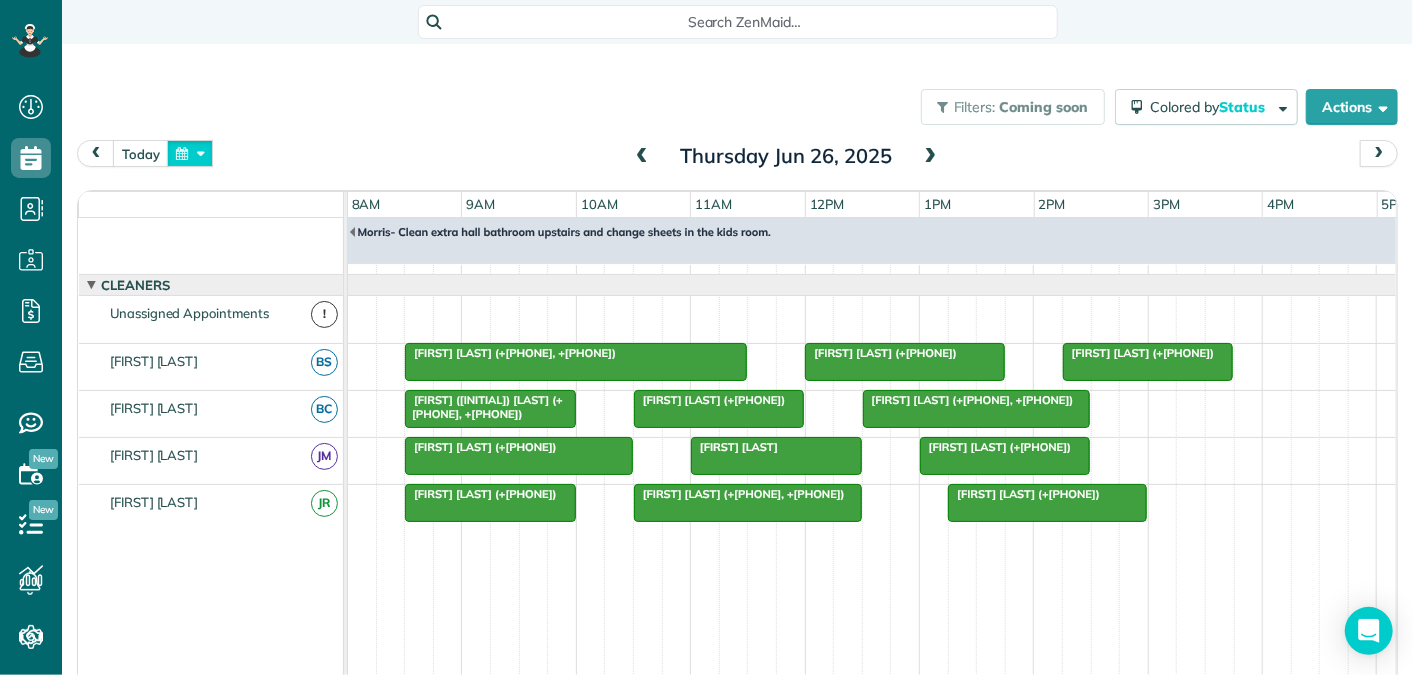 click at bounding box center (190, 153) 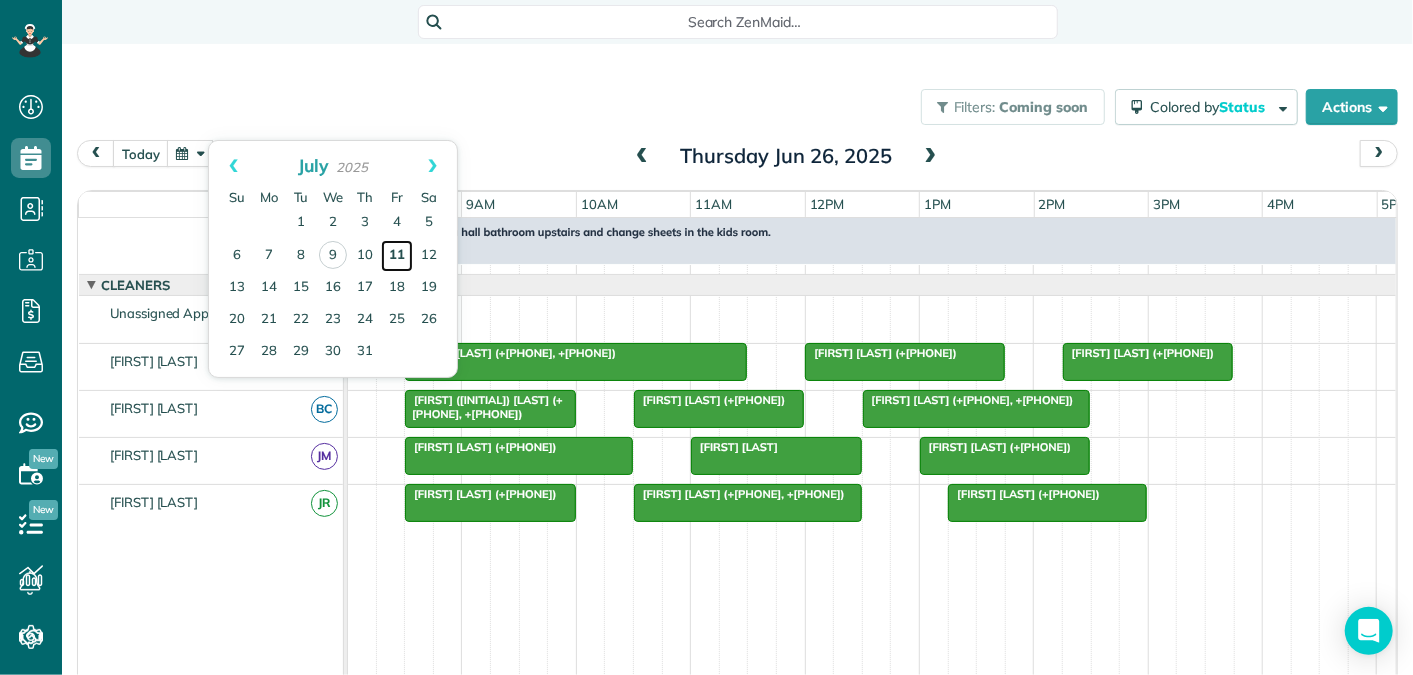 click on "11" at bounding box center (397, 256) 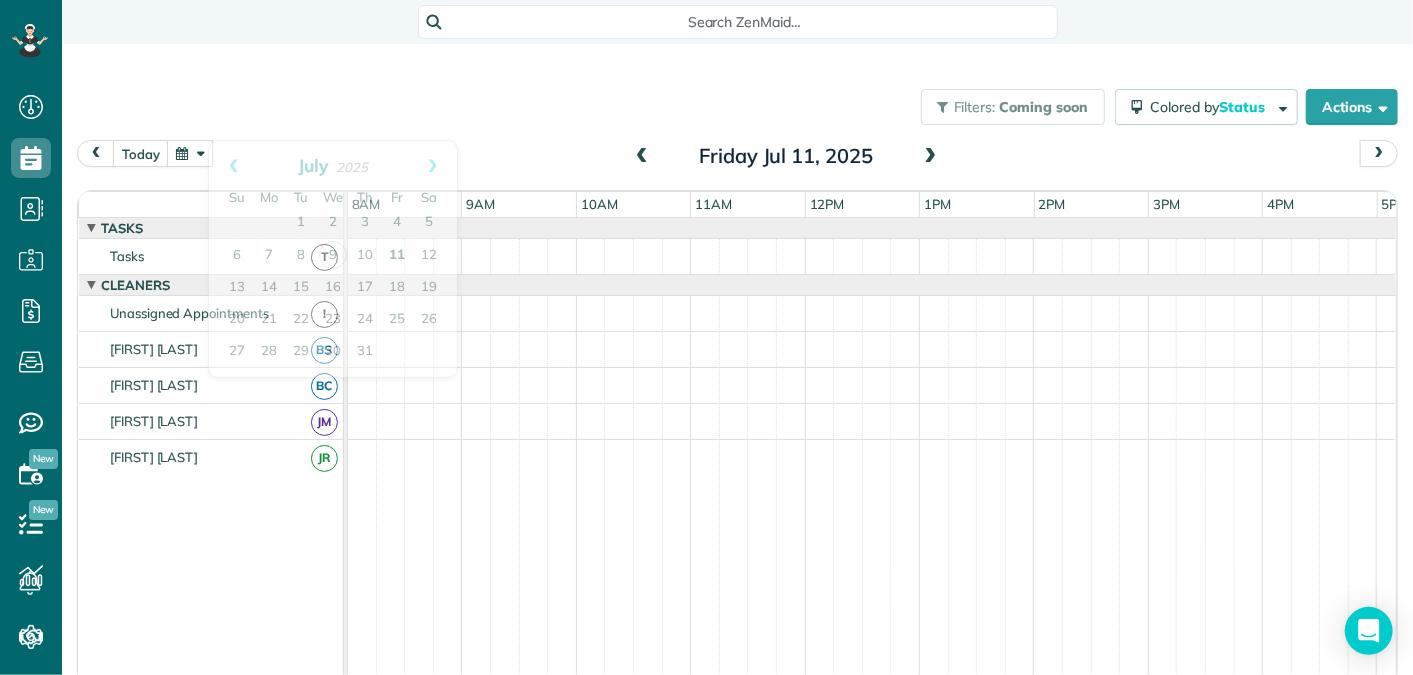 scroll, scrollTop: 68, scrollLeft: 0, axis: vertical 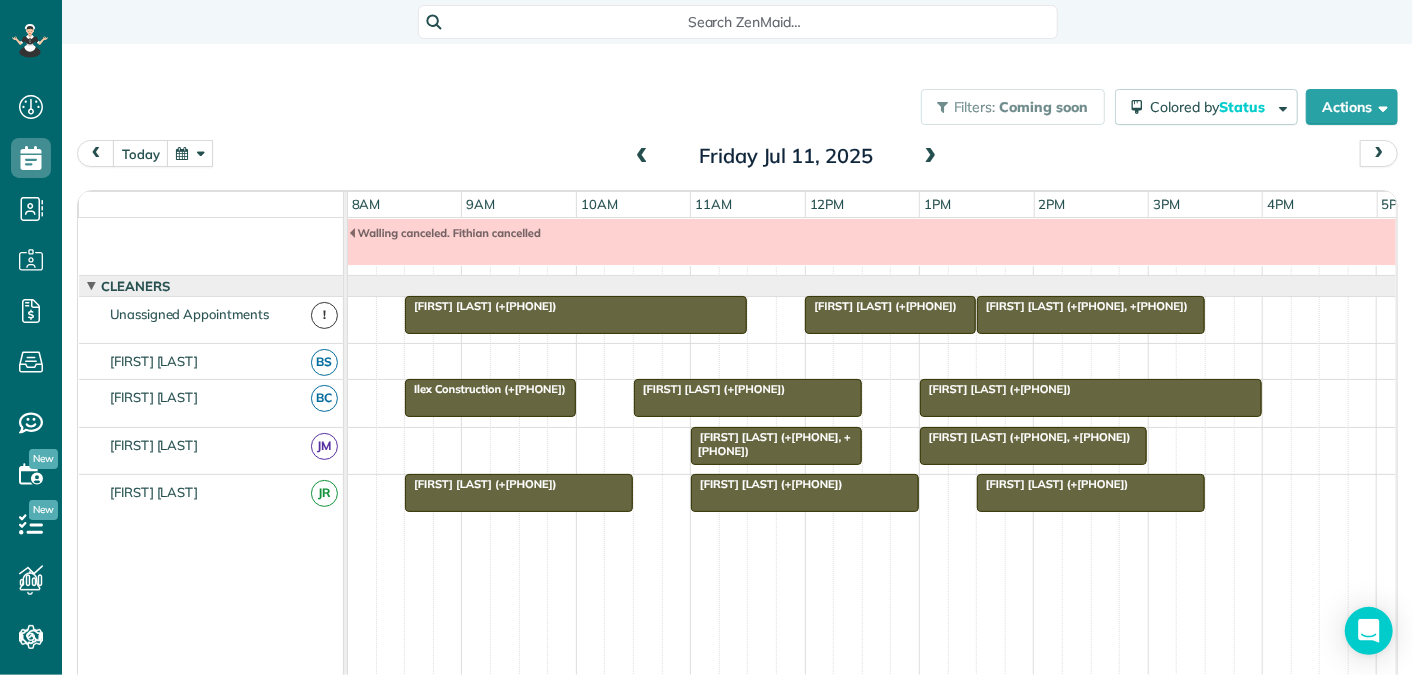 click at bounding box center (642, 157) 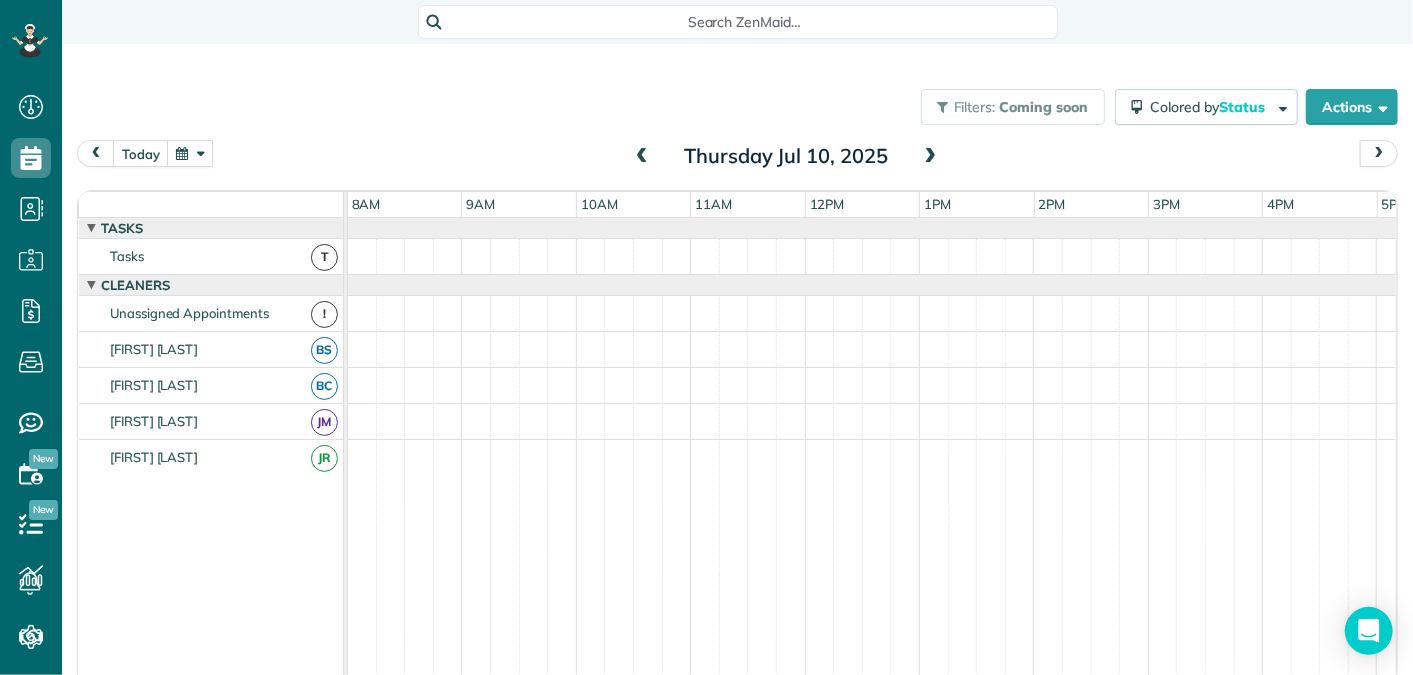 scroll, scrollTop: 0, scrollLeft: 0, axis: both 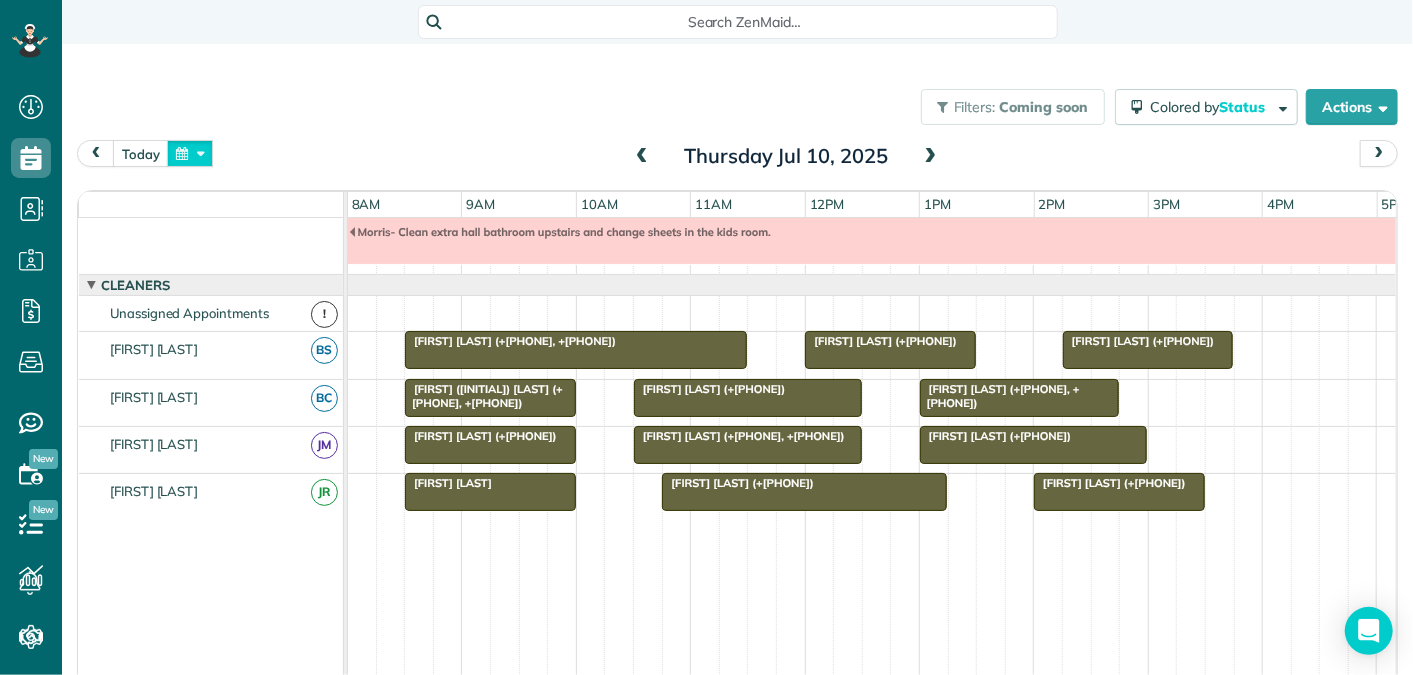 click at bounding box center (190, 153) 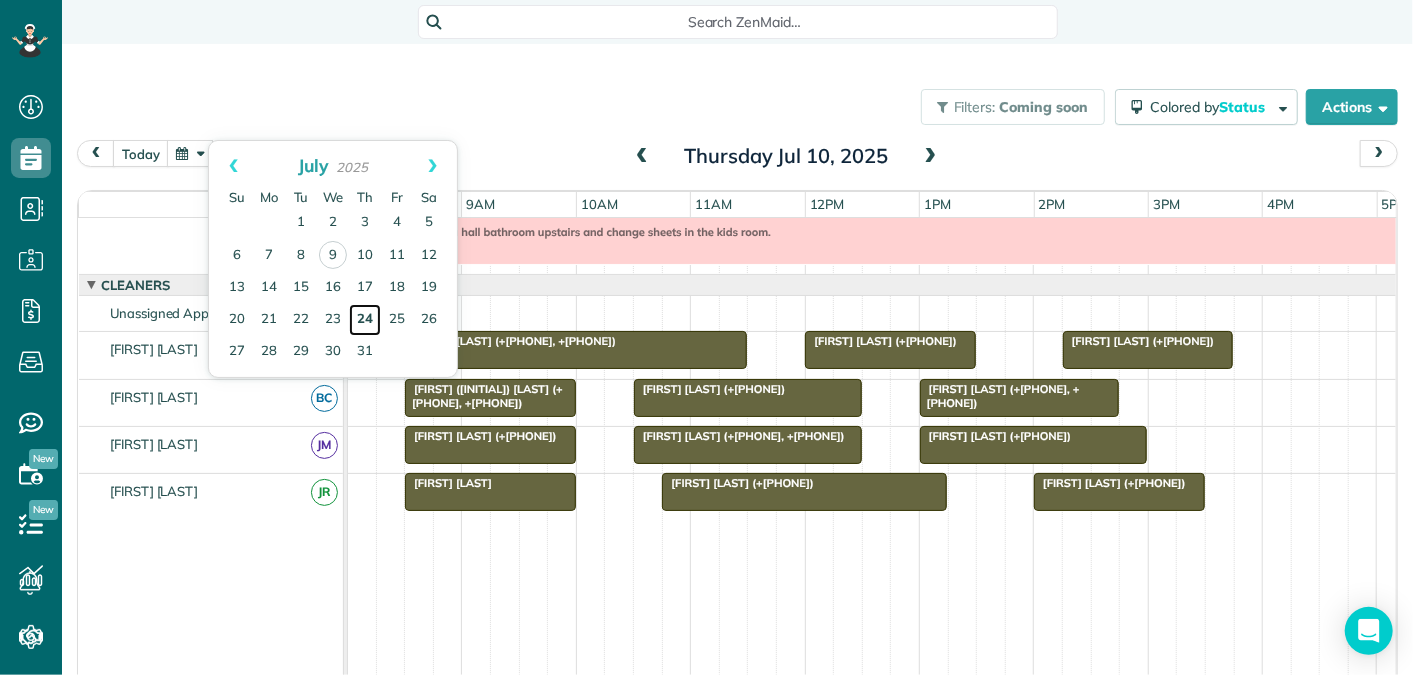 click on "24" at bounding box center [365, 320] 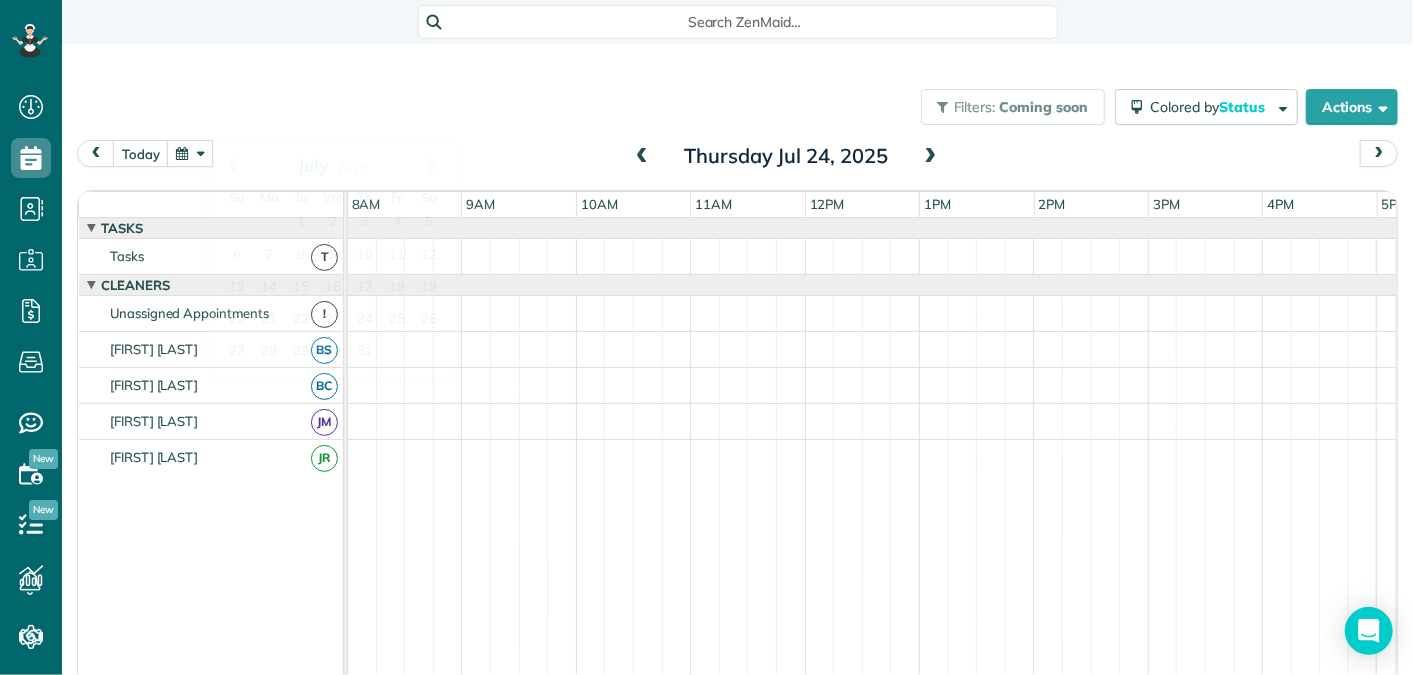 scroll, scrollTop: 21, scrollLeft: 0, axis: vertical 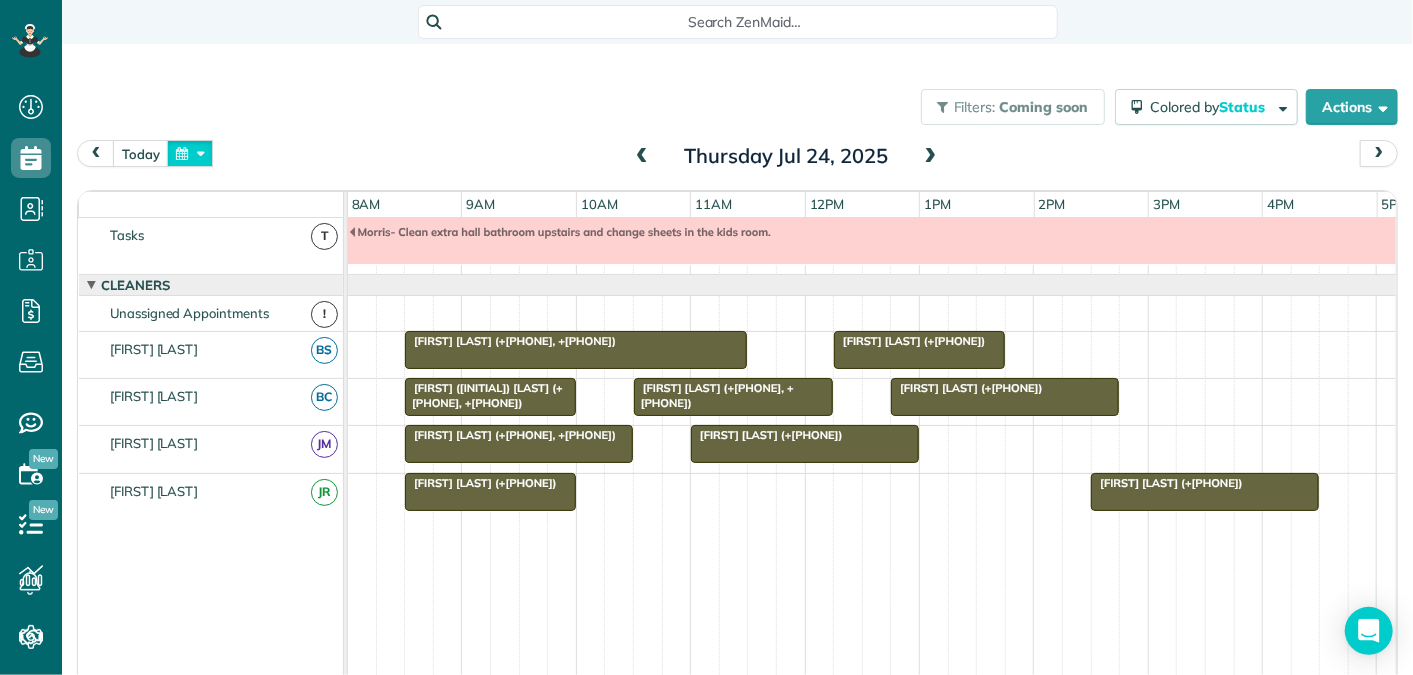 click at bounding box center [190, 153] 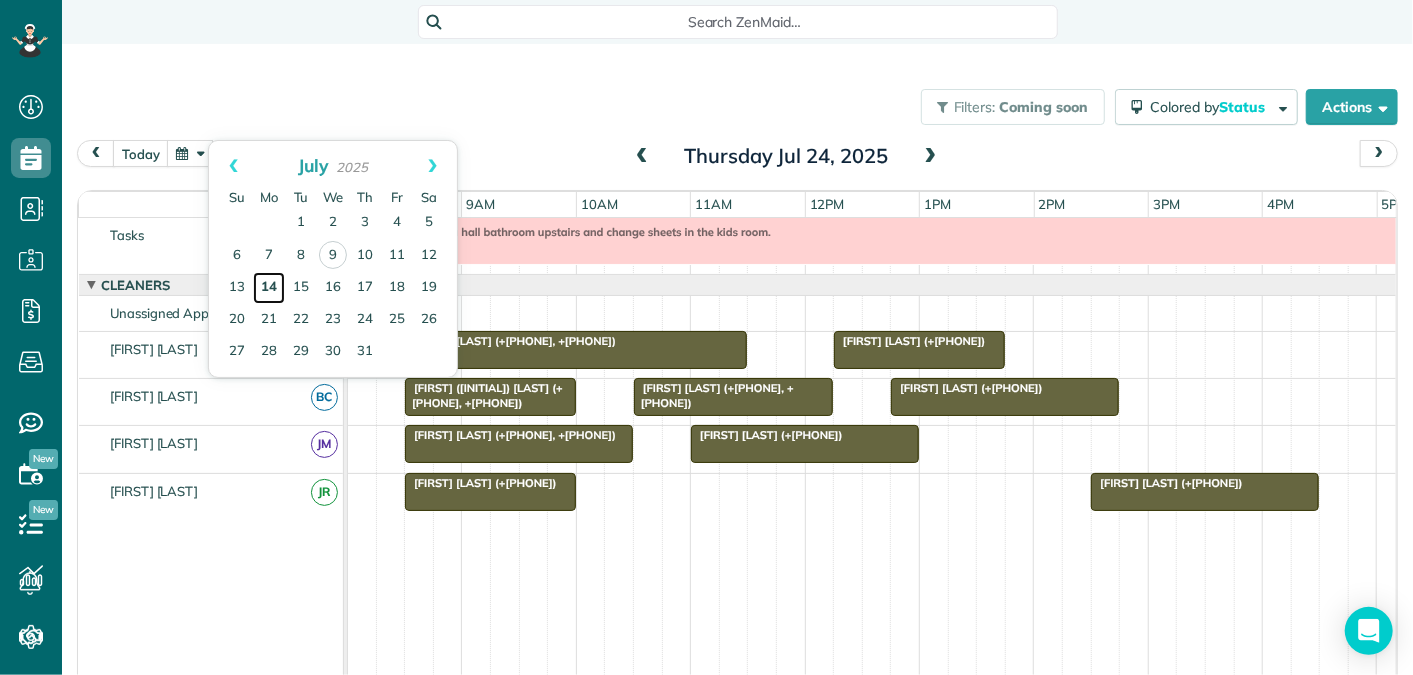 click on "14" at bounding box center [269, 288] 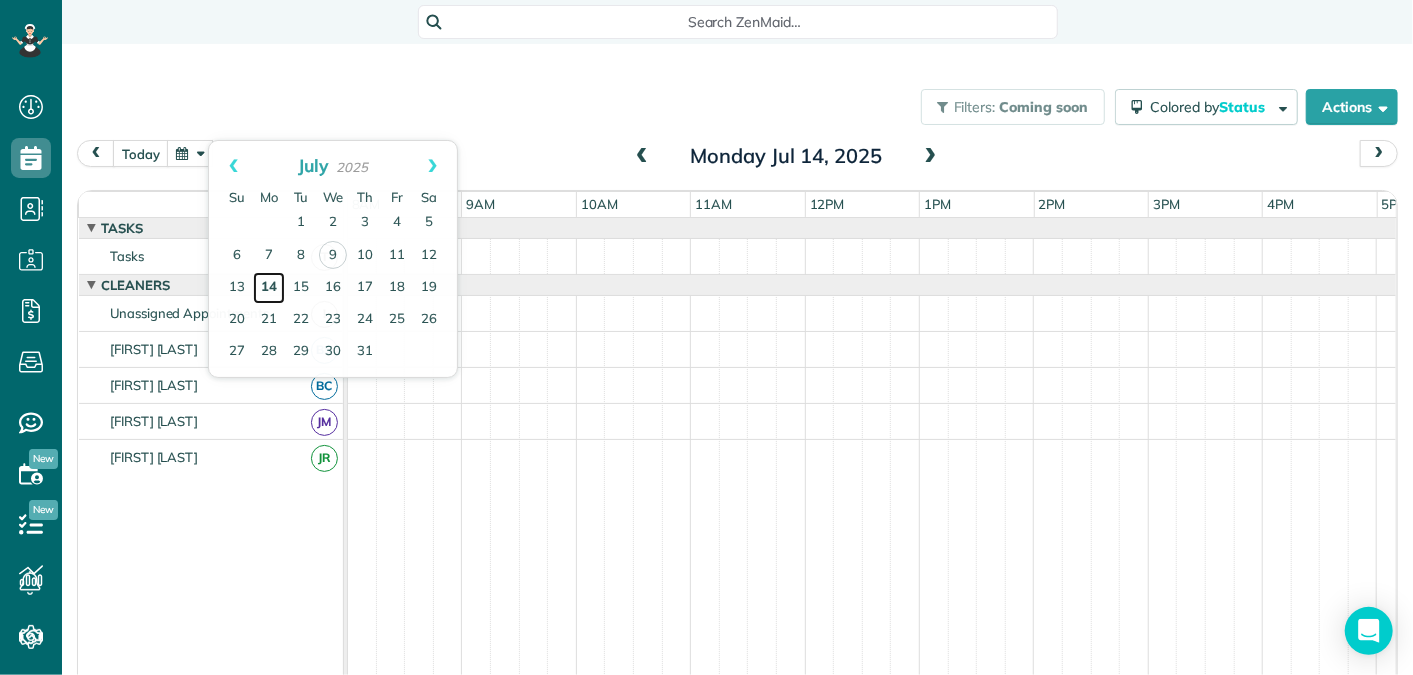 scroll, scrollTop: 0, scrollLeft: 0, axis: both 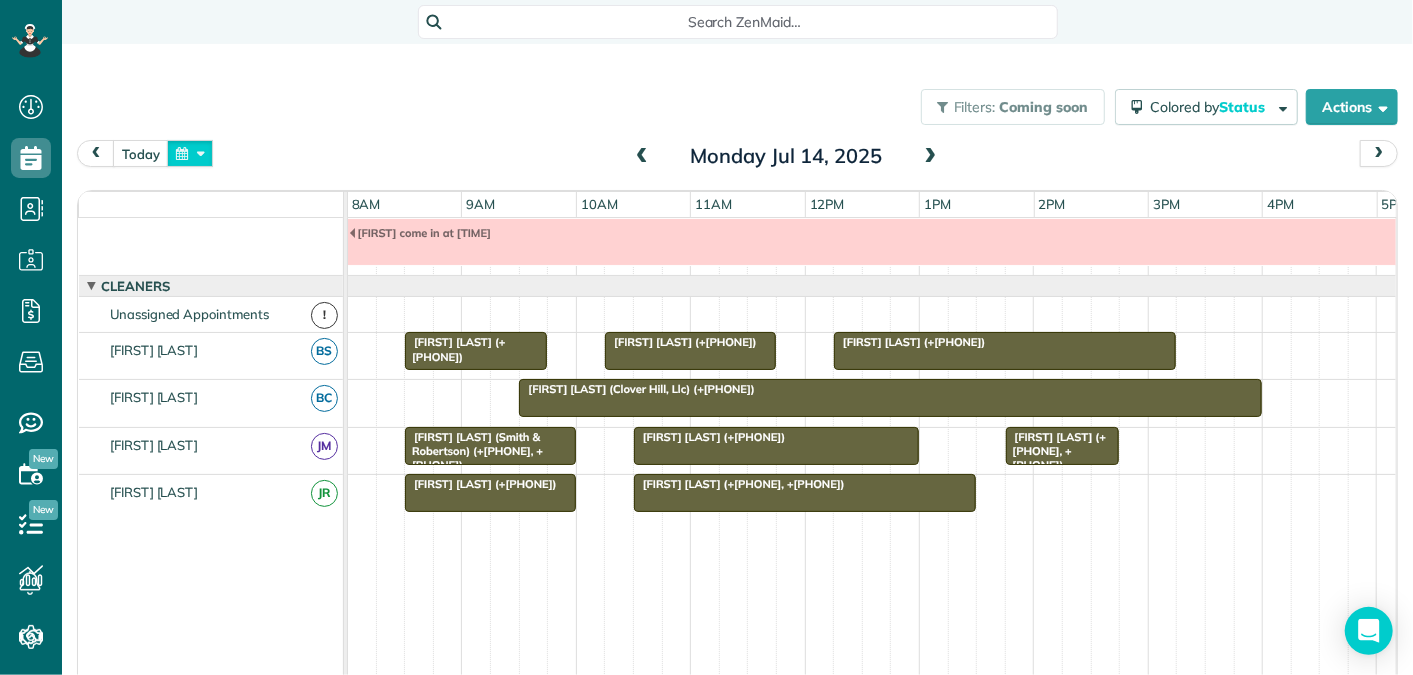 click at bounding box center [190, 153] 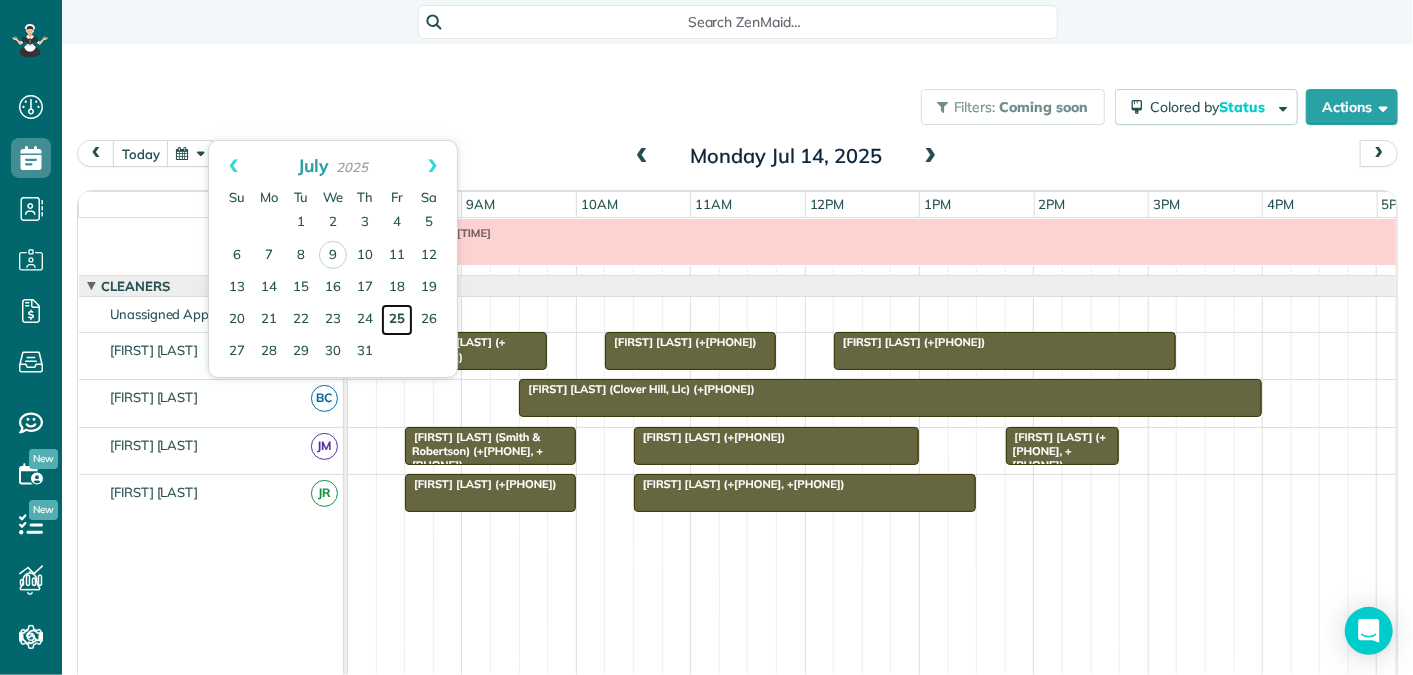 click on "25" at bounding box center [397, 320] 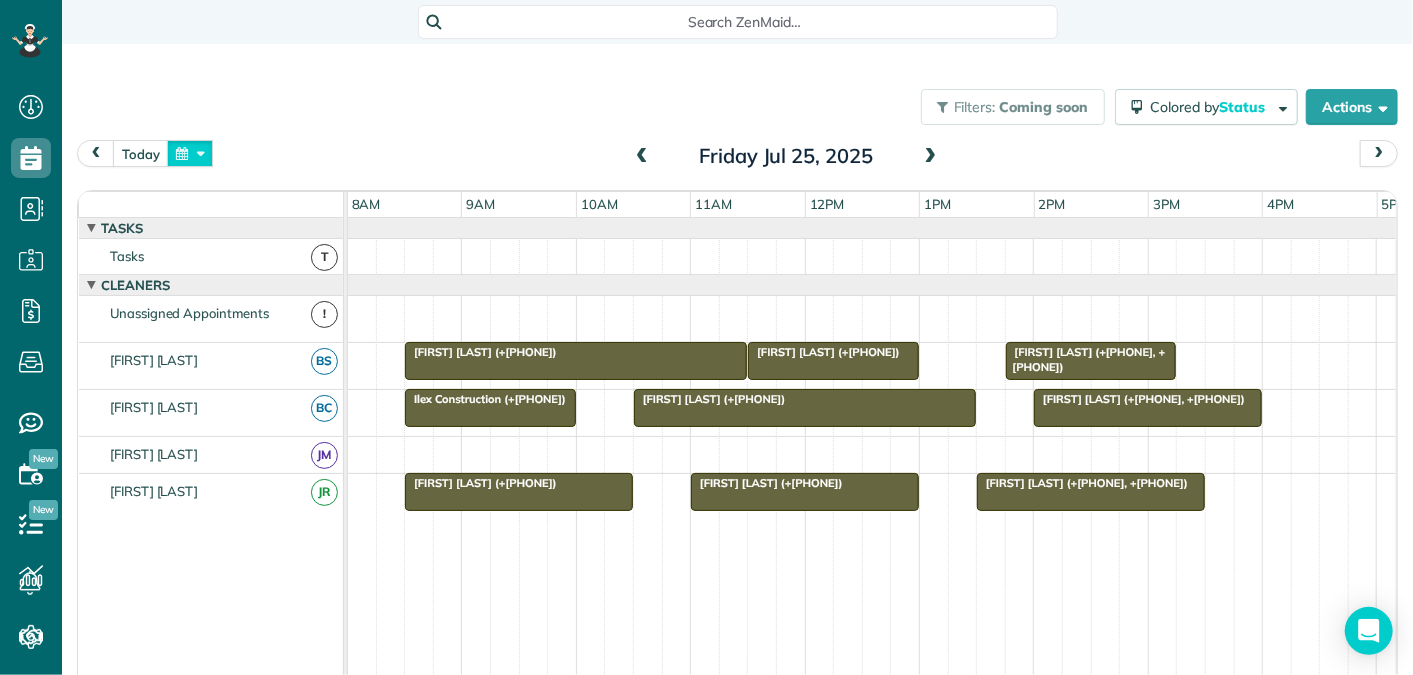 click at bounding box center [190, 153] 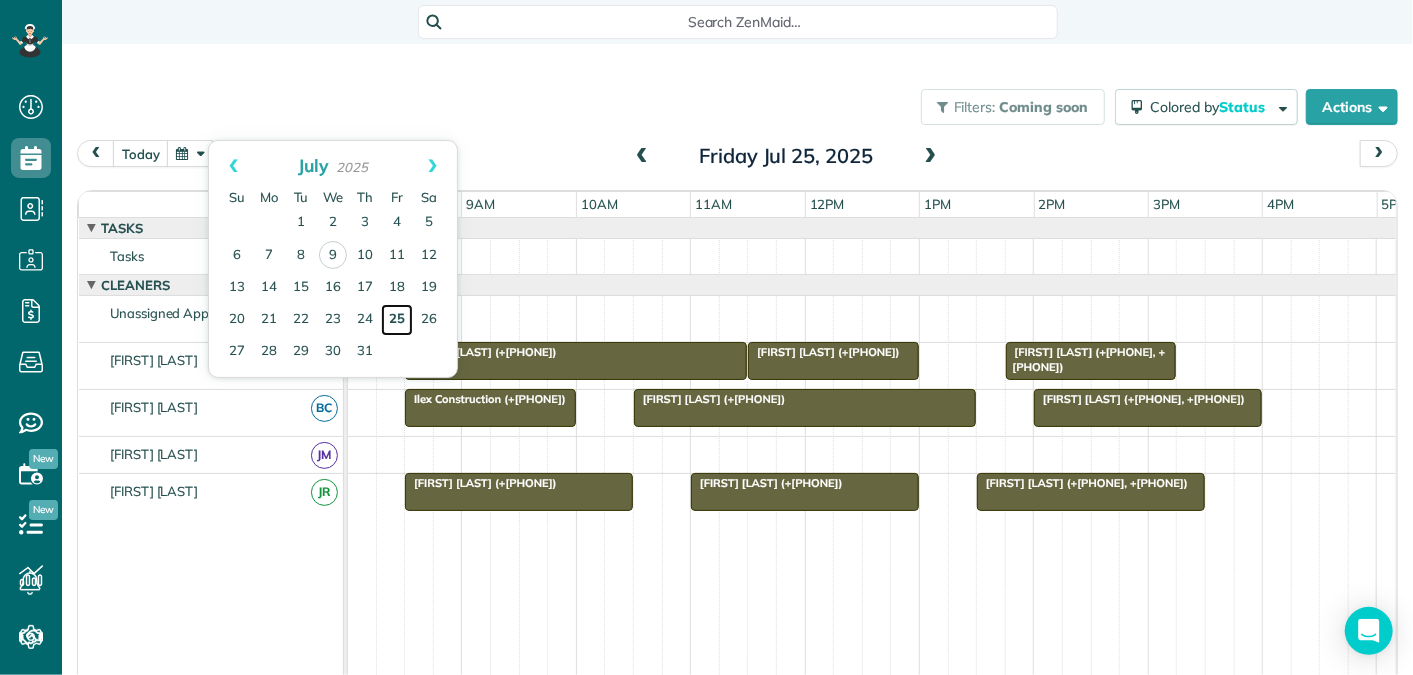 click on "25" at bounding box center [397, 320] 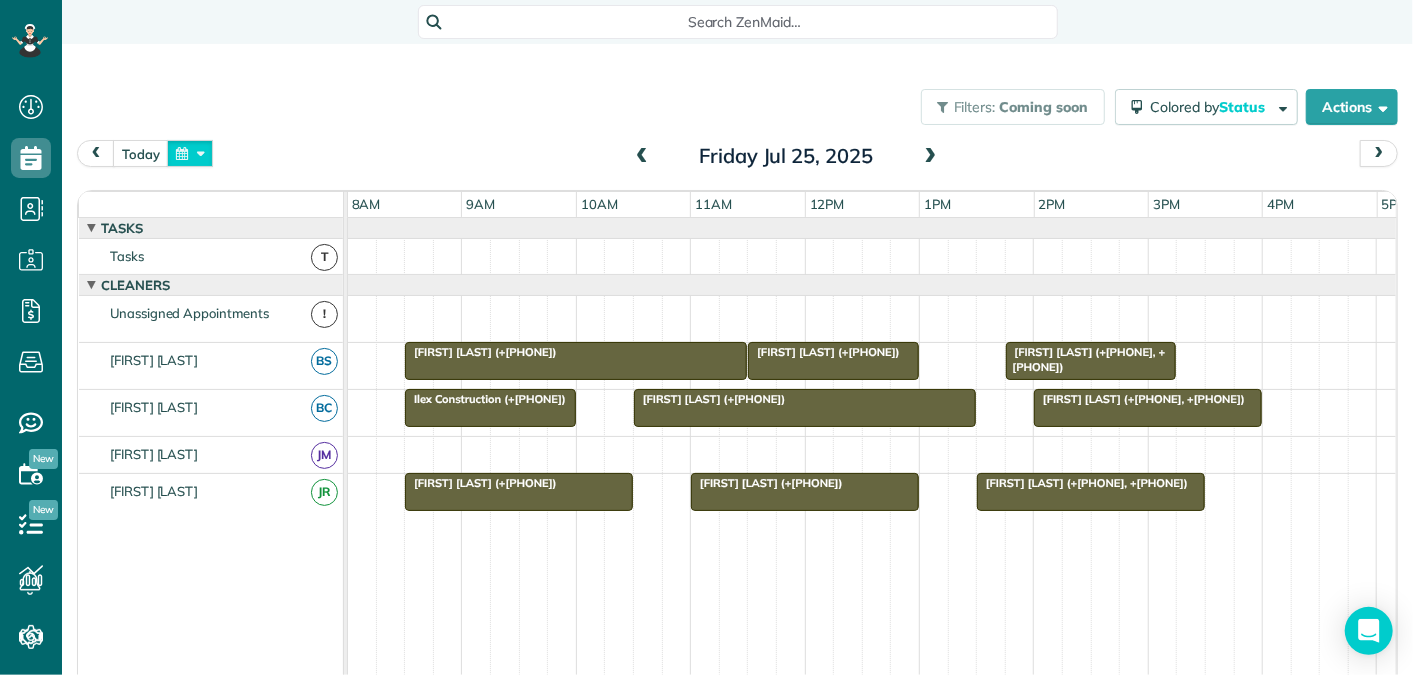 click at bounding box center [190, 153] 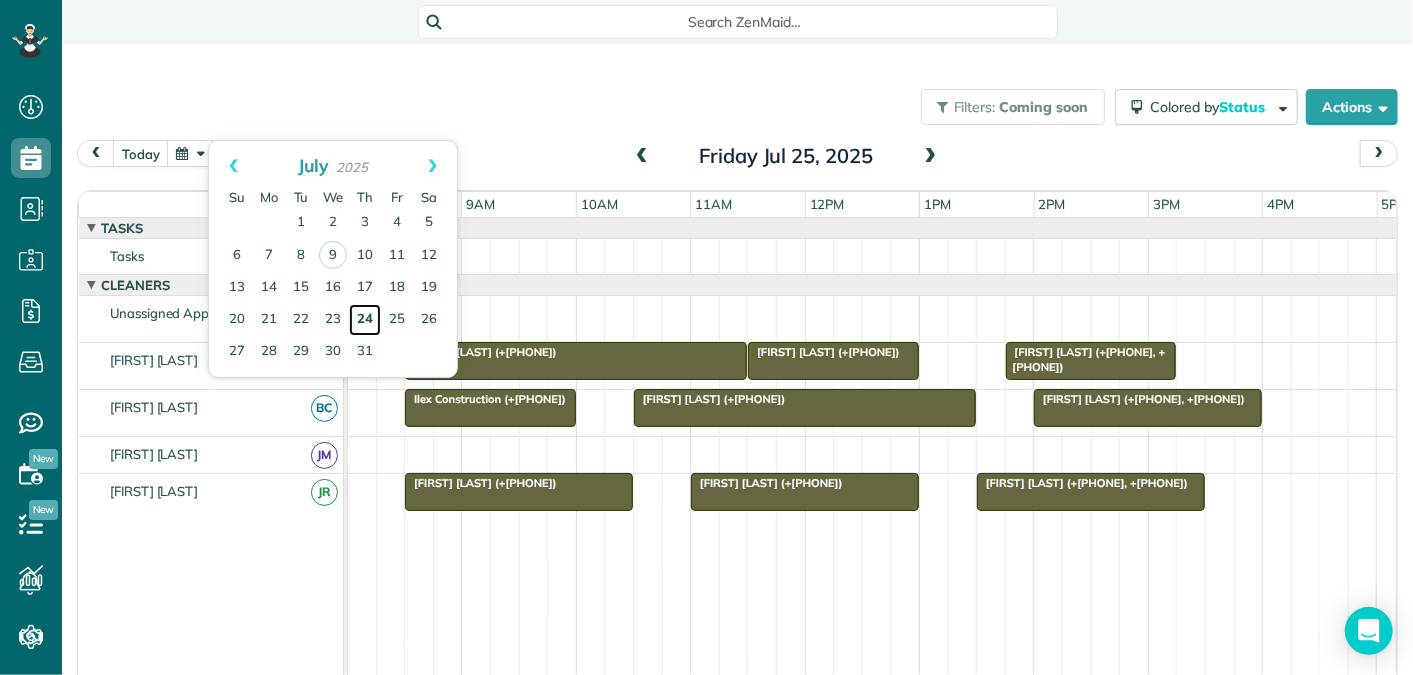 click on "24" at bounding box center (365, 320) 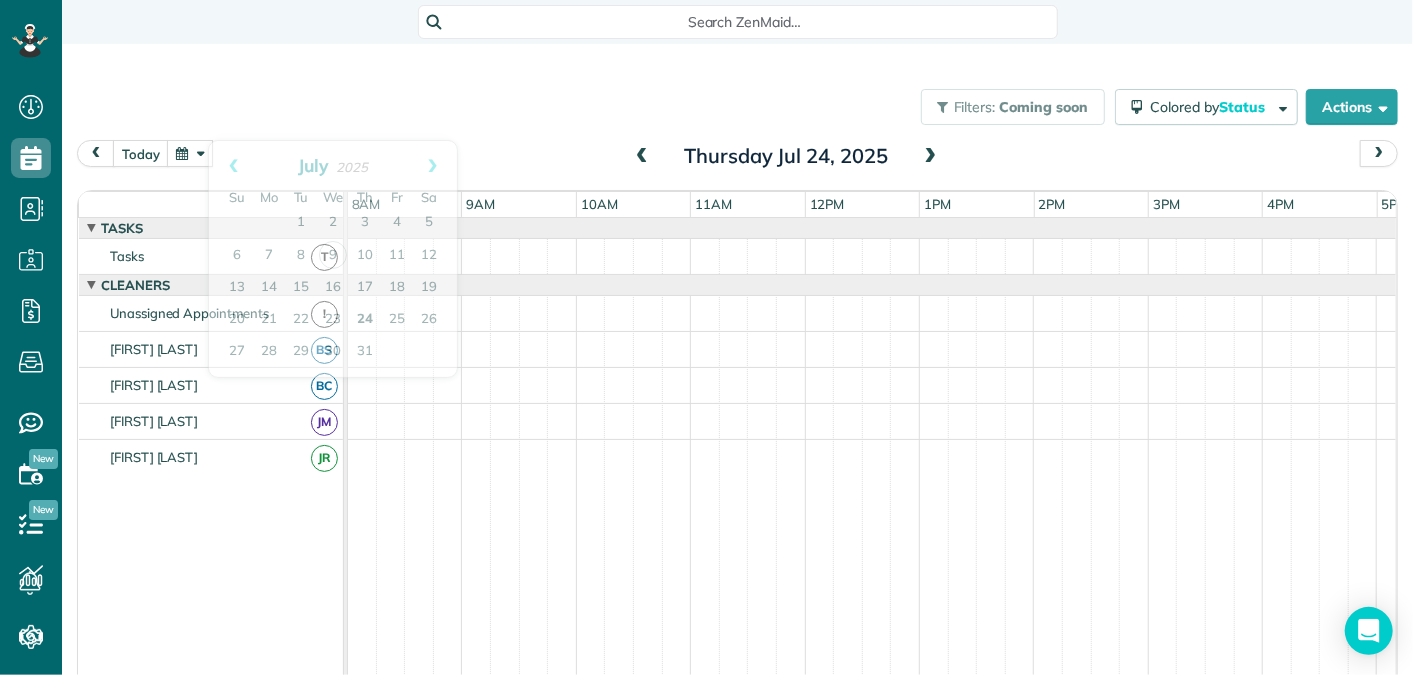 scroll, scrollTop: 21, scrollLeft: 0, axis: vertical 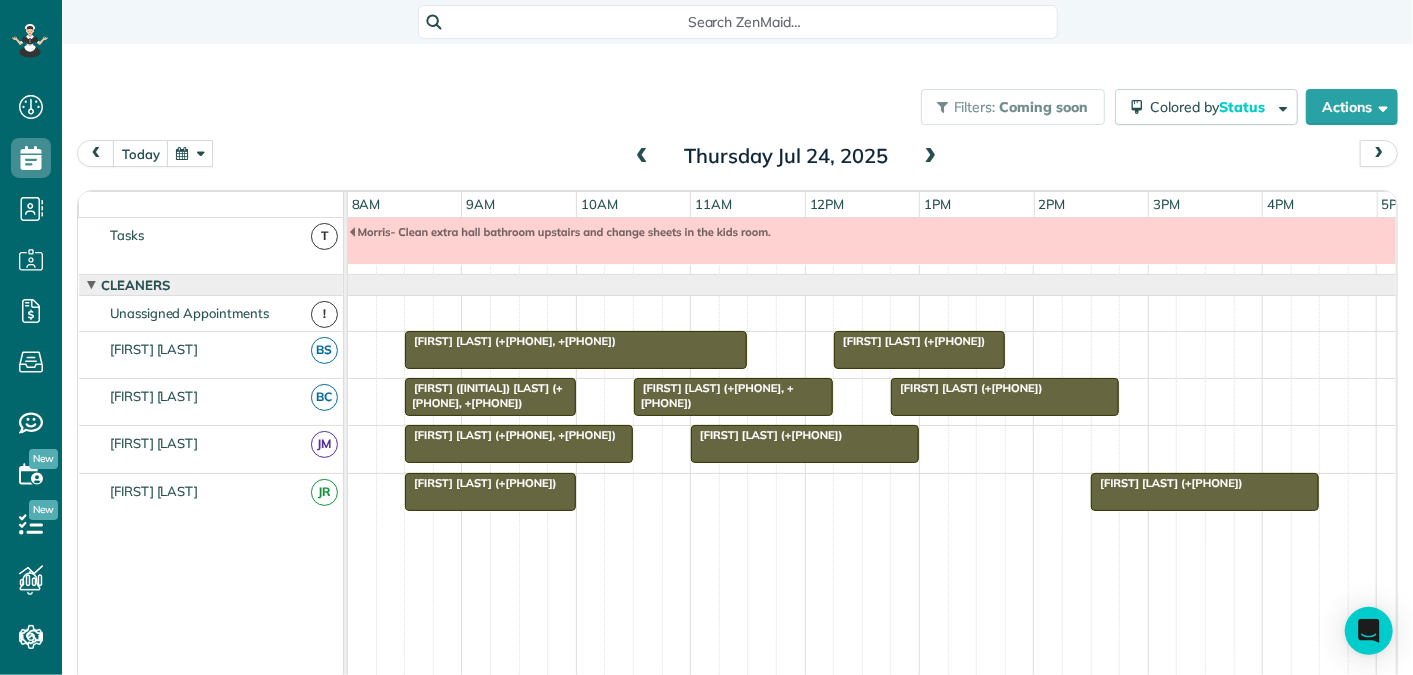 click at bounding box center (190, 153) 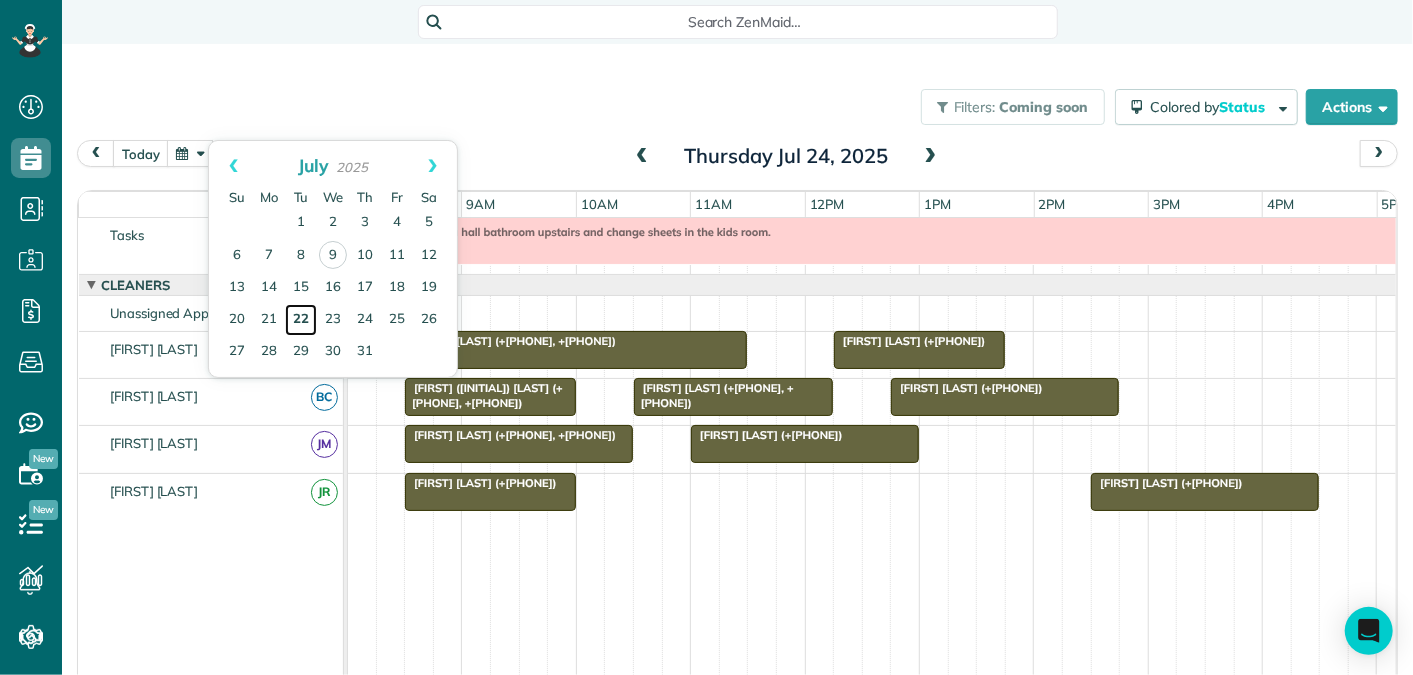 click on "22" at bounding box center (301, 320) 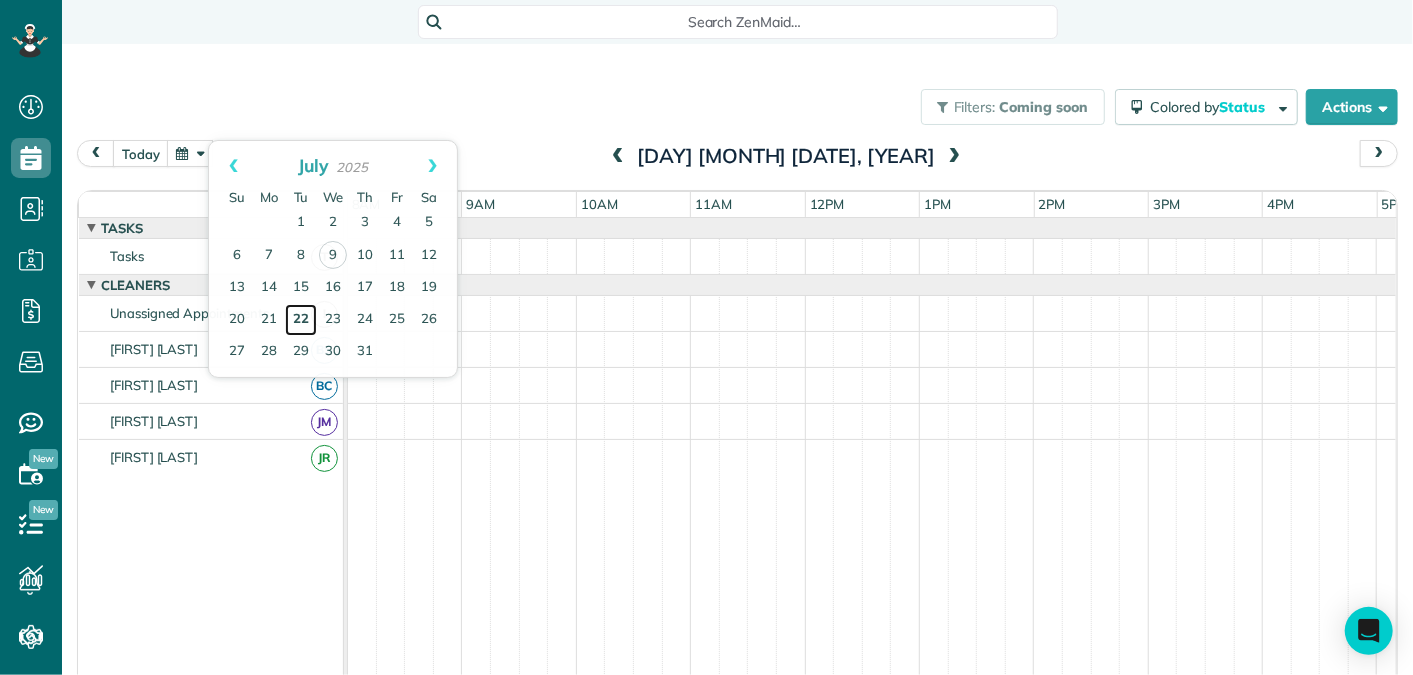 scroll, scrollTop: 0, scrollLeft: 0, axis: both 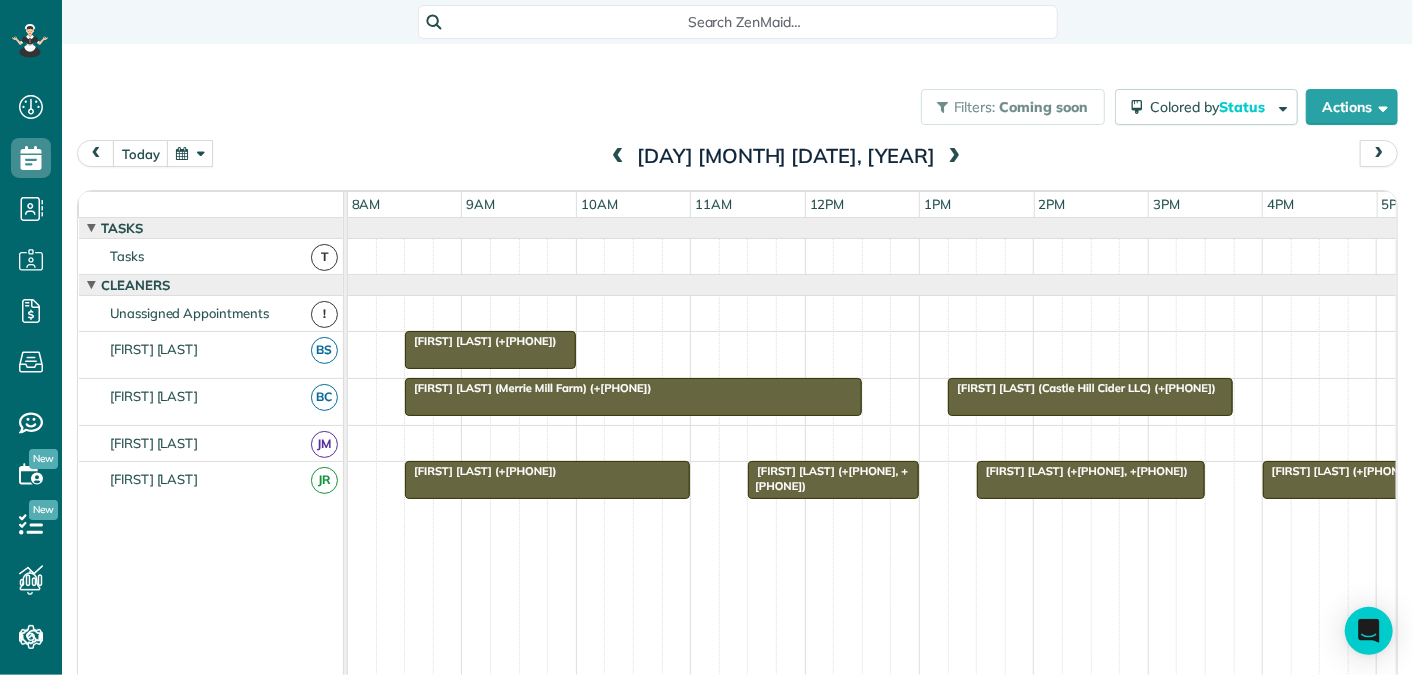 click at bounding box center [954, 157] 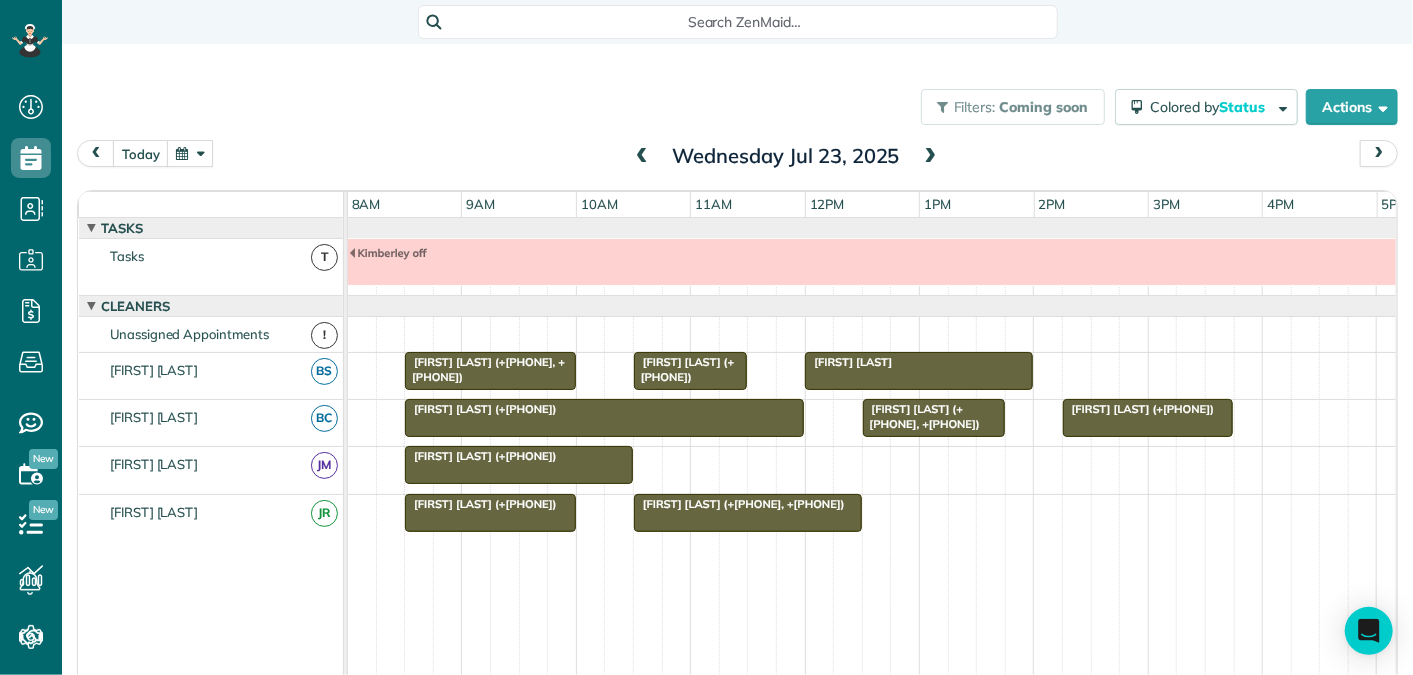 scroll, scrollTop: 21, scrollLeft: 0, axis: vertical 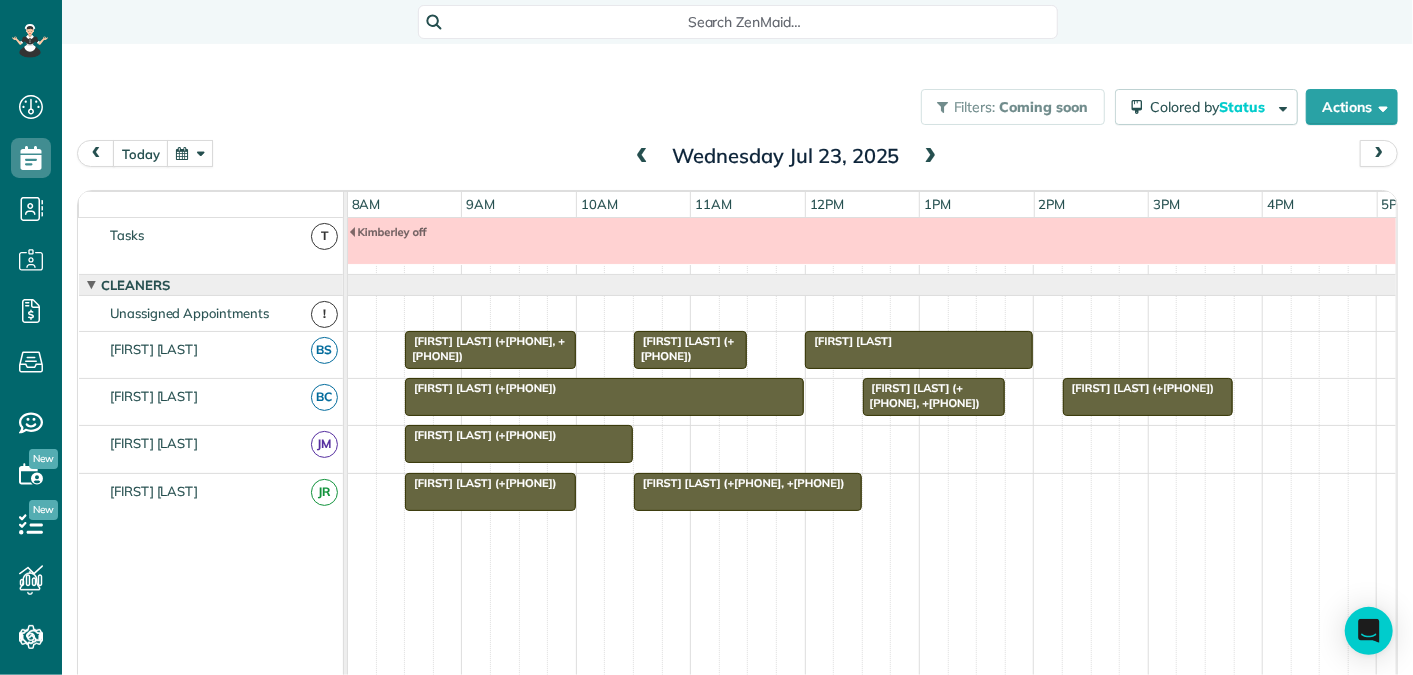 click at bounding box center [931, 157] 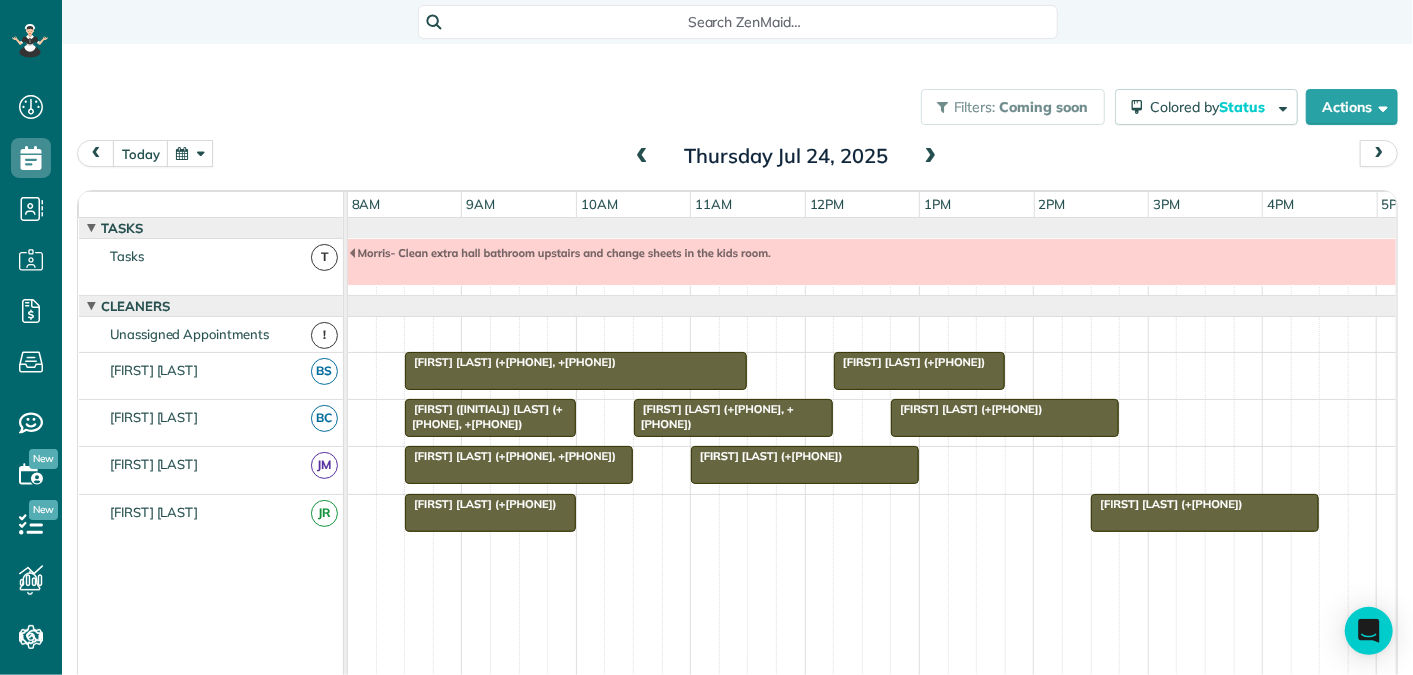 scroll, scrollTop: 21, scrollLeft: 0, axis: vertical 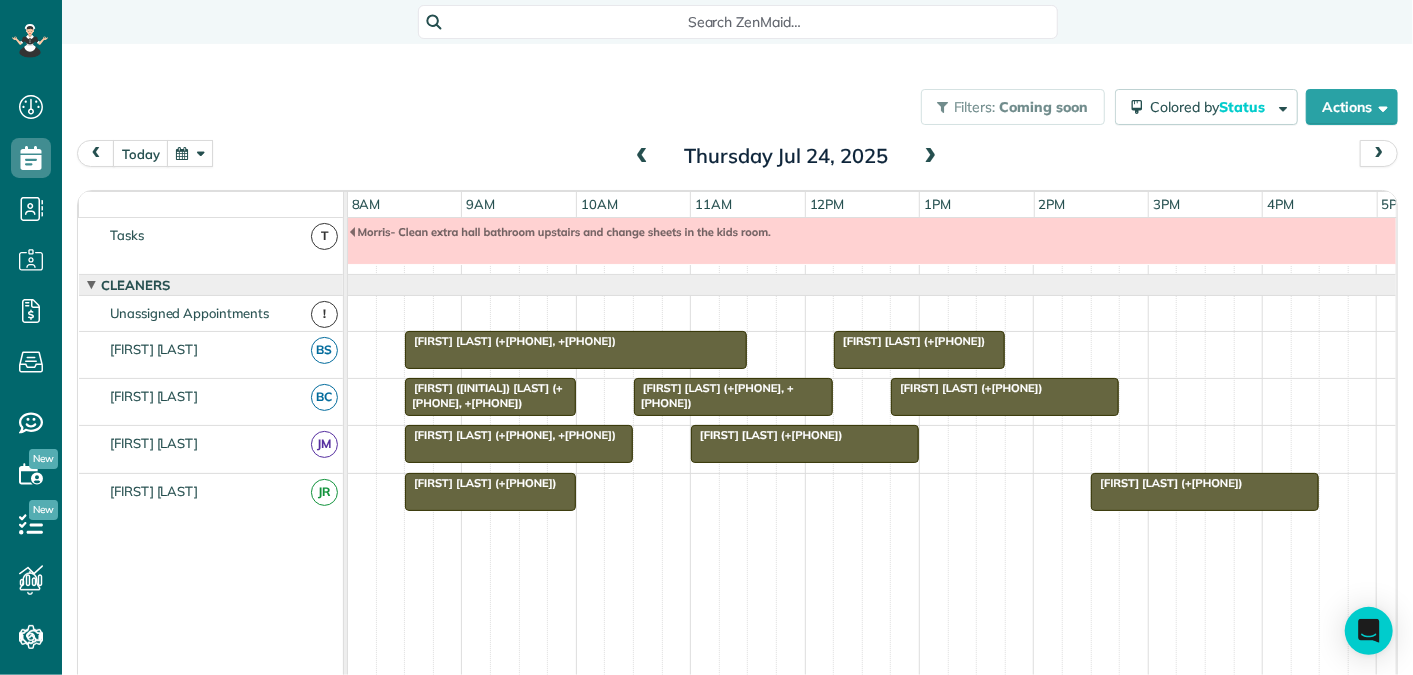 click at bounding box center (931, 157) 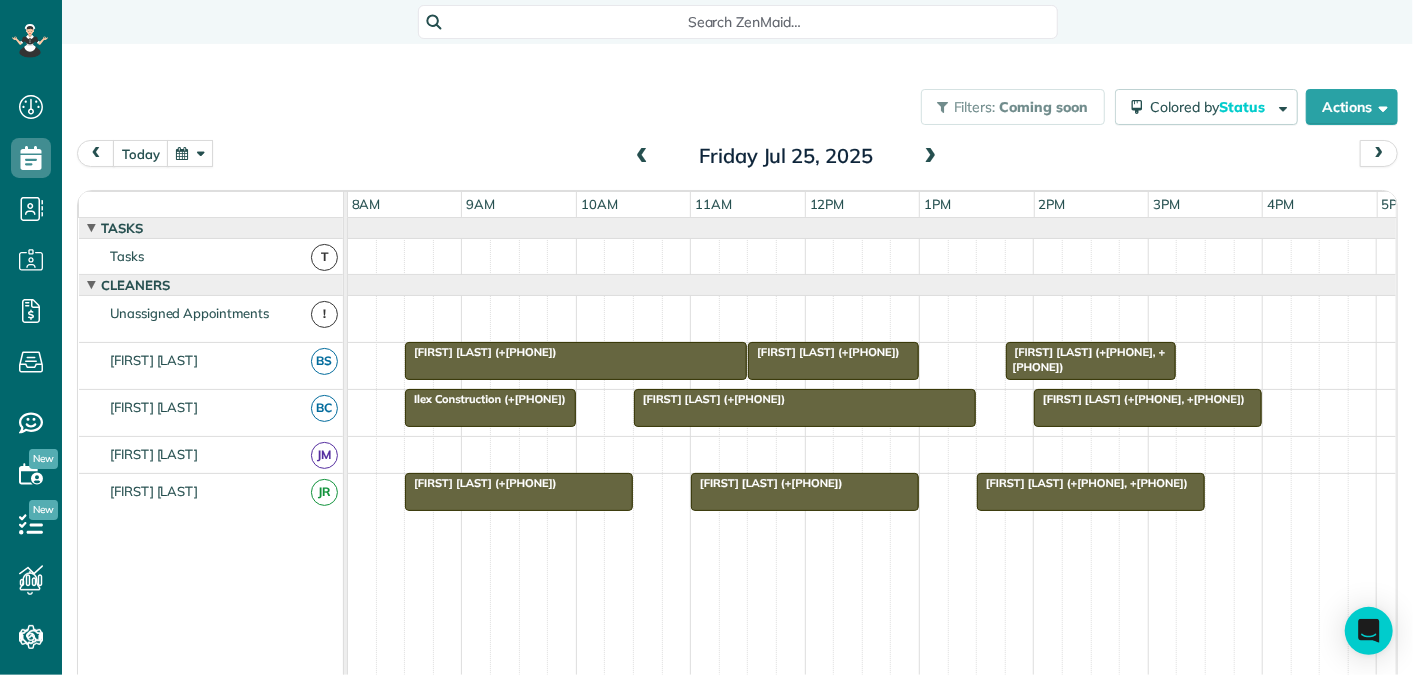 click at bounding box center (642, 157) 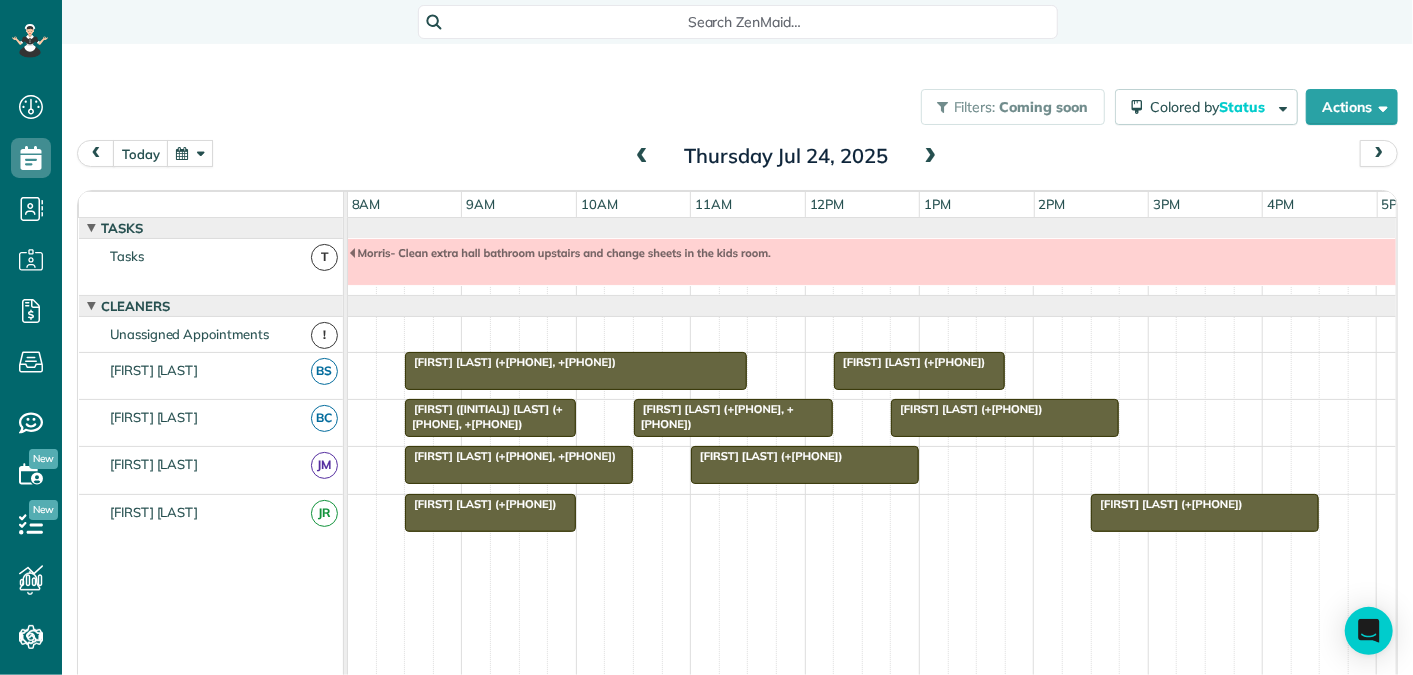 scroll, scrollTop: 21, scrollLeft: 0, axis: vertical 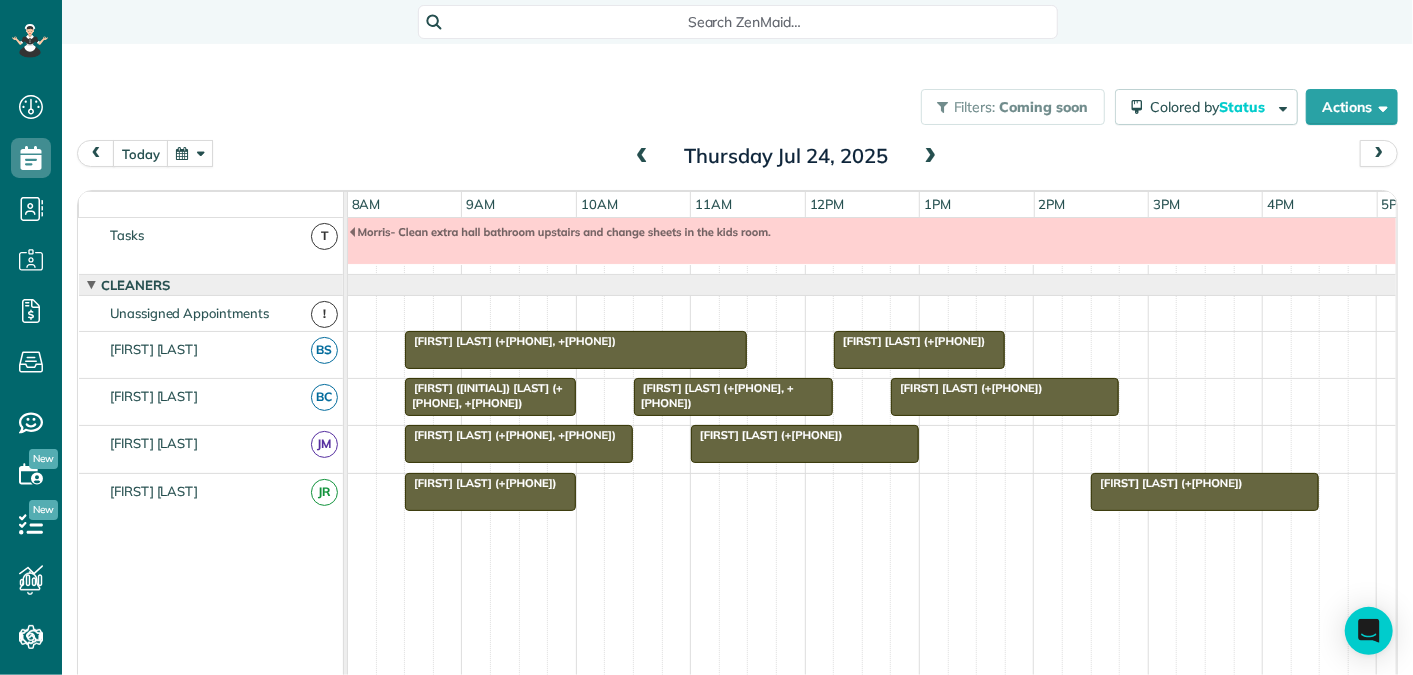 click at bounding box center (642, 157) 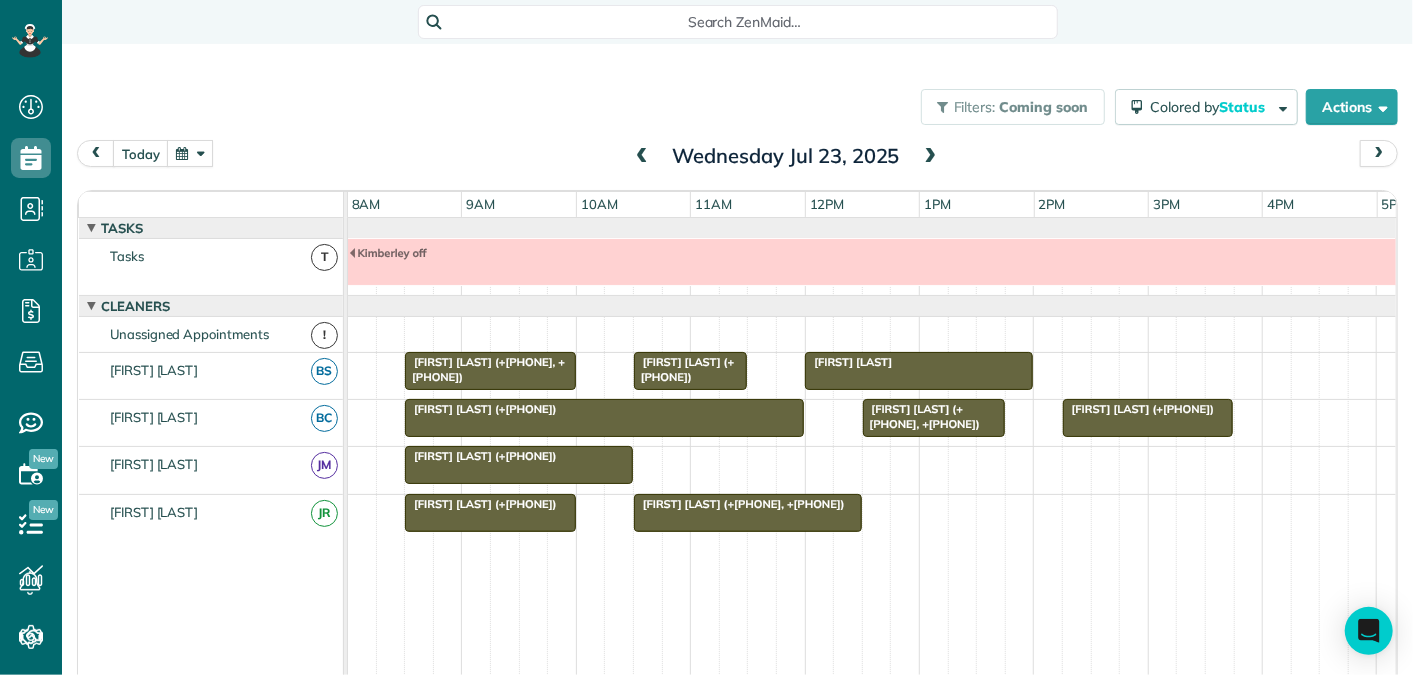 scroll, scrollTop: 21, scrollLeft: 0, axis: vertical 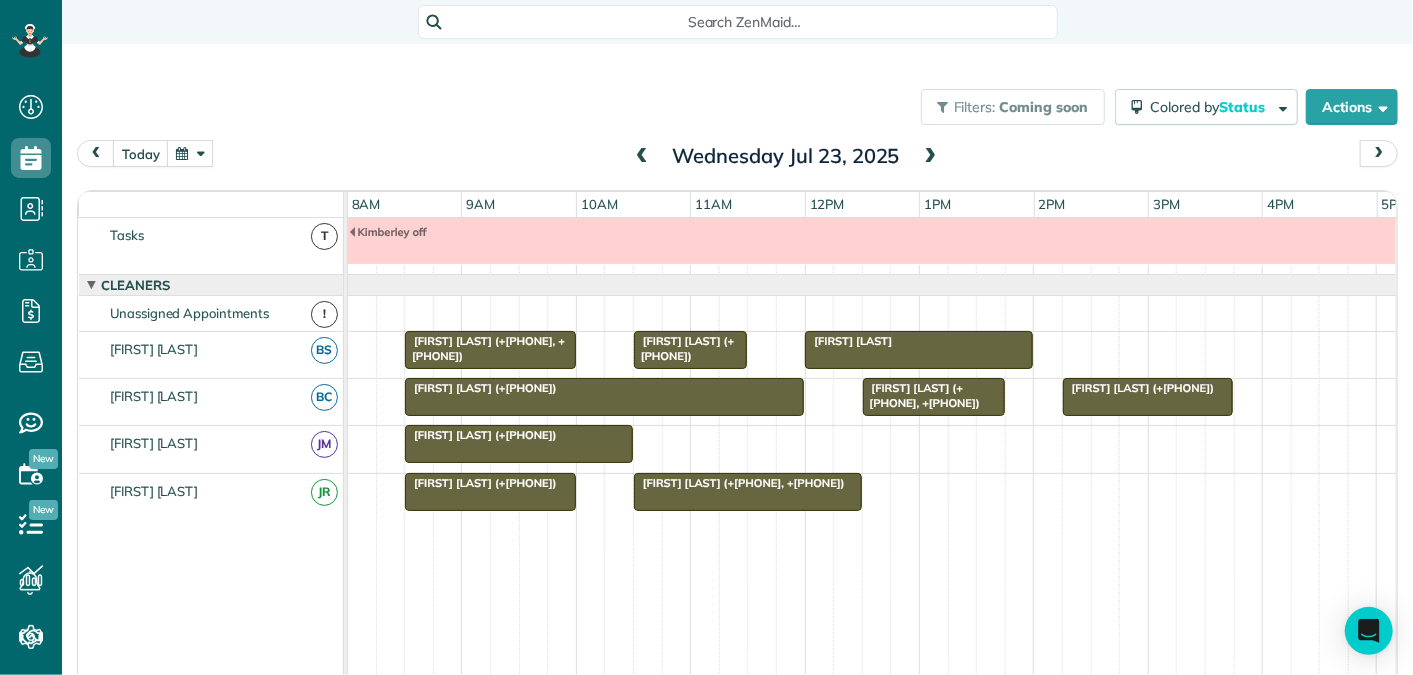 click at bounding box center [931, 157] 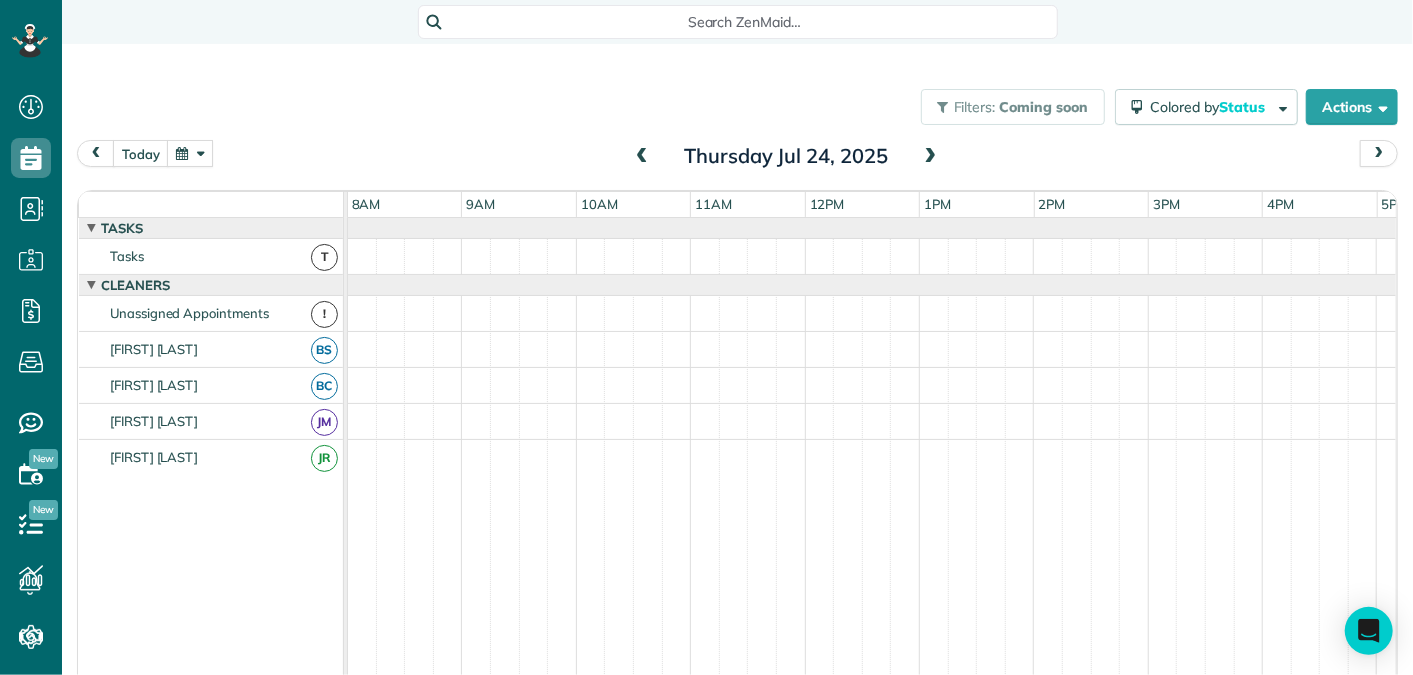 scroll, scrollTop: 0, scrollLeft: 0, axis: both 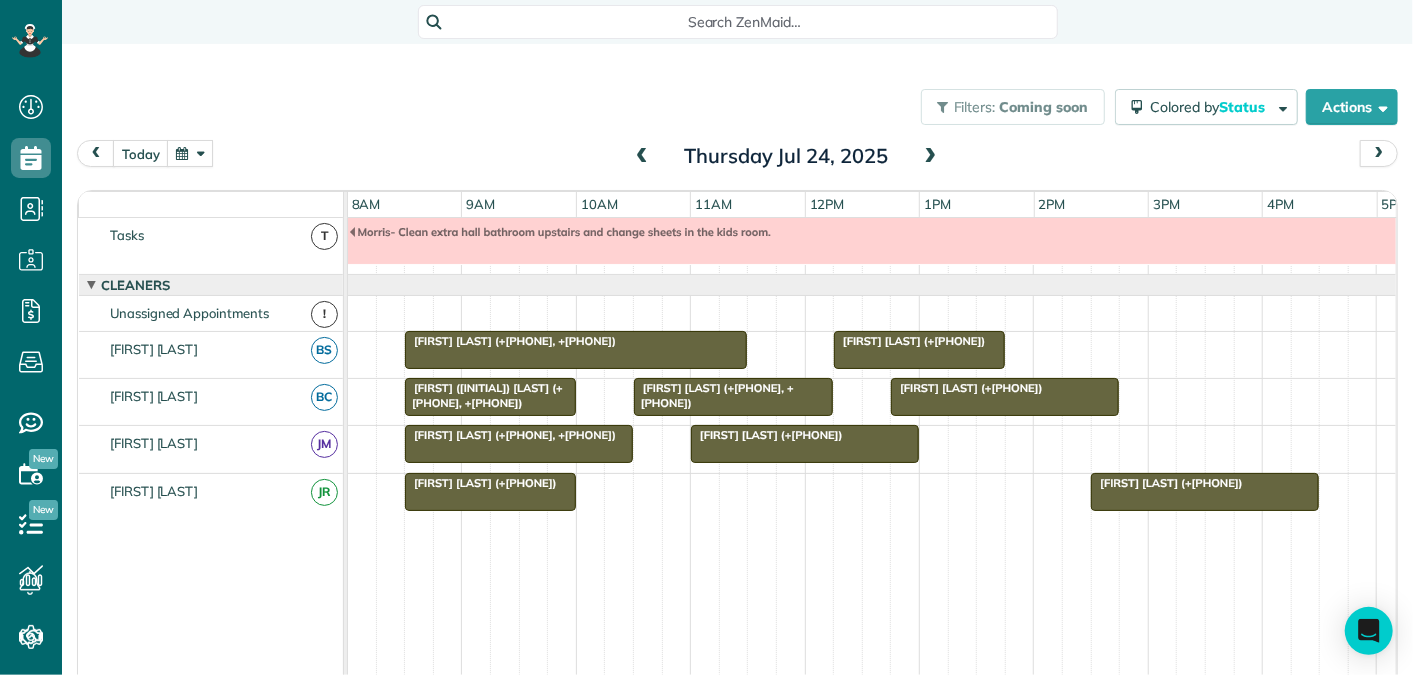 click at bounding box center [642, 157] 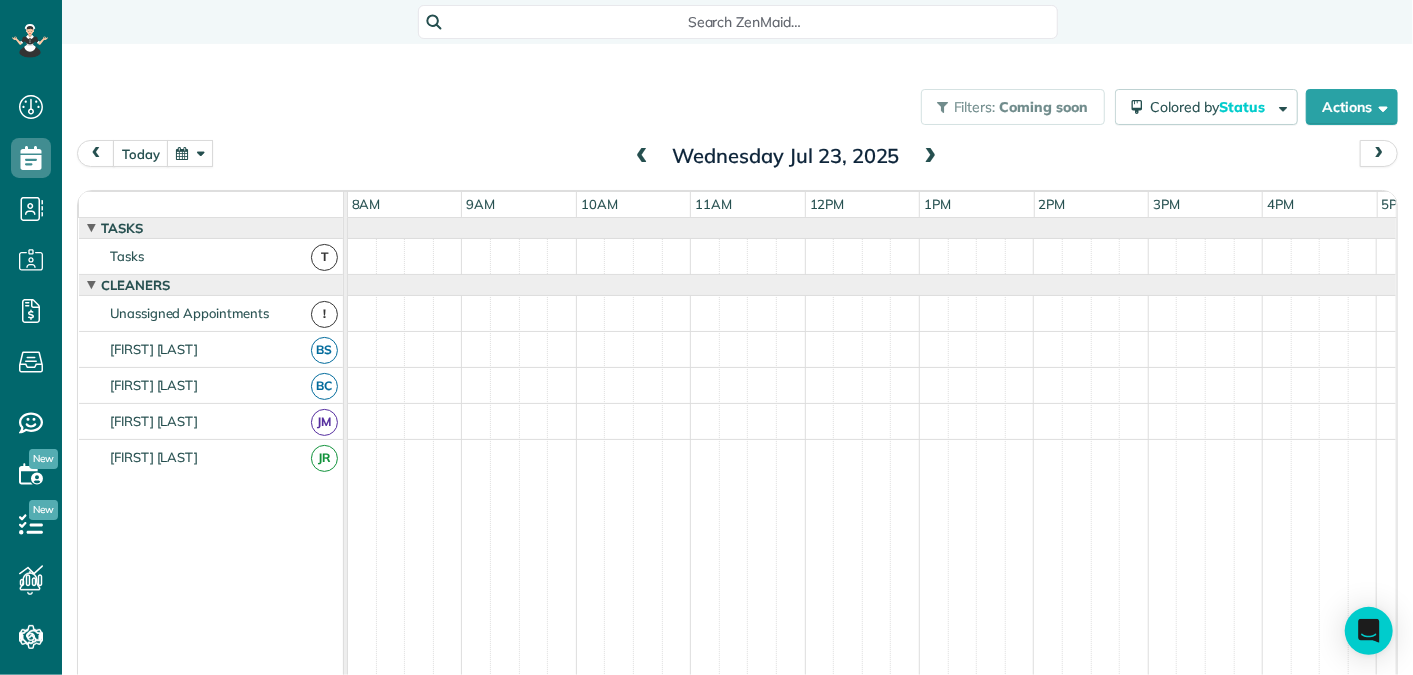 scroll, scrollTop: 21, scrollLeft: 0, axis: vertical 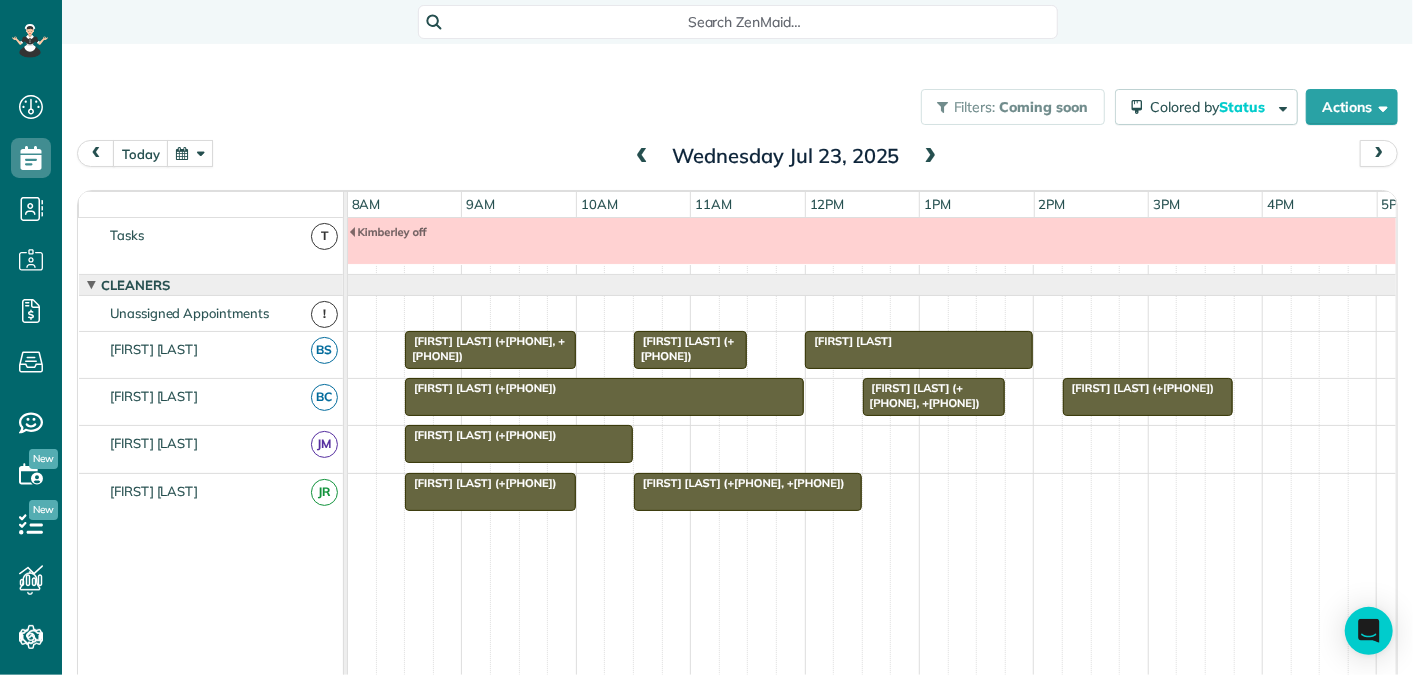 click at bounding box center [931, 157] 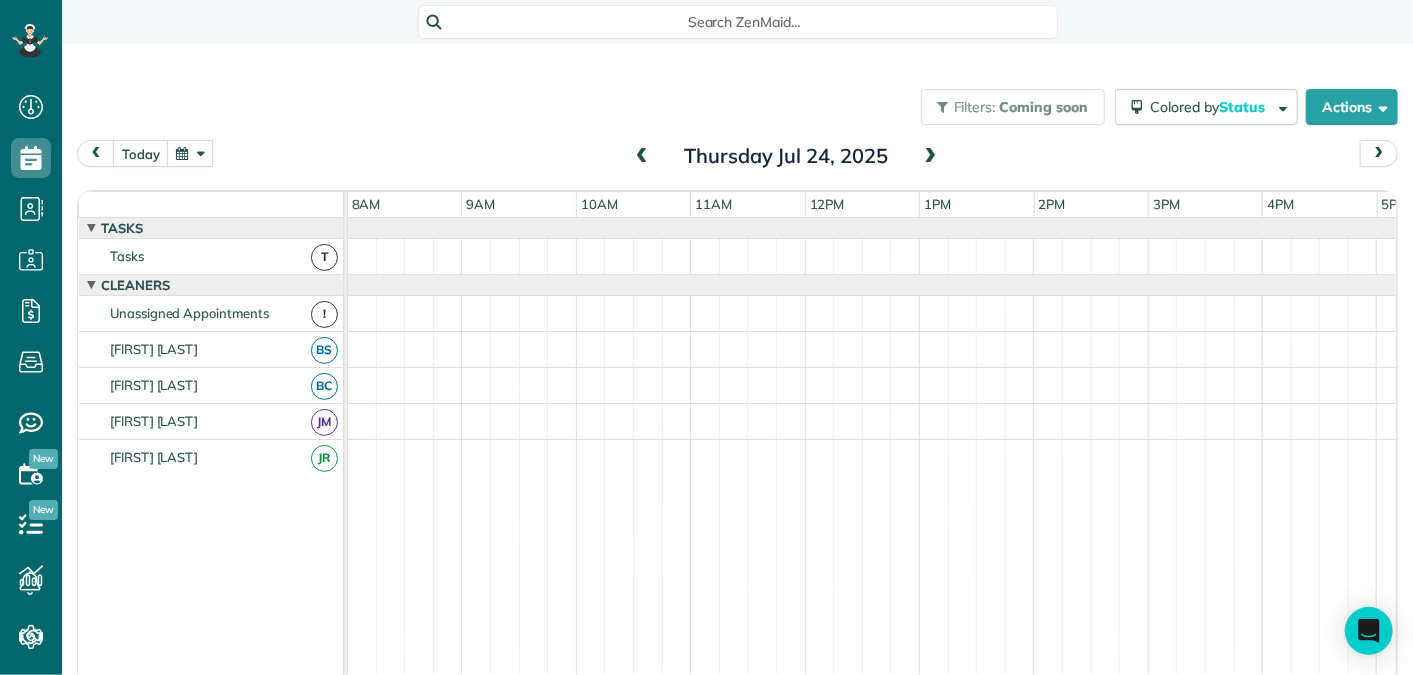 scroll, scrollTop: 0, scrollLeft: 0, axis: both 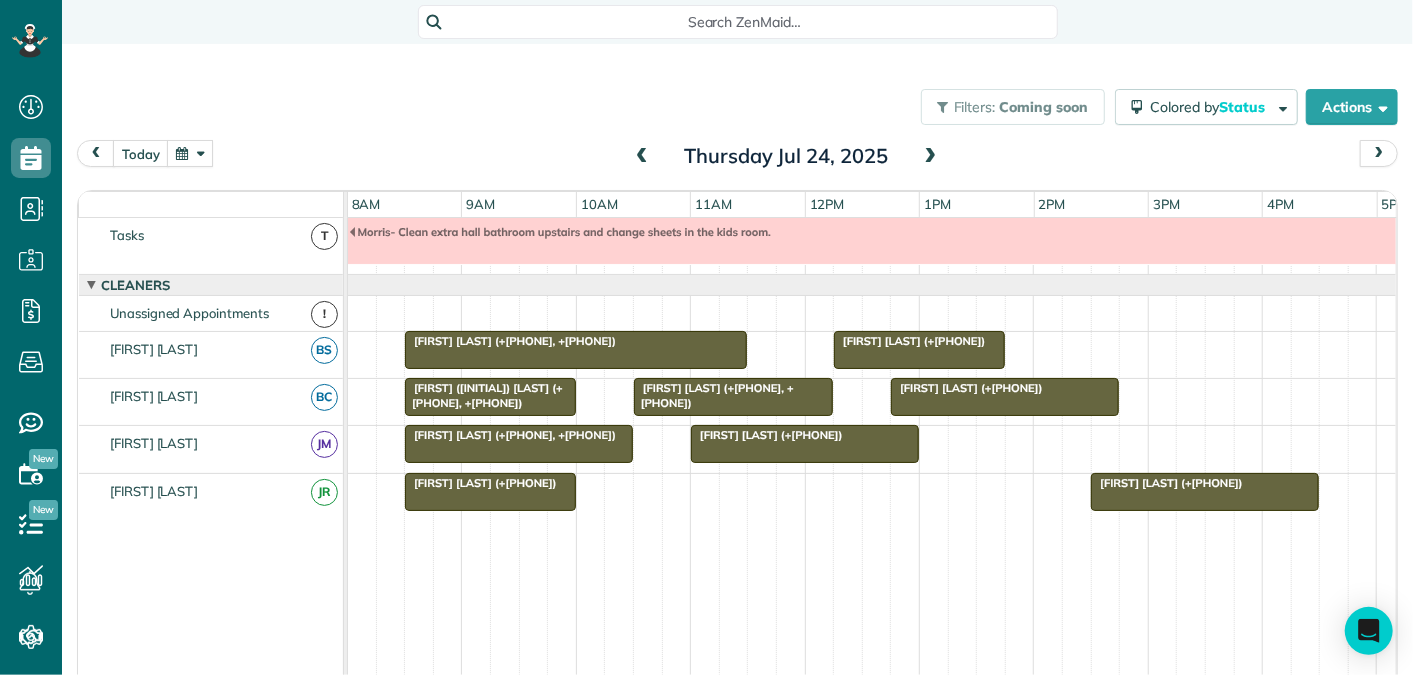 click at bounding box center (931, 157) 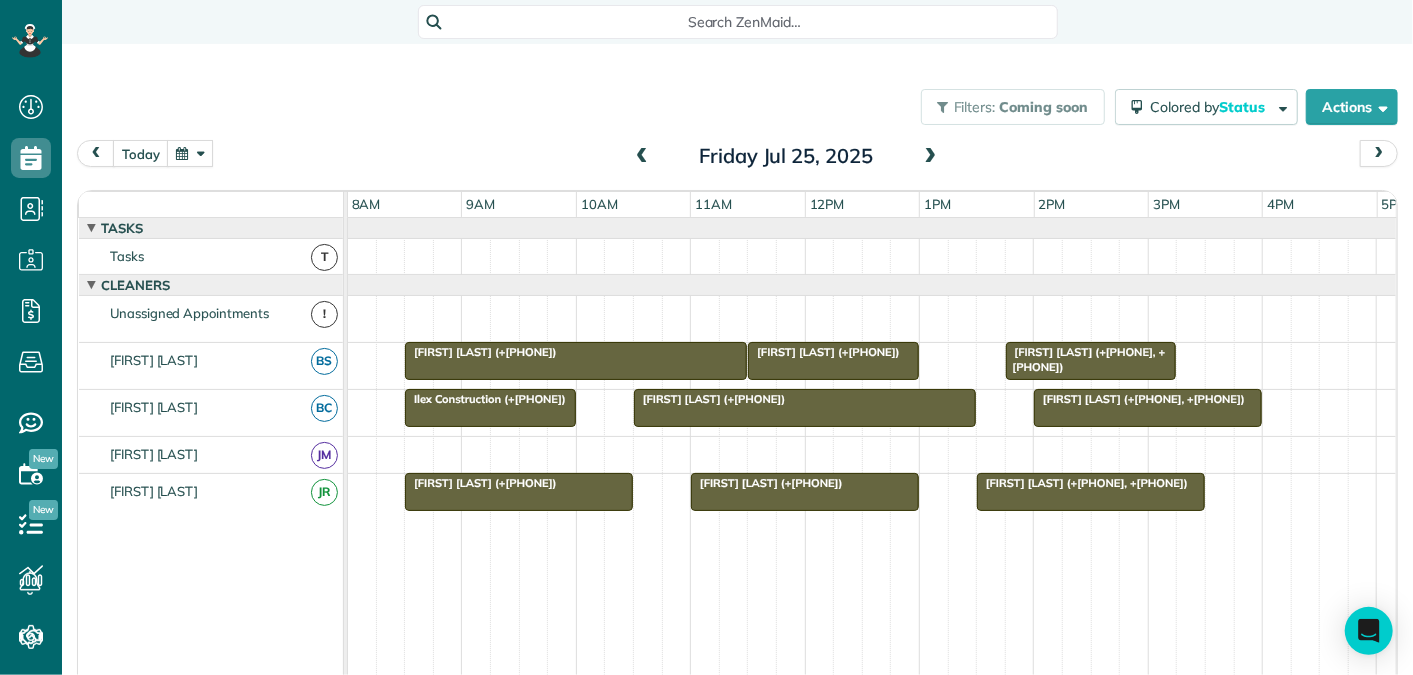 click at bounding box center [931, 157] 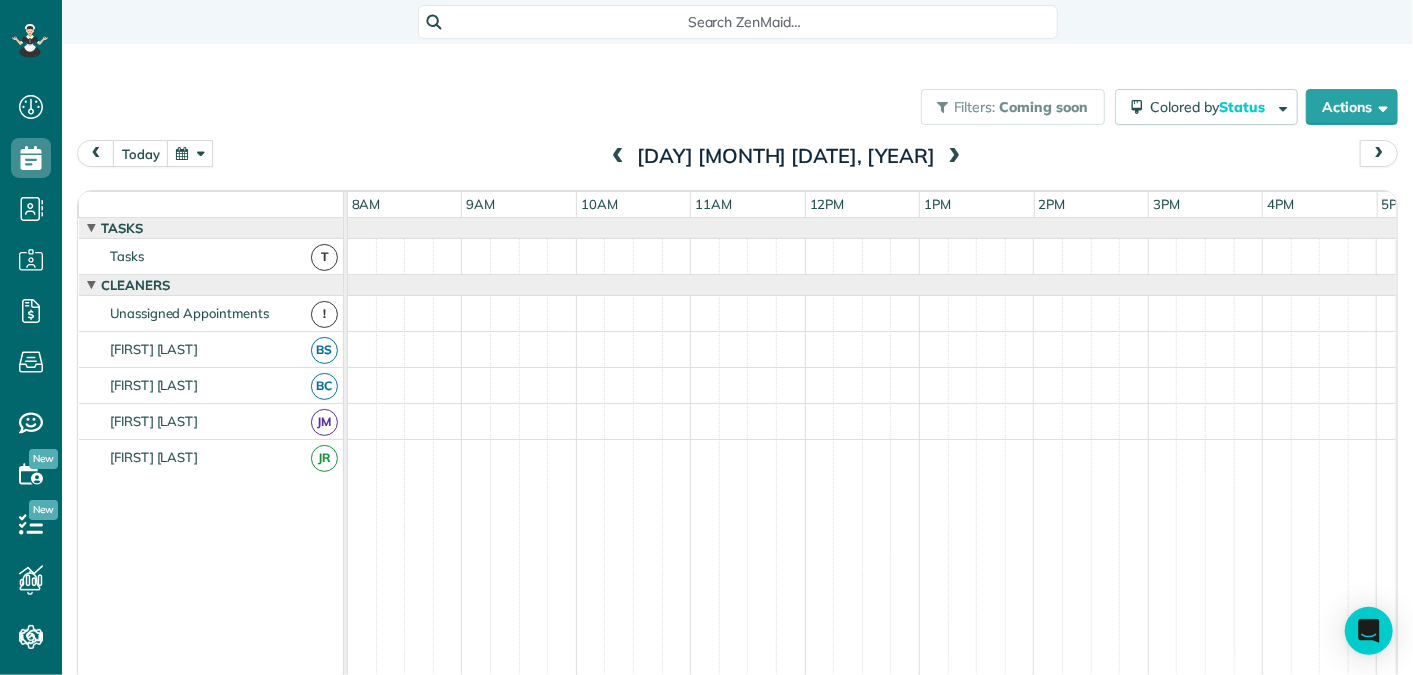 click at bounding box center (954, 157) 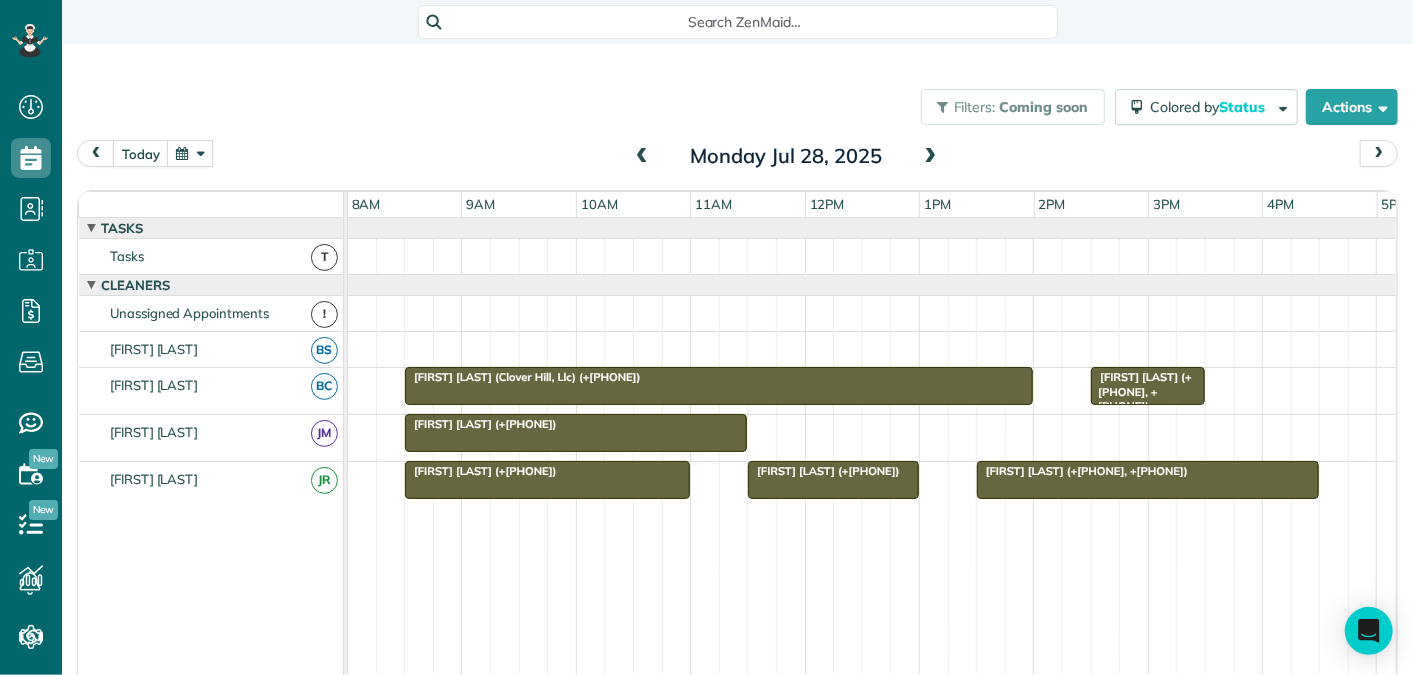 click at bounding box center (642, 157) 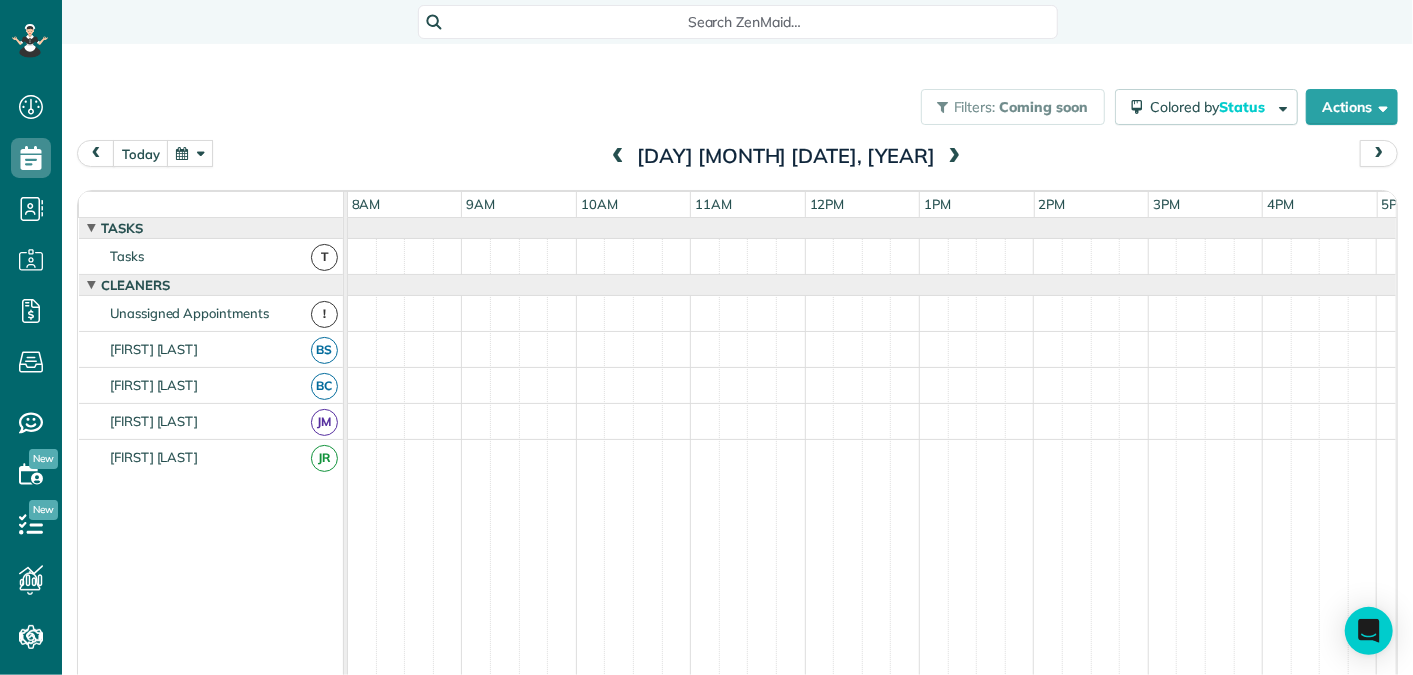 click at bounding box center (618, 157) 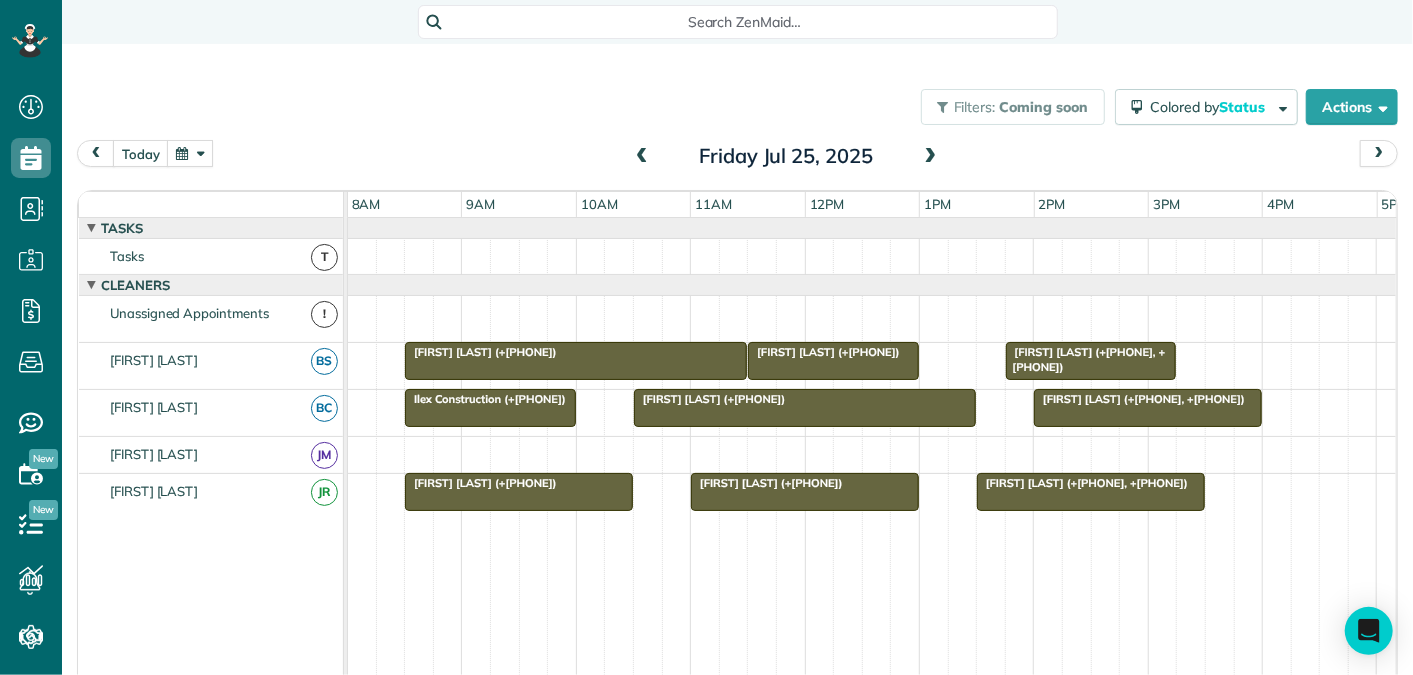 click at bounding box center [642, 157] 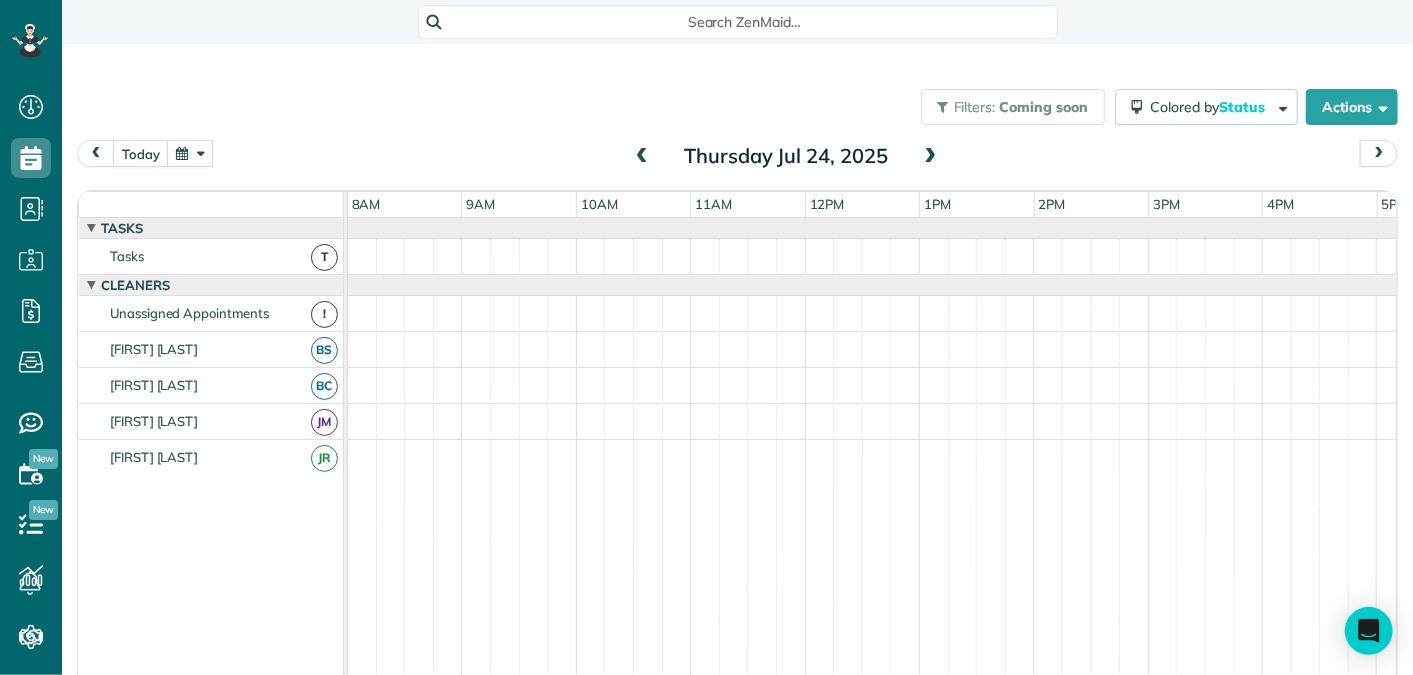 scroll, scrollTop: 21, scrollLeft: 0, axis: vertical 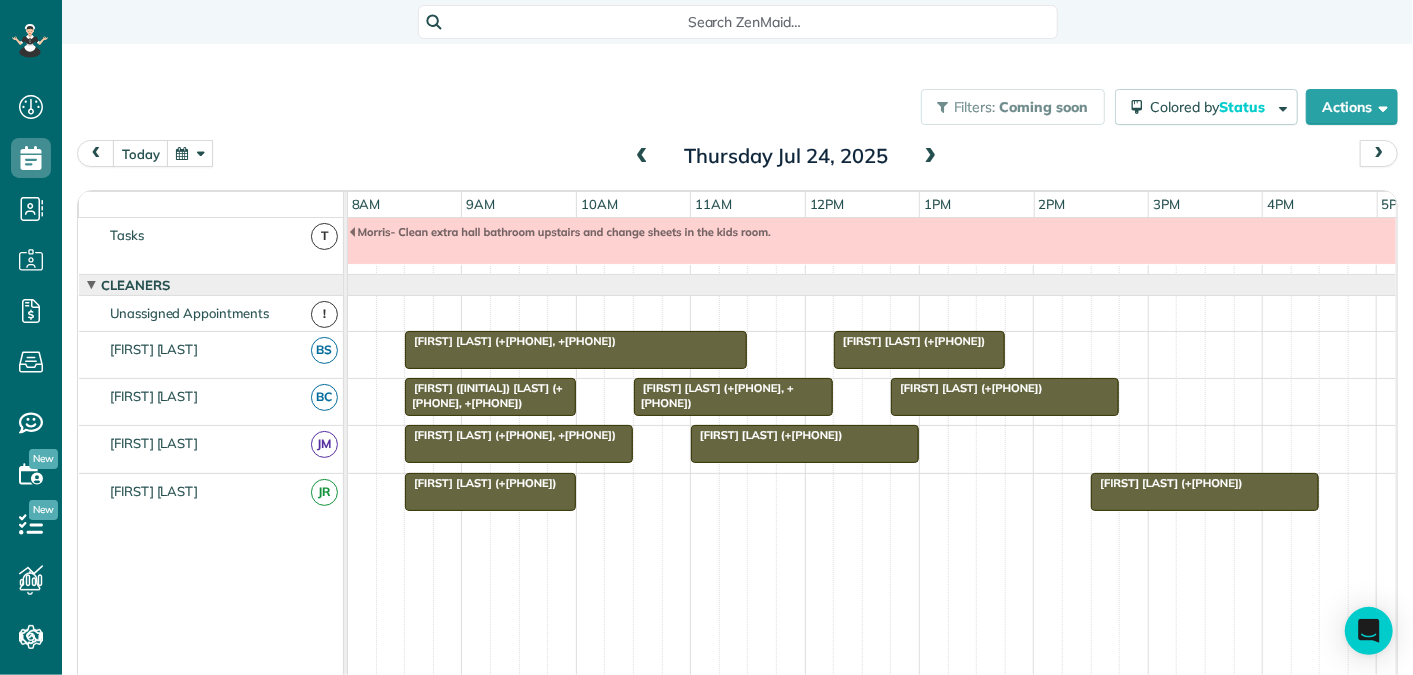 click at bounding box center (642, 157) 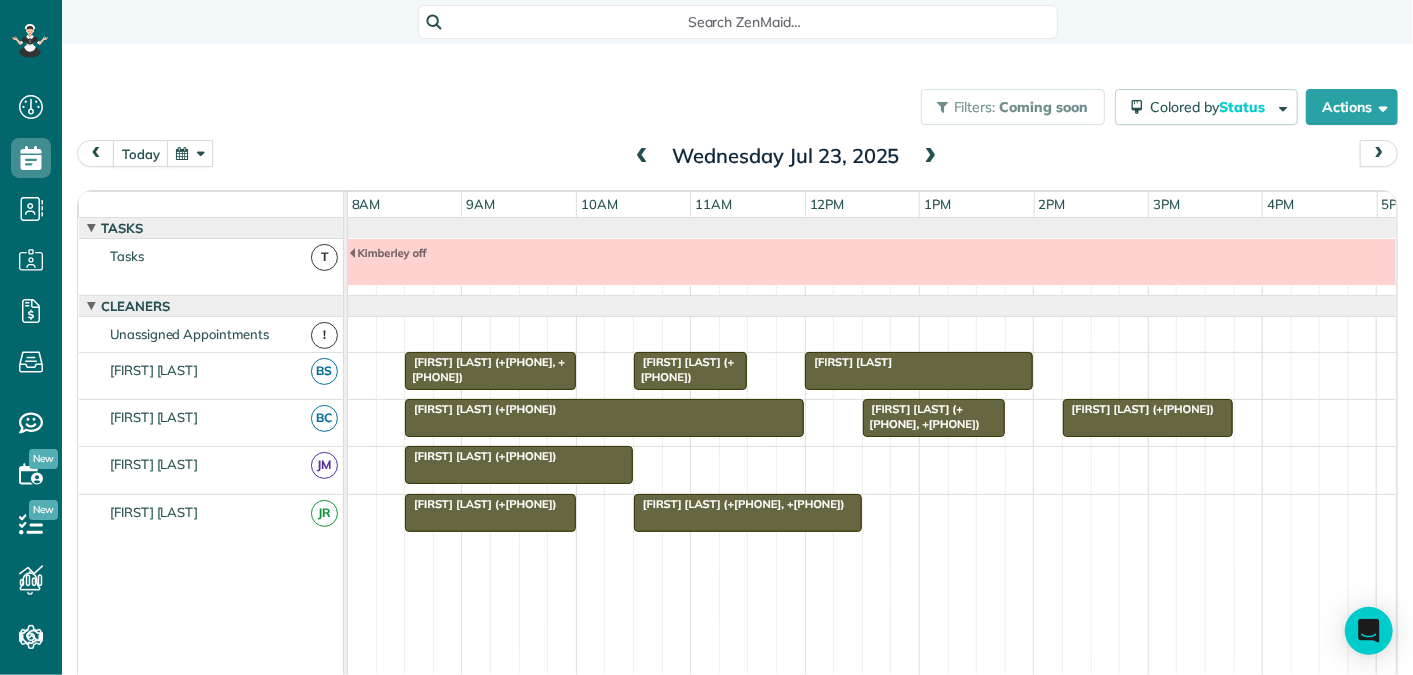 scroll, scrollTop: 21, scrollLeft: 0, axis: vertical 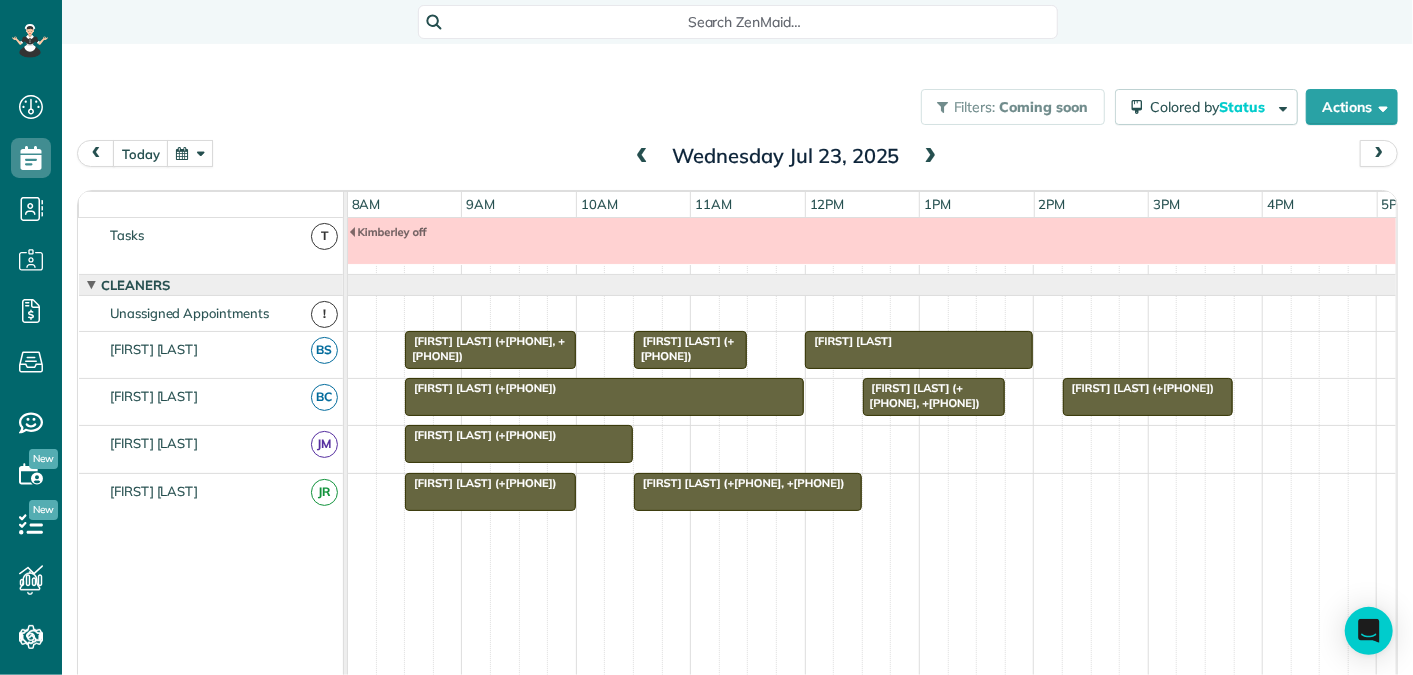 click at bounding box center (642, 157) 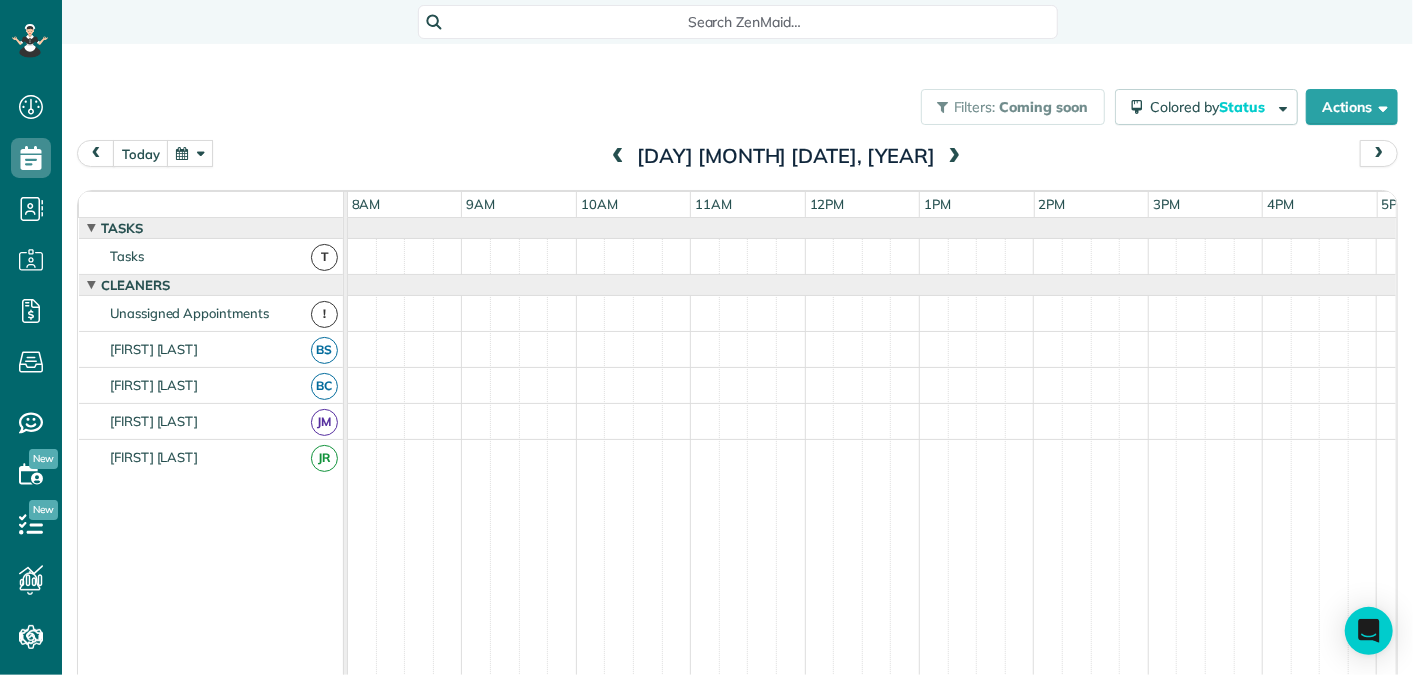 scroll, scrollTop: 0, scrollLeft: 0, axis: both 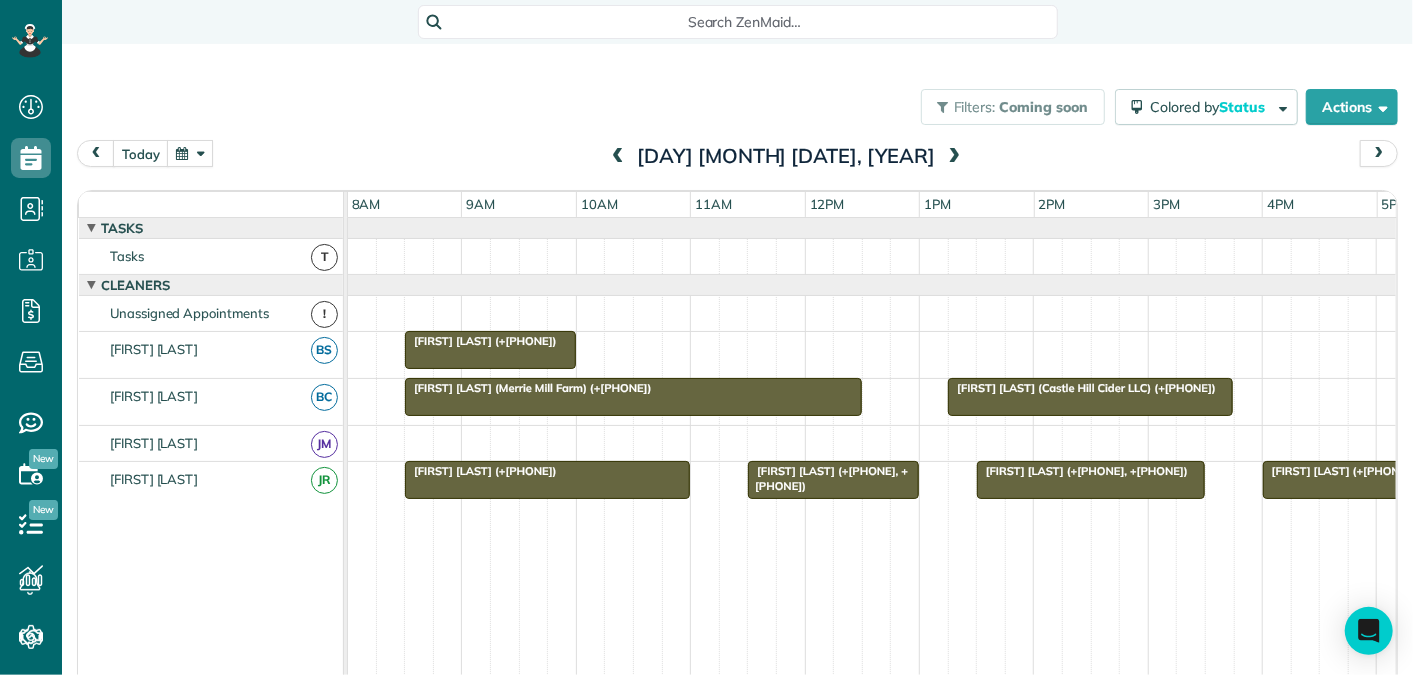 click at bounding box center (618, 157) 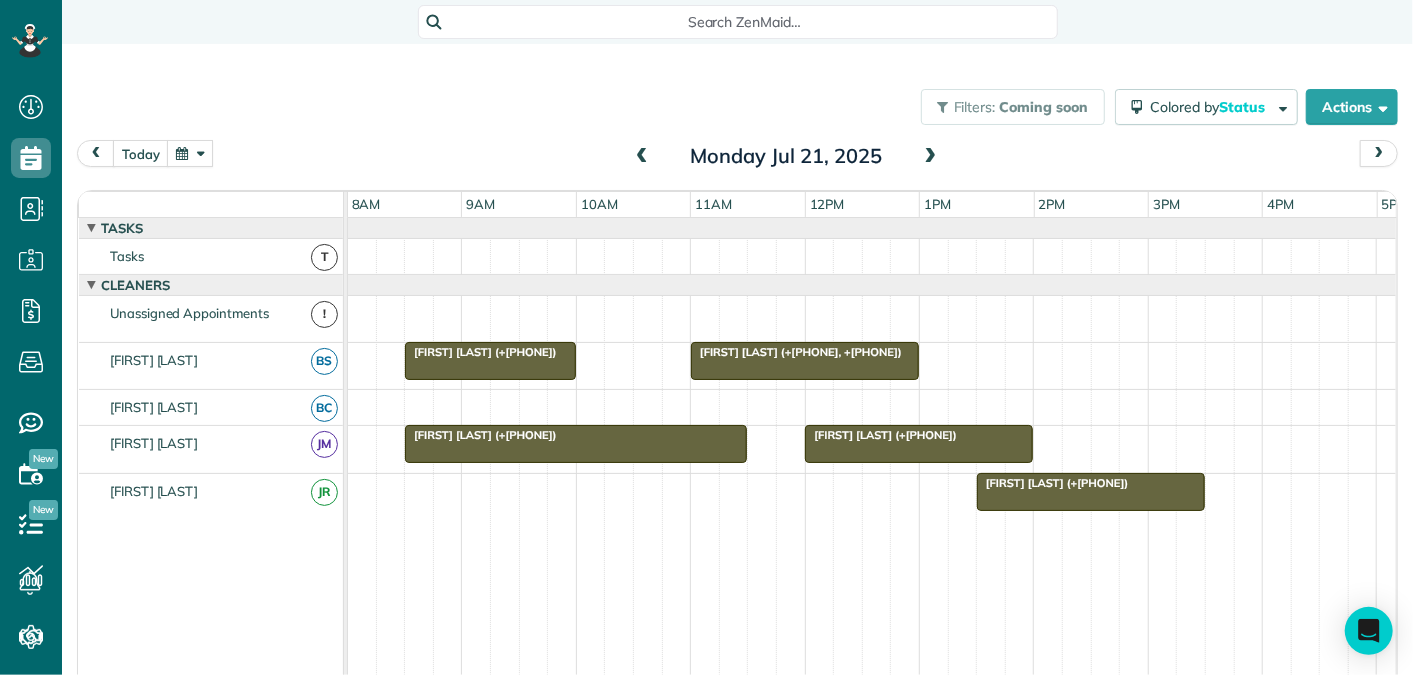 click at bounding box center (931, 157) 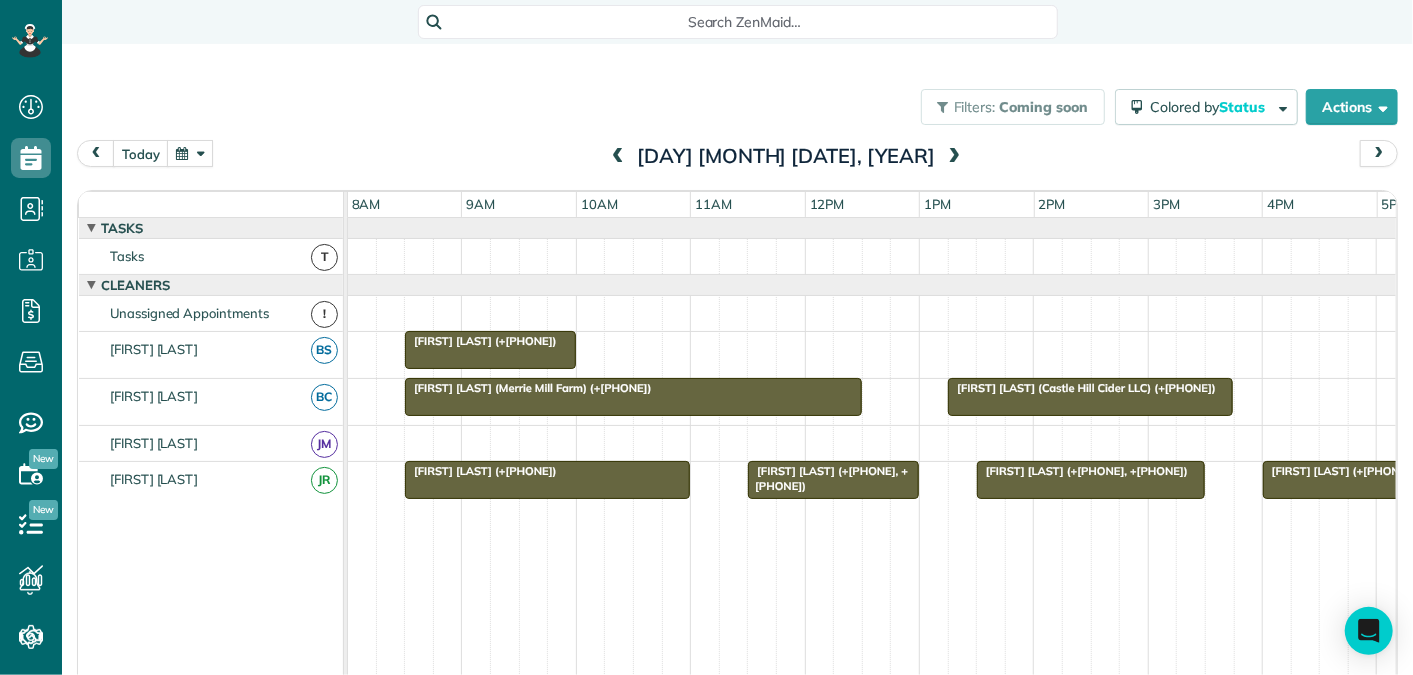click at bounding box center [954, 157] 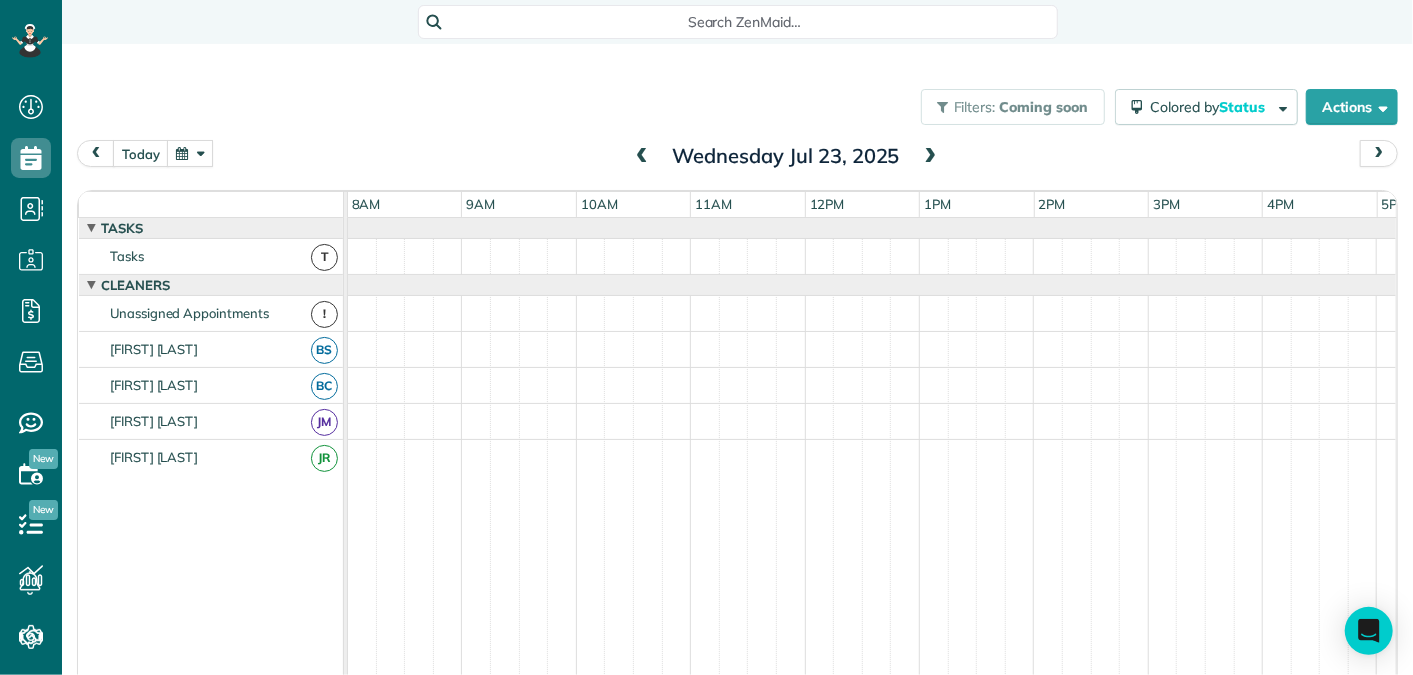 scroll, scrollTop: 21, scrollLeft: 0, axis: vertical 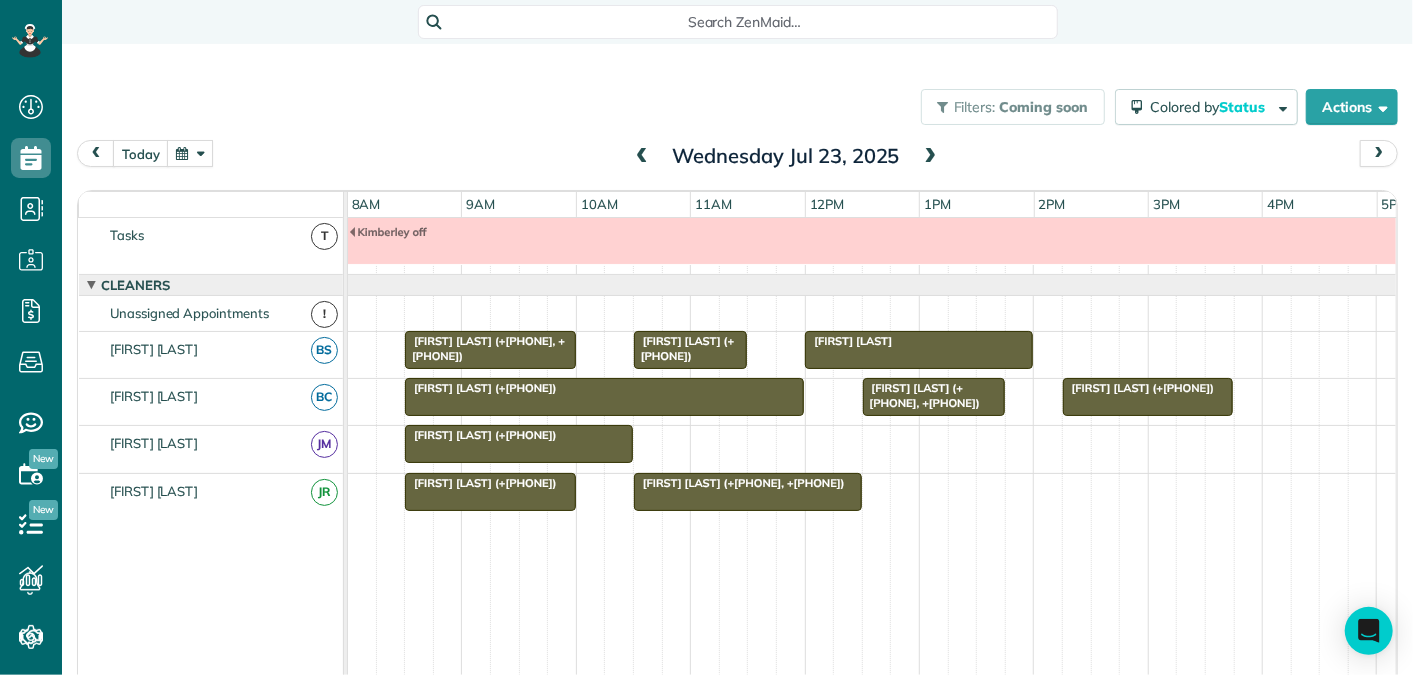 click at bounding box center (931, 157) 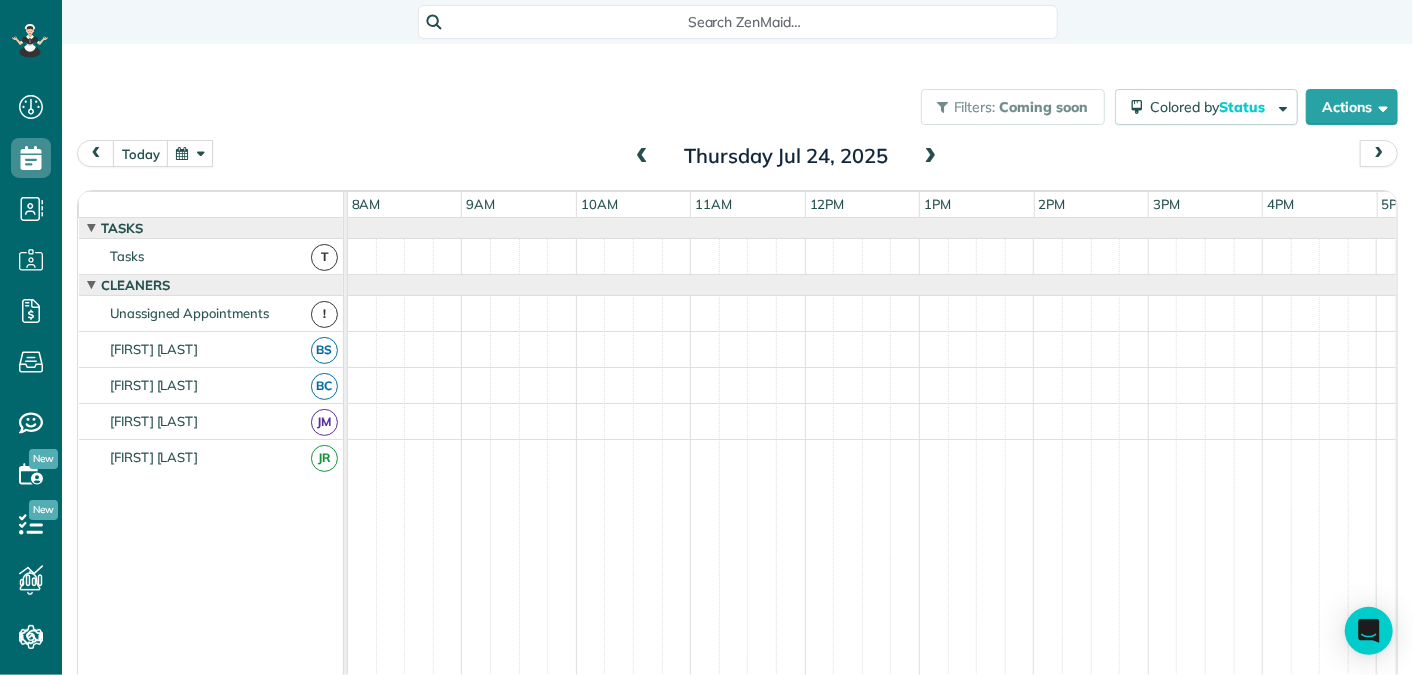 scroll, scrollTop: 0, scrollLeft: 0, axis: both 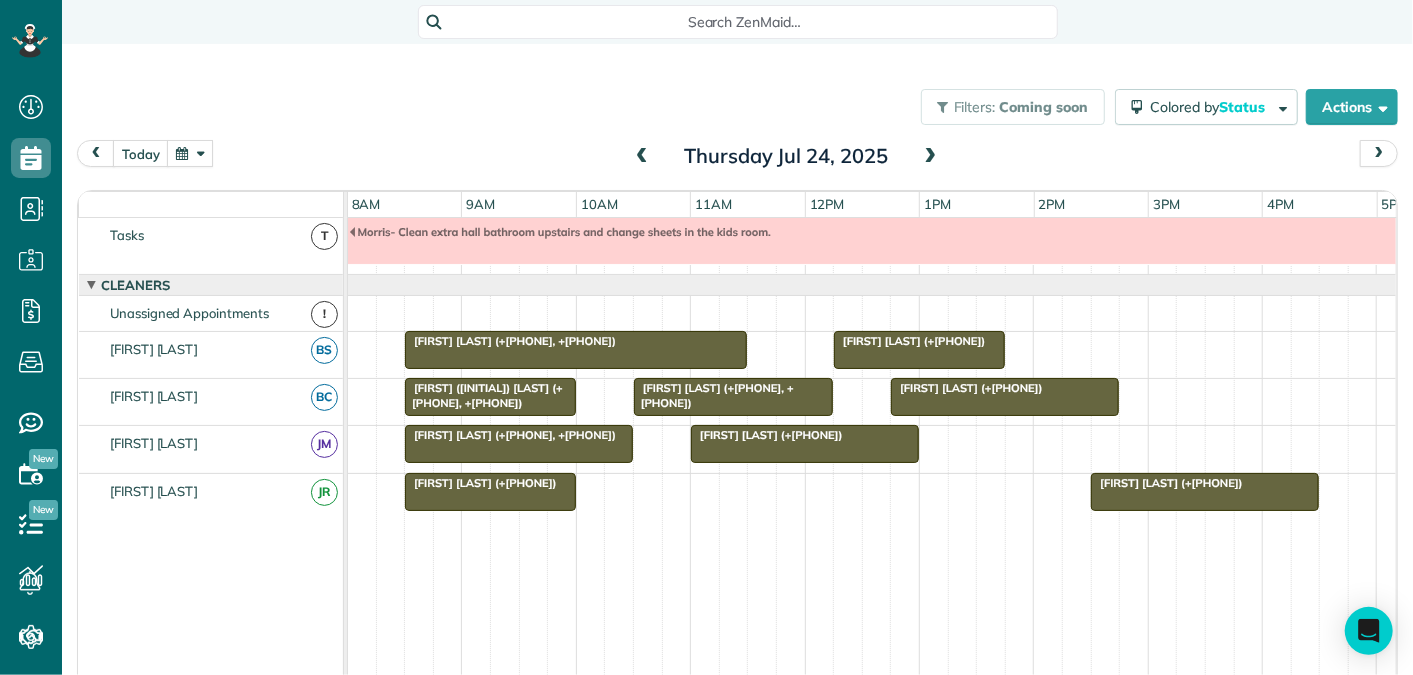 click at bounding box center (931, 157) 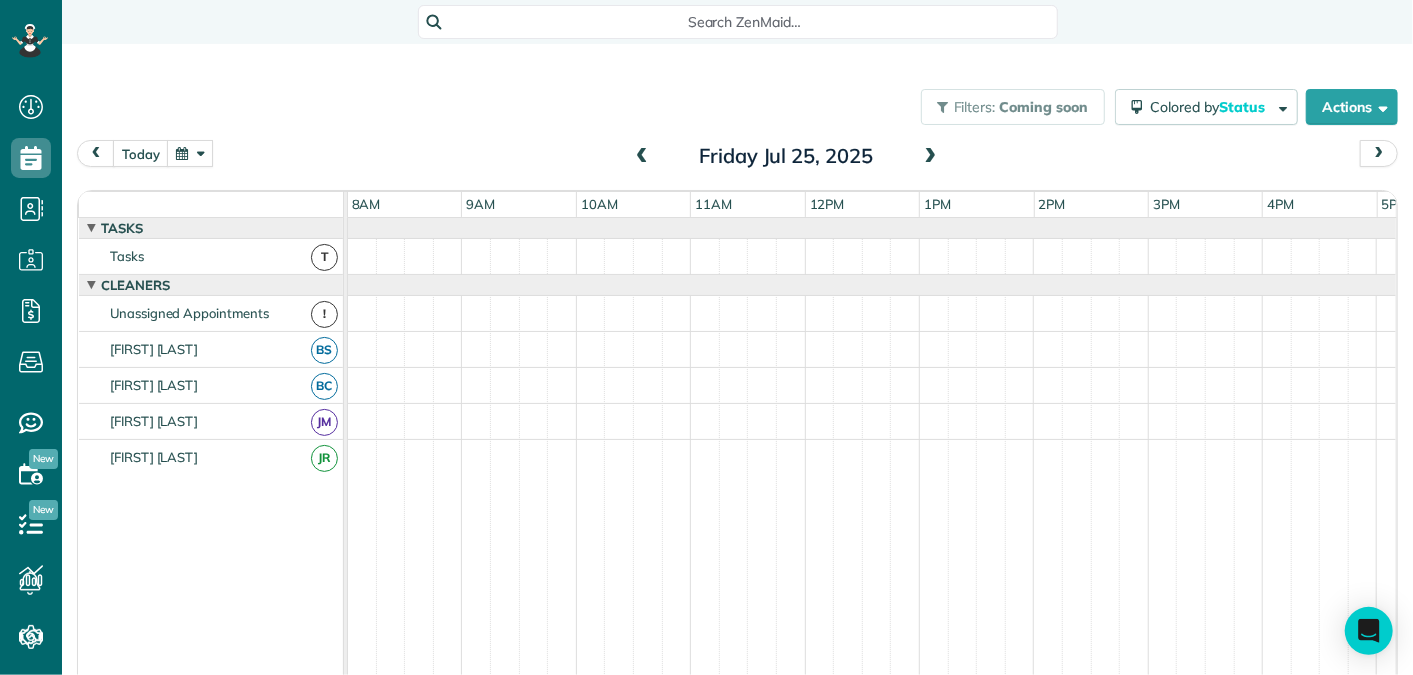 scroll, scrollTop: 0, scrollLeft: 0, axis: both 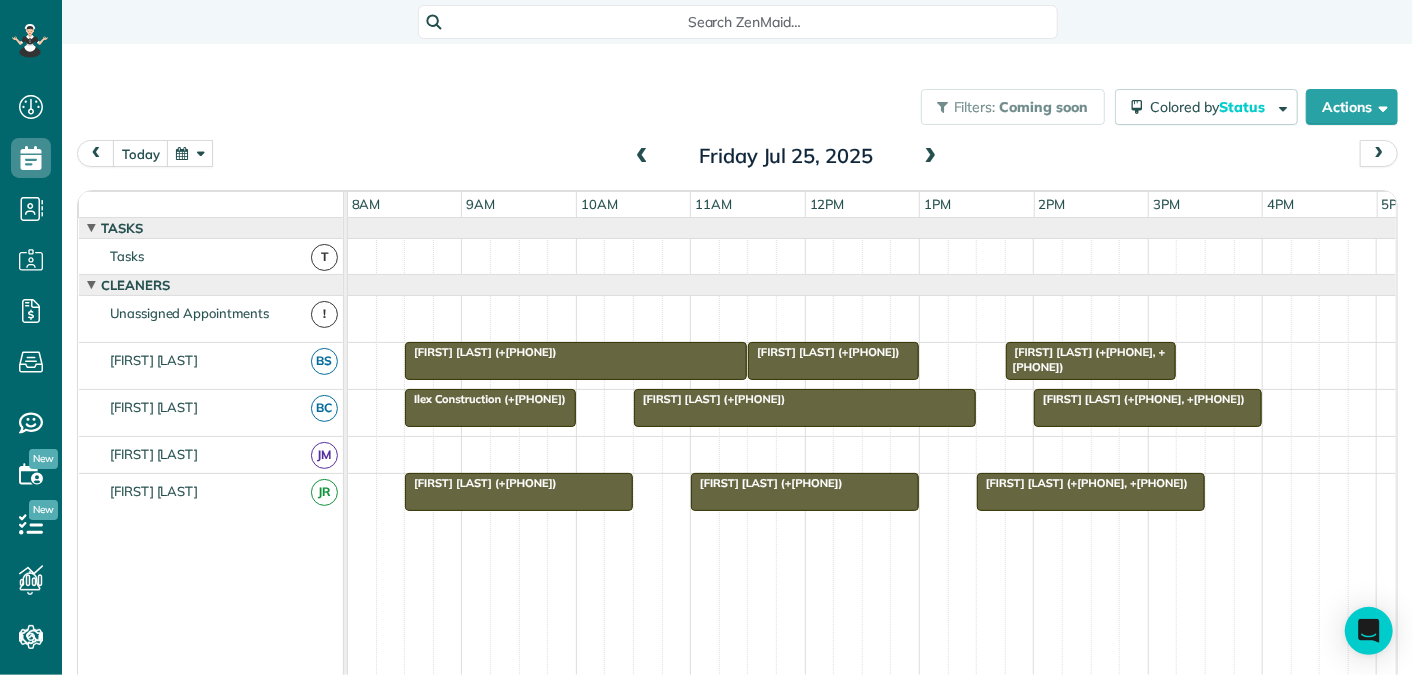 click at bounding box center (931, 157) 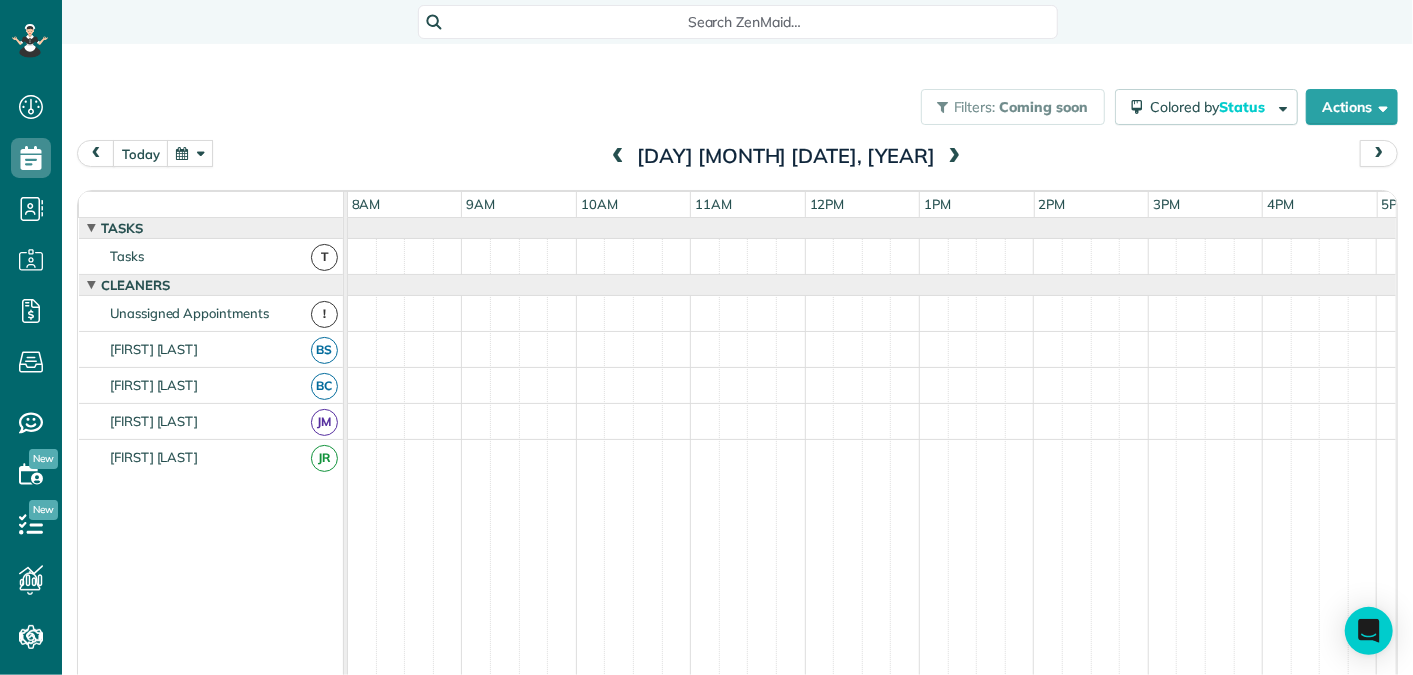 click at bounding box center (954, 157) 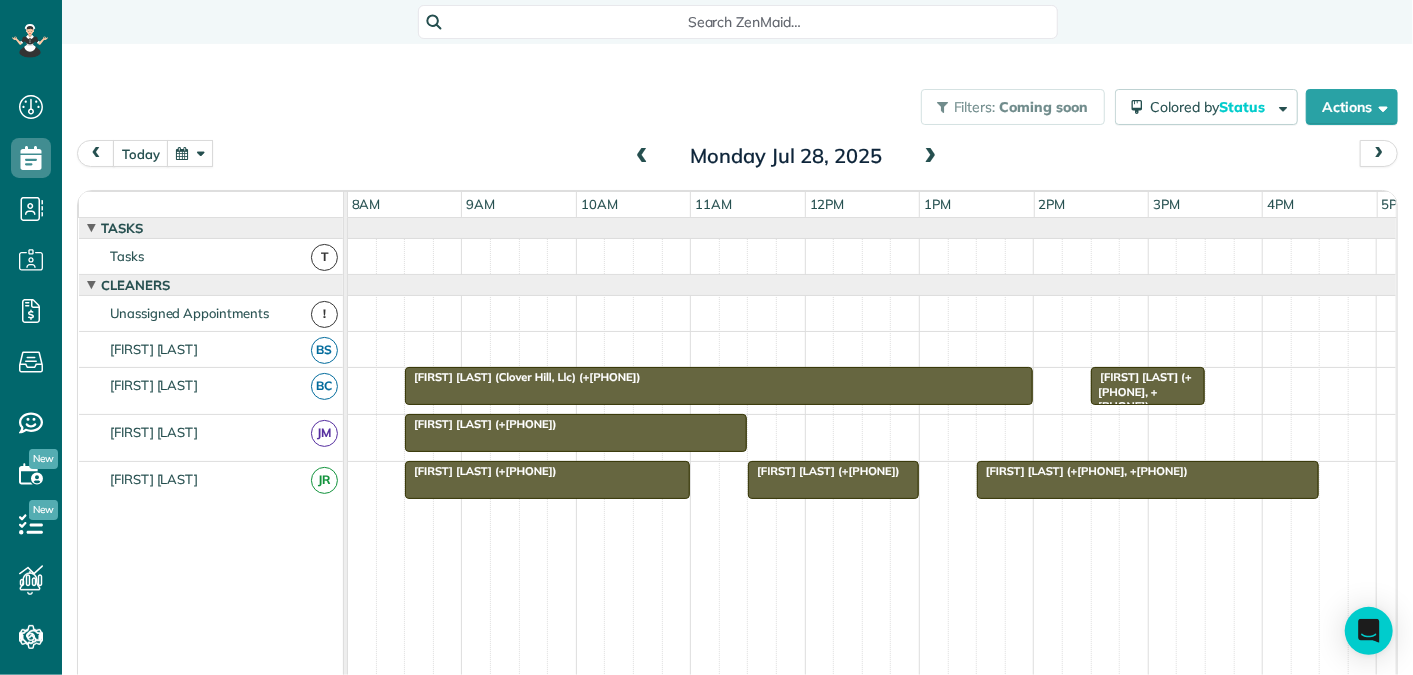 click at bounding box center (931, 157) 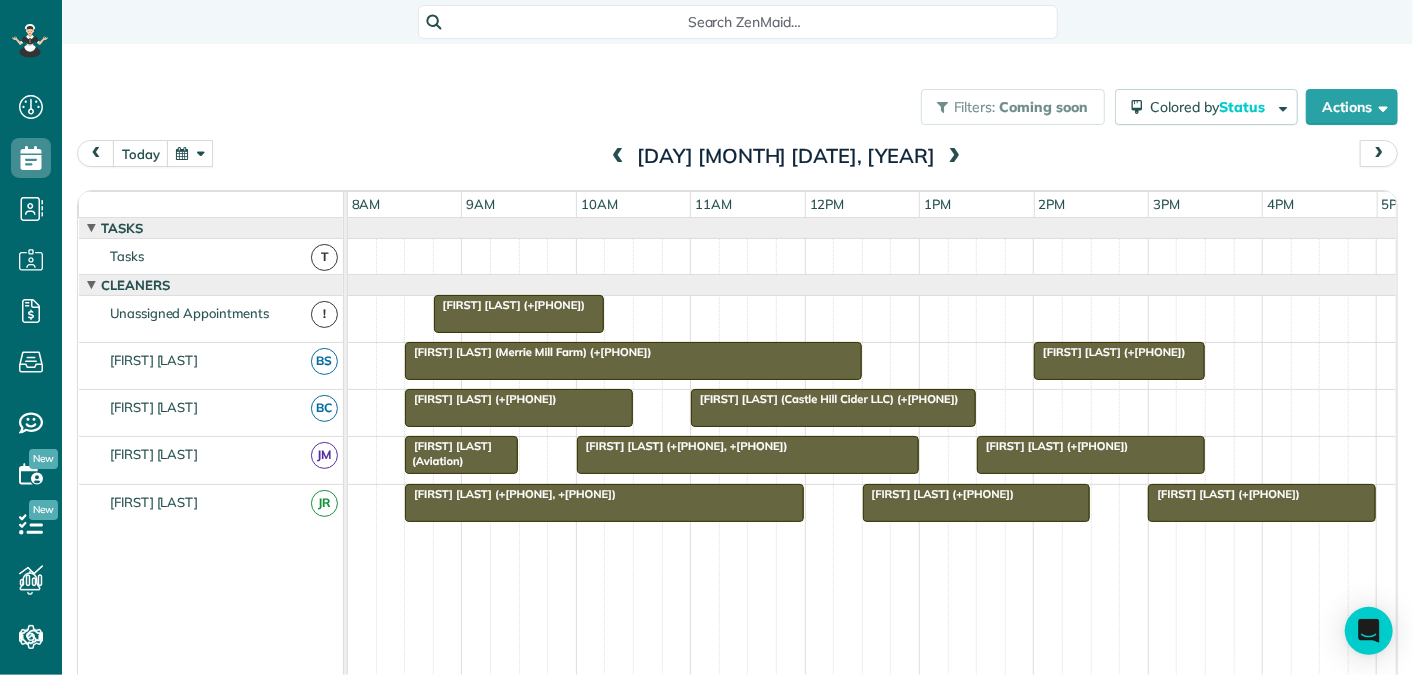click at bounding box center (954, 157) 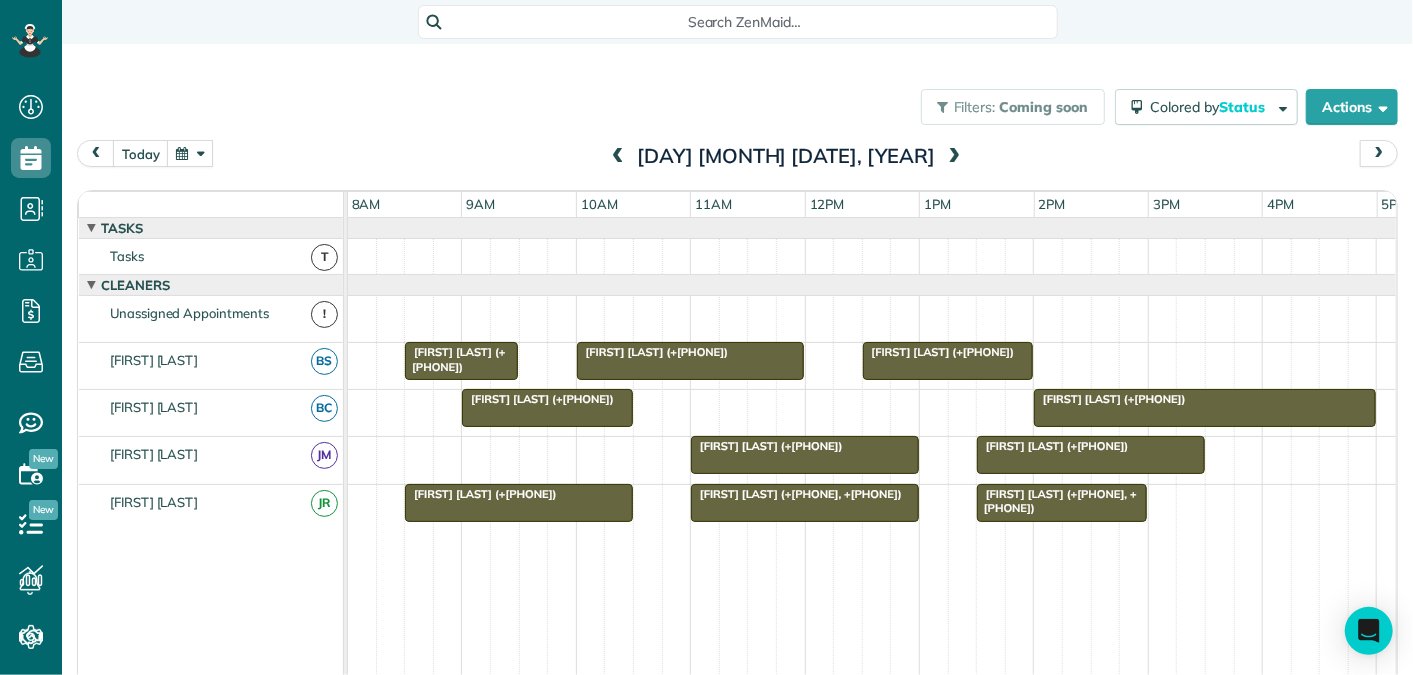 click at bounding box center [954, 157] 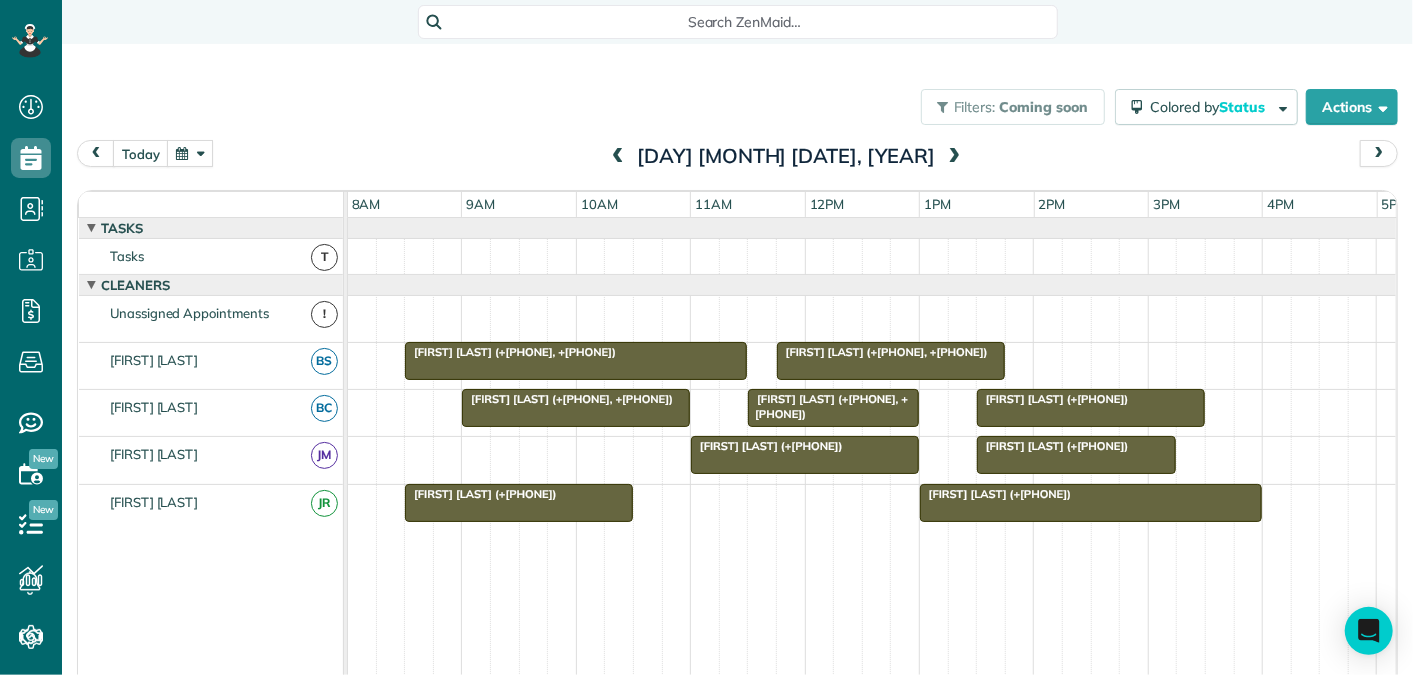 click at bounding box center (954, 157) 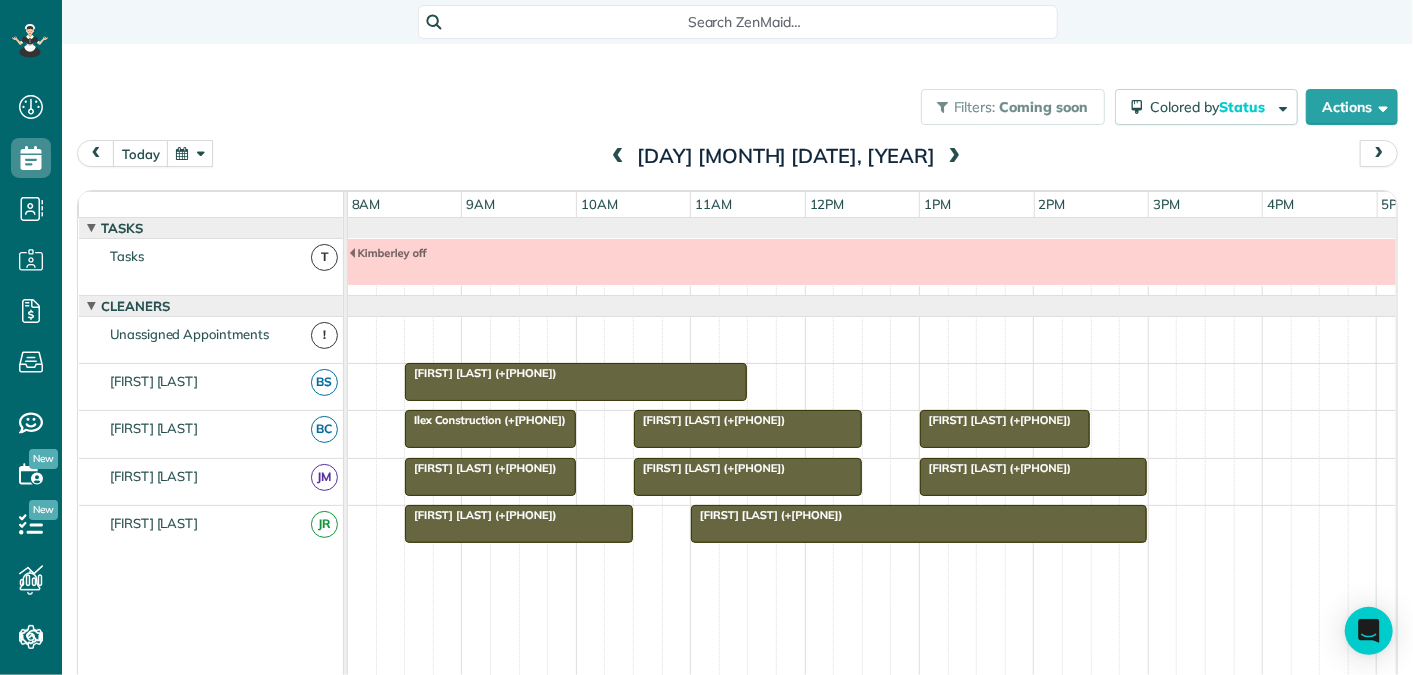 scroll, scrollTop: 21, scrollLeft: 0, axis: vertical 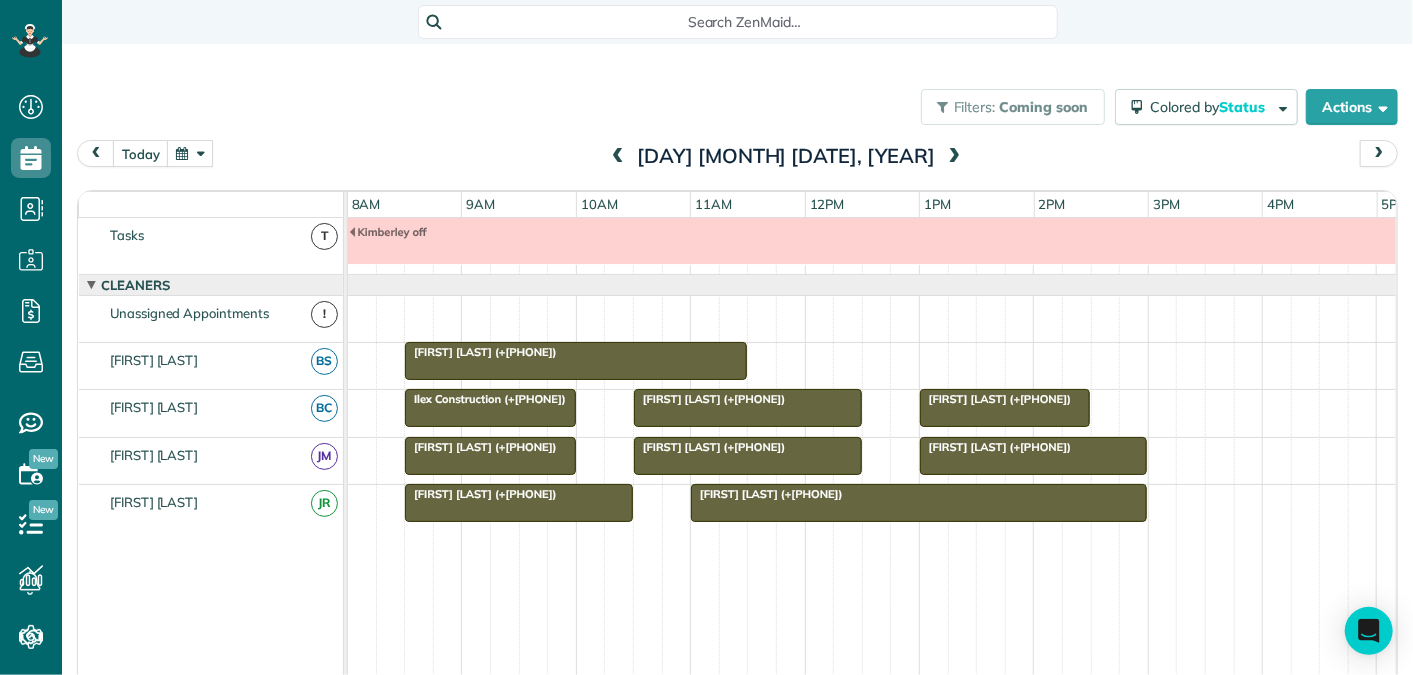 click at bounding box center (618, 157) 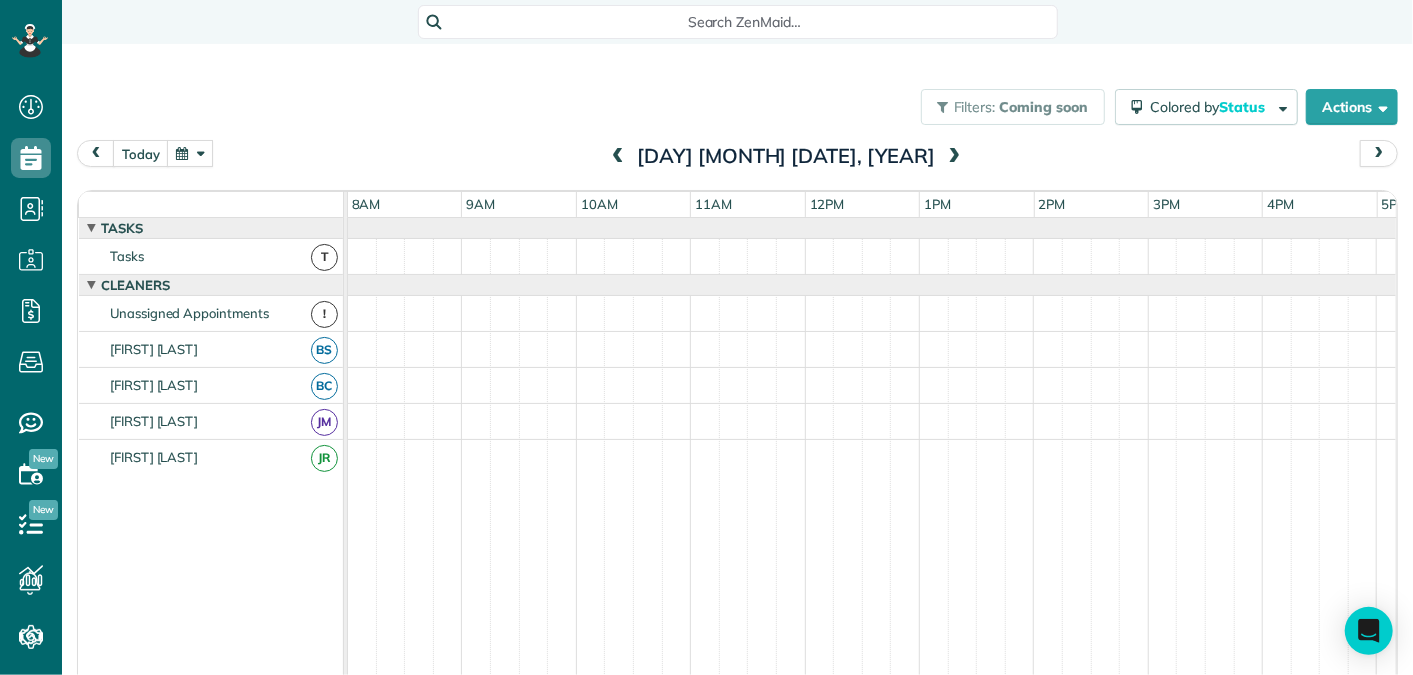 scroll, scrollTop: 0, scrollLeft: 0, axis: both 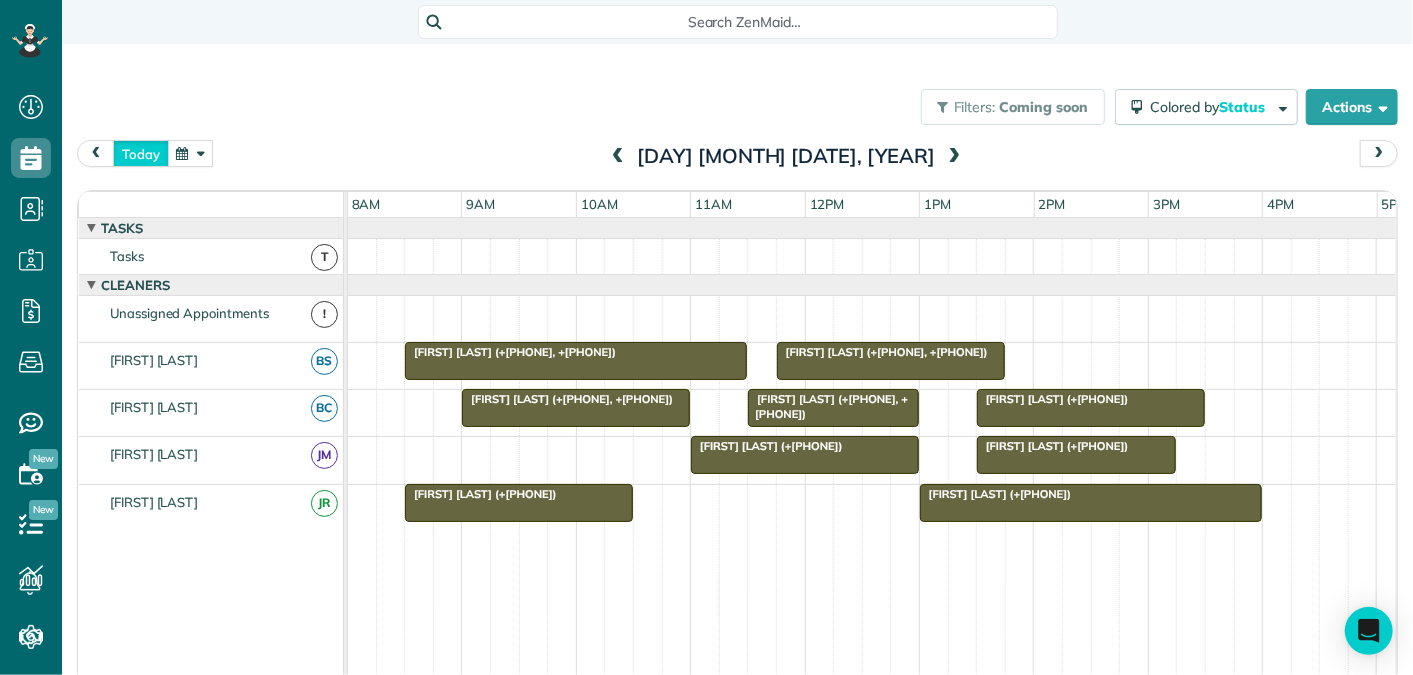 click on "today" at bounding box center (141, 153) 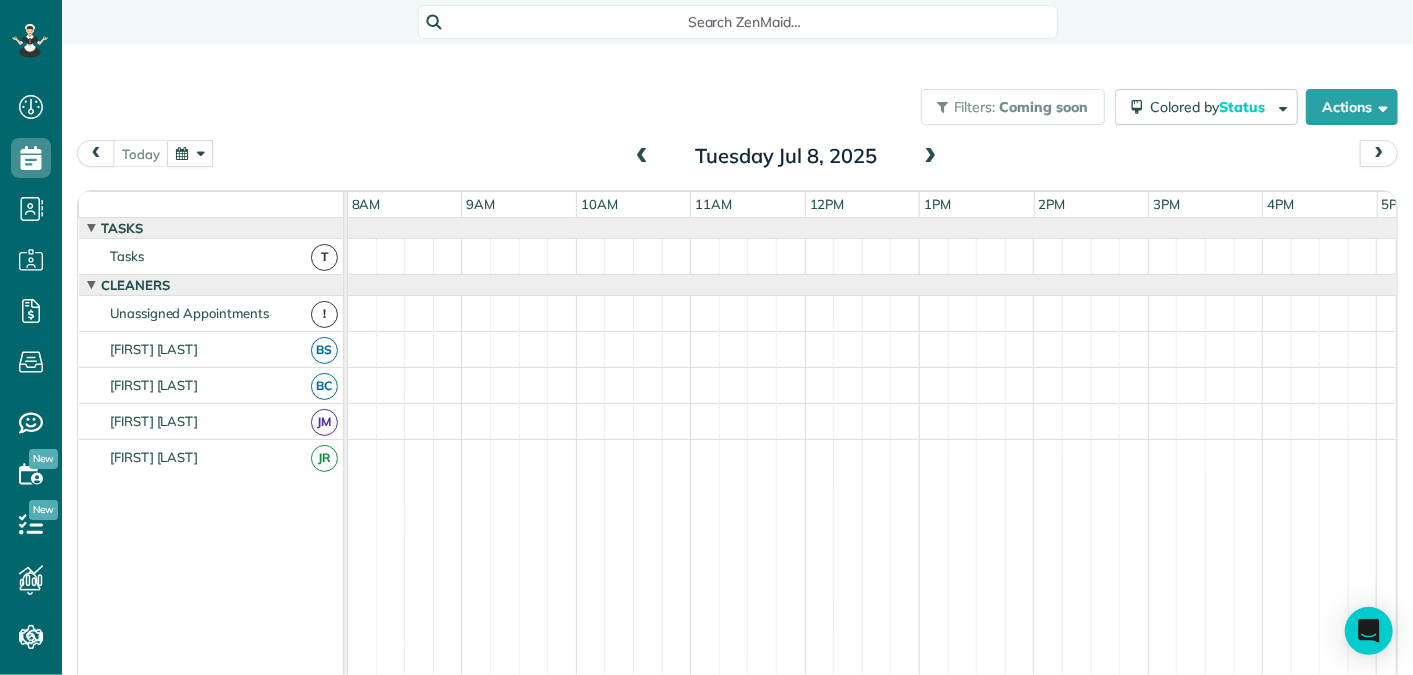 scroll, scrollTop: 68, scrollLeft: 0, axis: vertical 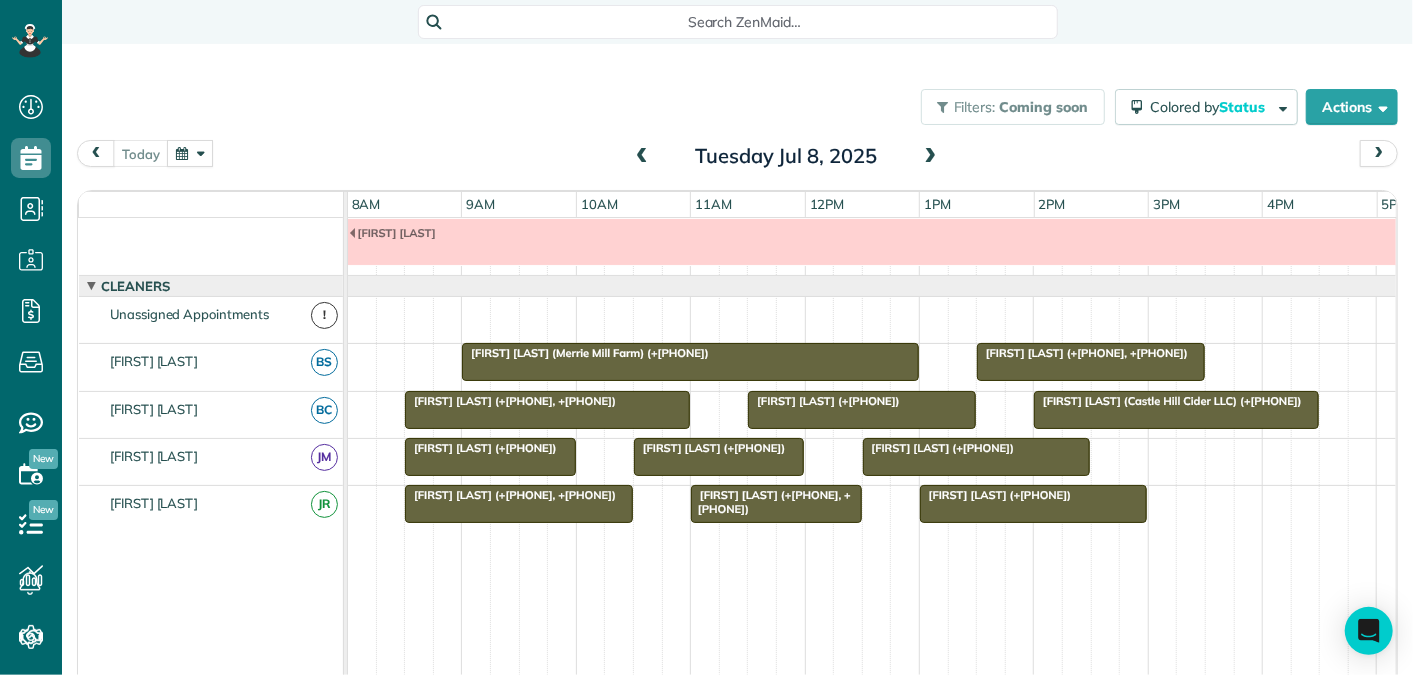 click at bounding box center (931, 157) 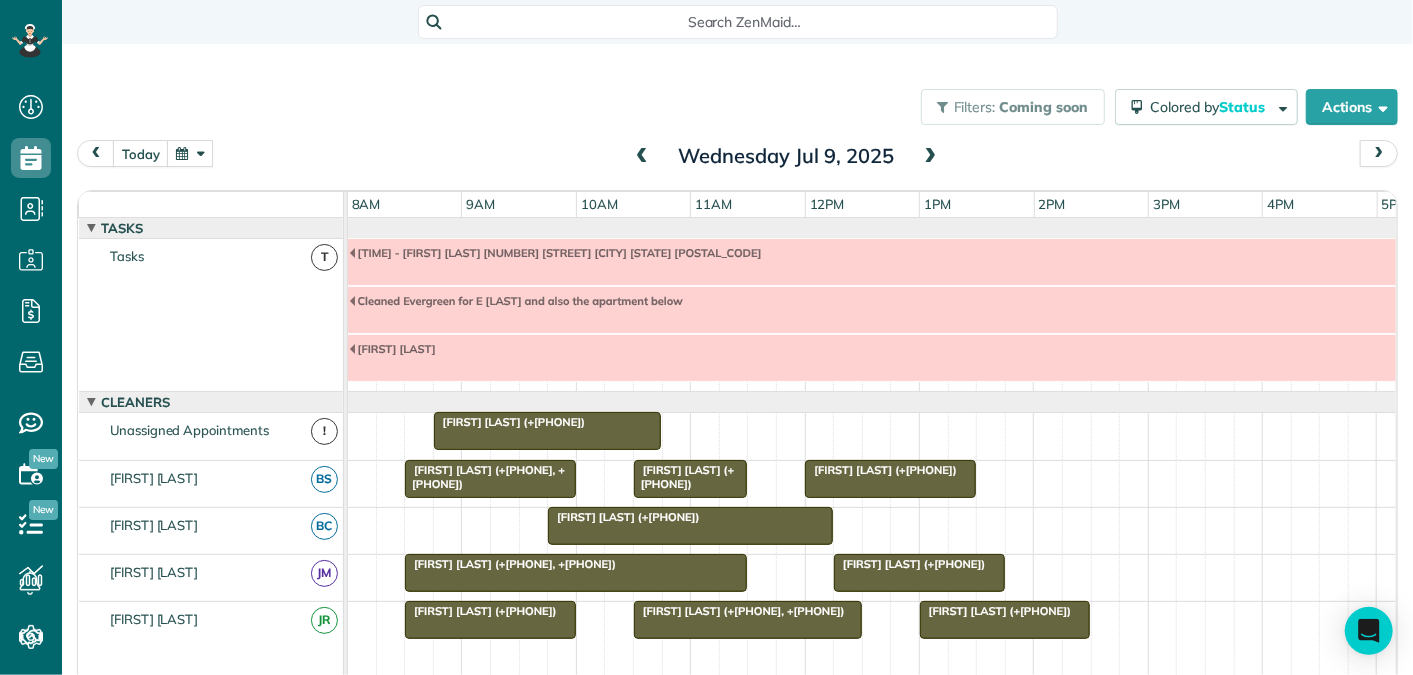 scroll, scrollTop: 117, scrollLeft: 0, axis: vertical 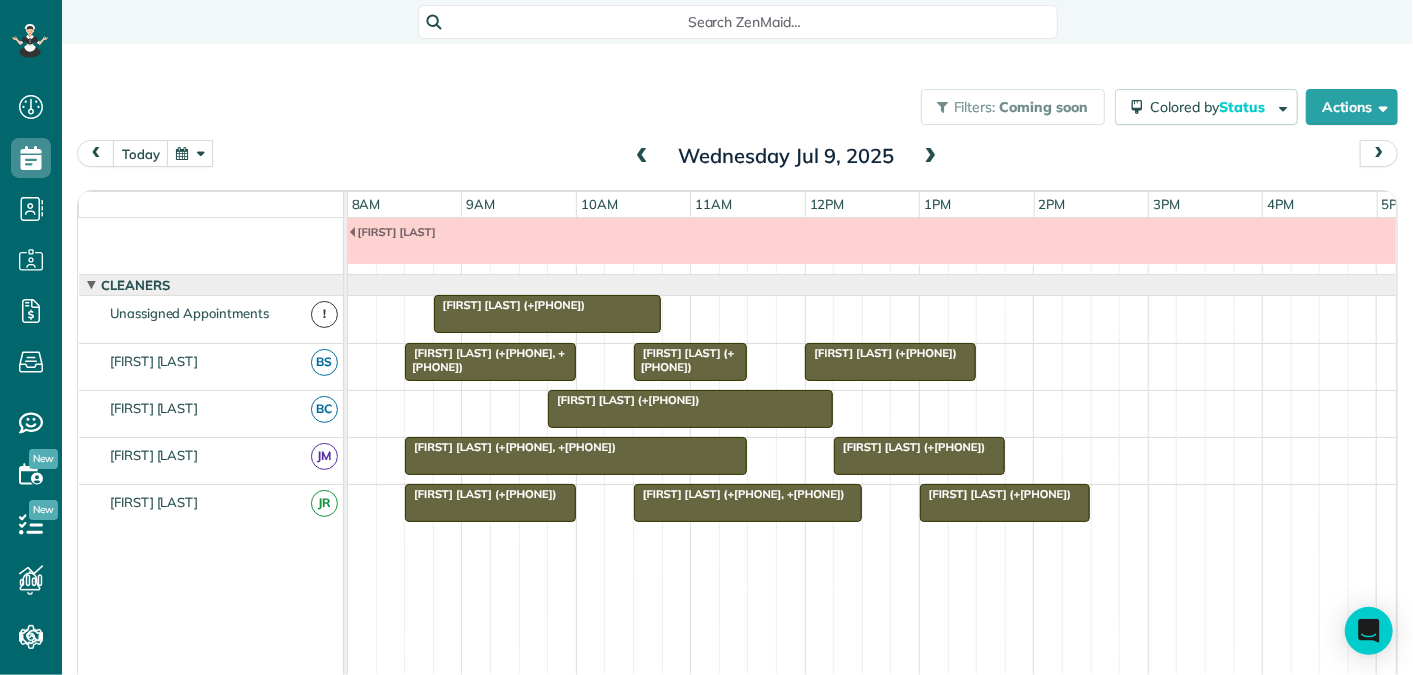 click at bounding box center [931, 157] 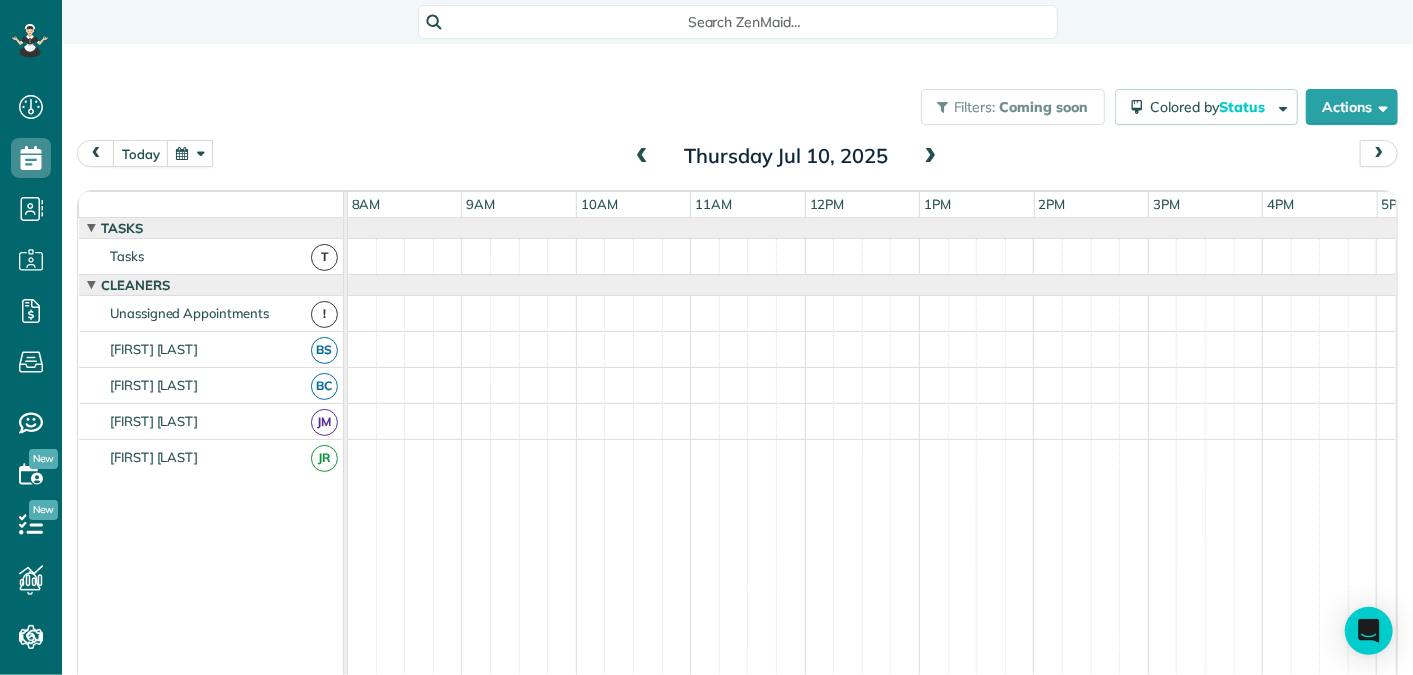 scroll, scrollTop: 117, scrollLeft: 0, axis: vertical 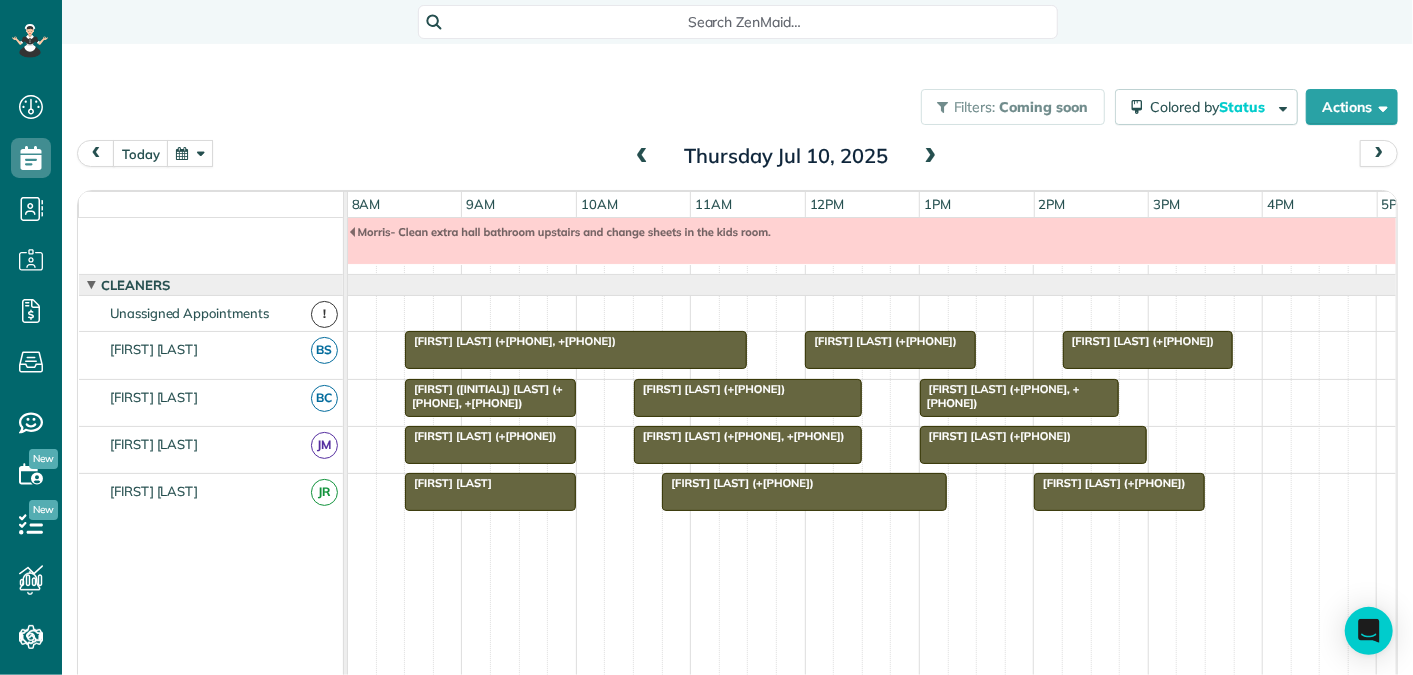 click at bounding box center (931, 157) 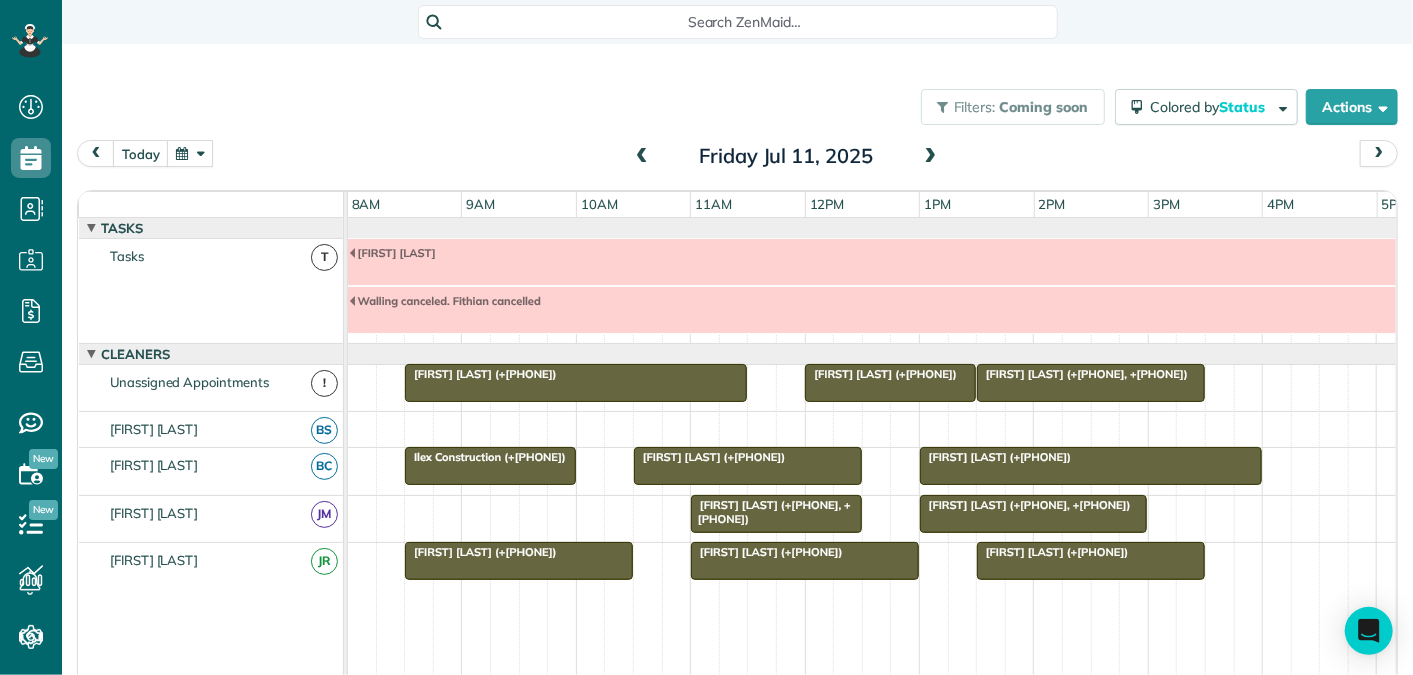 scroll, scrollTop: 68, scrollLeft: 0, axis: vertical 